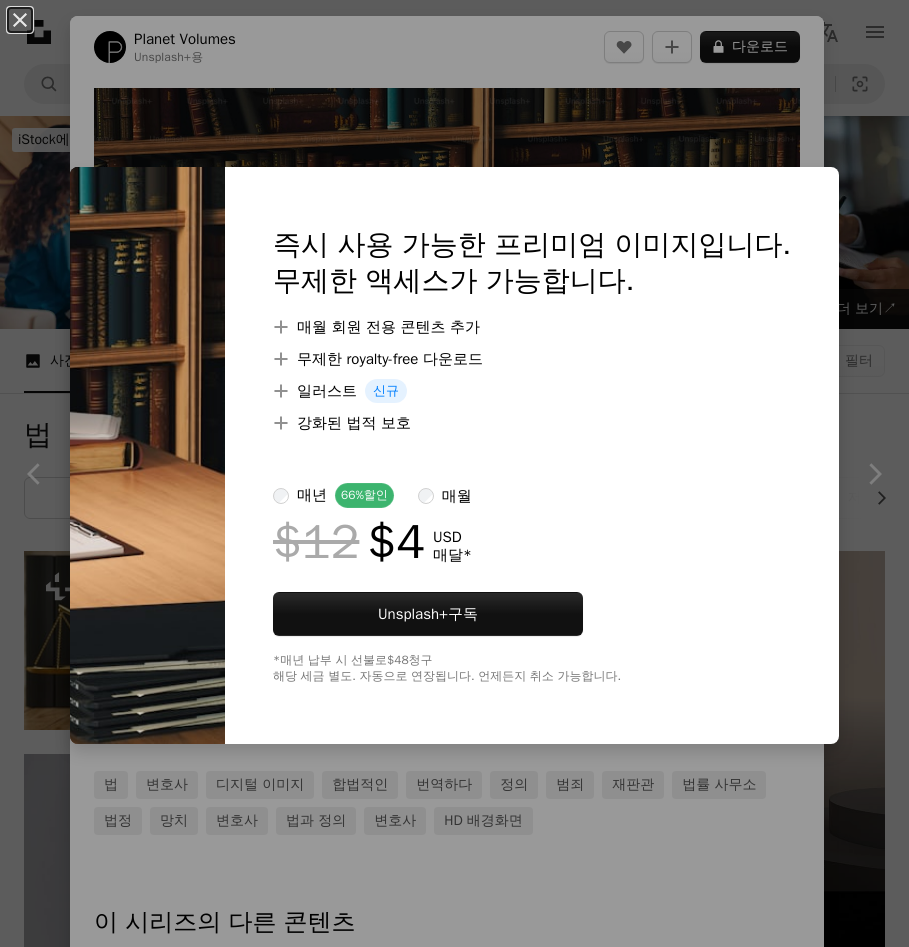 scroll, scrollTop: 900, scrollLeft: 0, axis: vertical 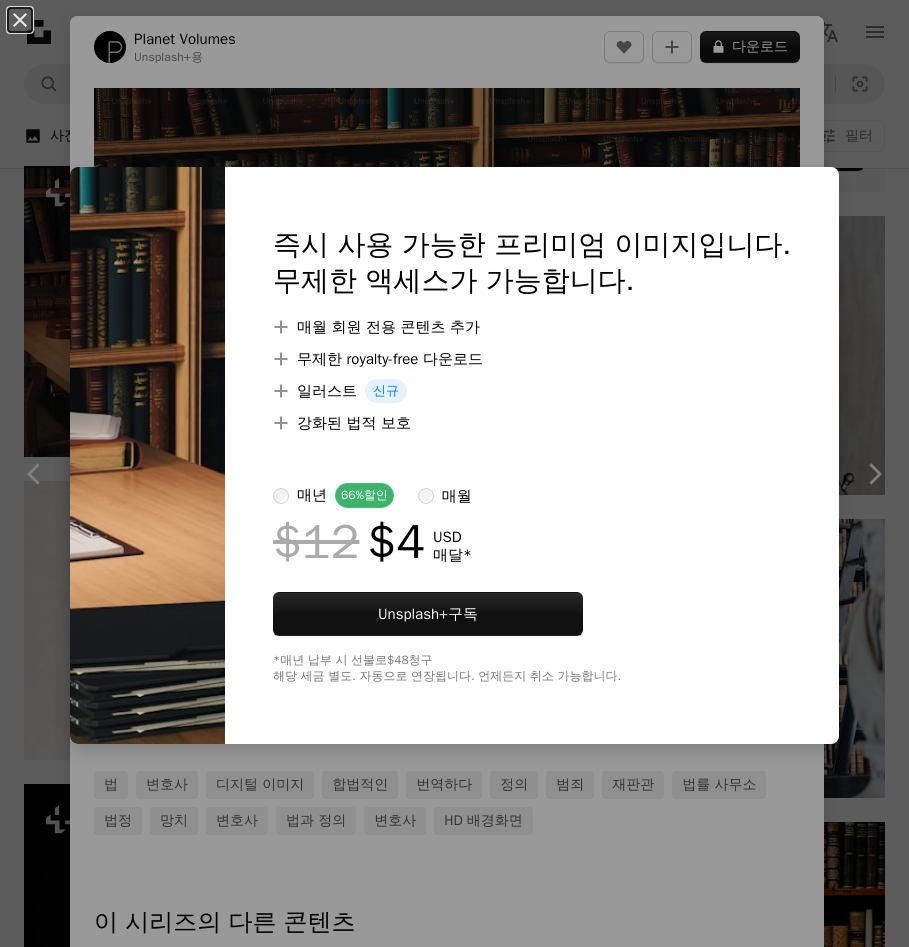 click on "An X shape 즉시 사용 가능한 프리미엄 이미지입니다. 무제한 액세스가 가능합니다. A plus sign 매월 회원 전용 콘텐츠 추가 A plus sign 무제한 royalty-free 다운로드 A plus sign 일러스트  신규 A plus sign 강화된 법적 보호 매년 66%  할인 매월 $12   $4 USD 매달 * Unsplash+  구독 *매년 납부 시 선불로  $48  청구 해당 세금 별도. 자동으로 연장됩니다. 언제든지 취소 가능합니다." at bounding box center (454, 473) 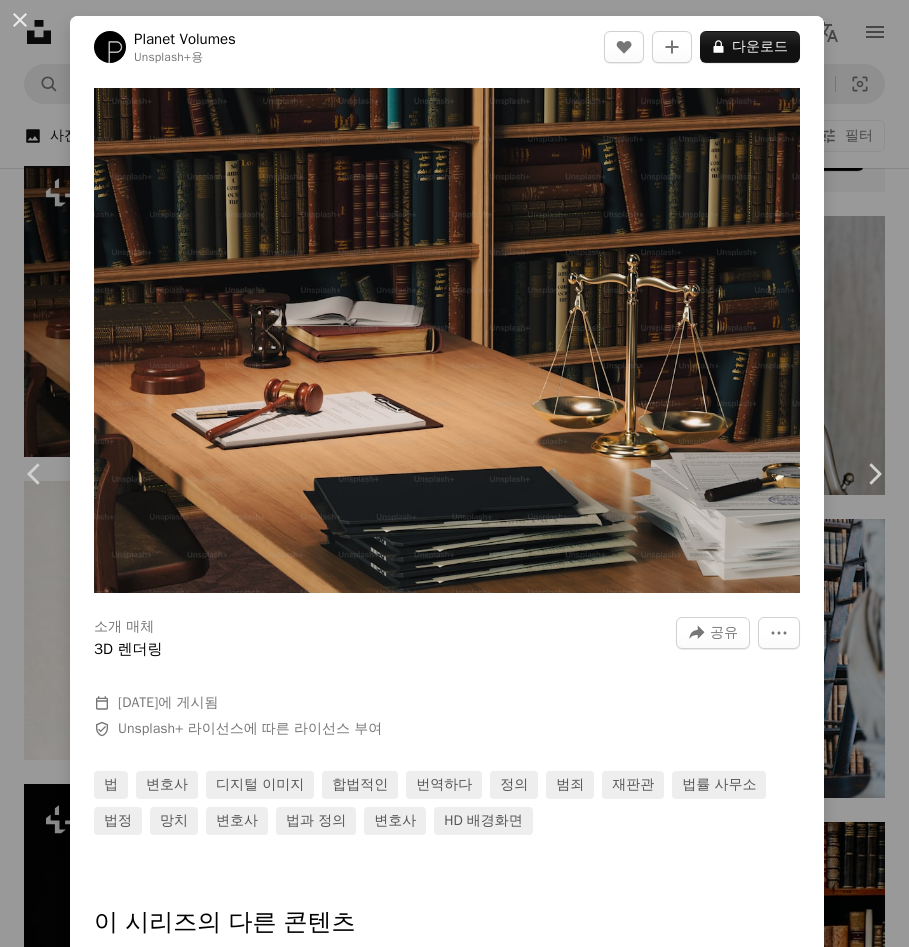 click on "An X shape" at bounding box center (20, 20) 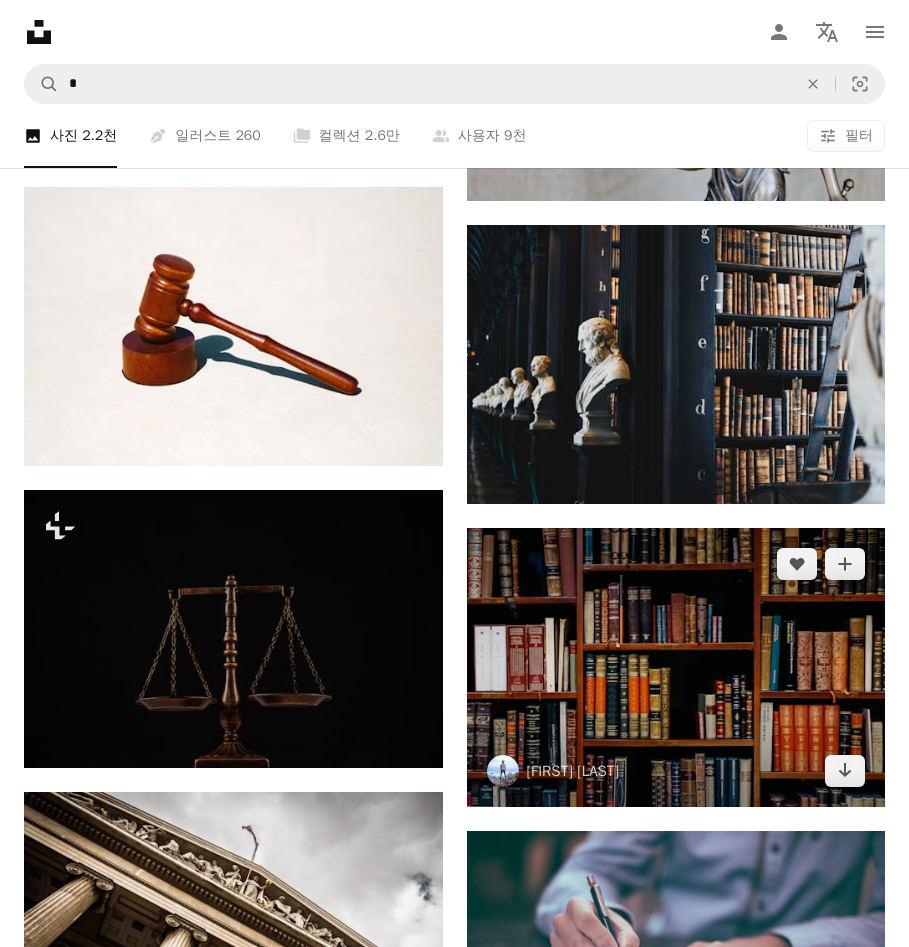 scroll, scrollTop: 1300, scrollLeft: 0, axis: vertical 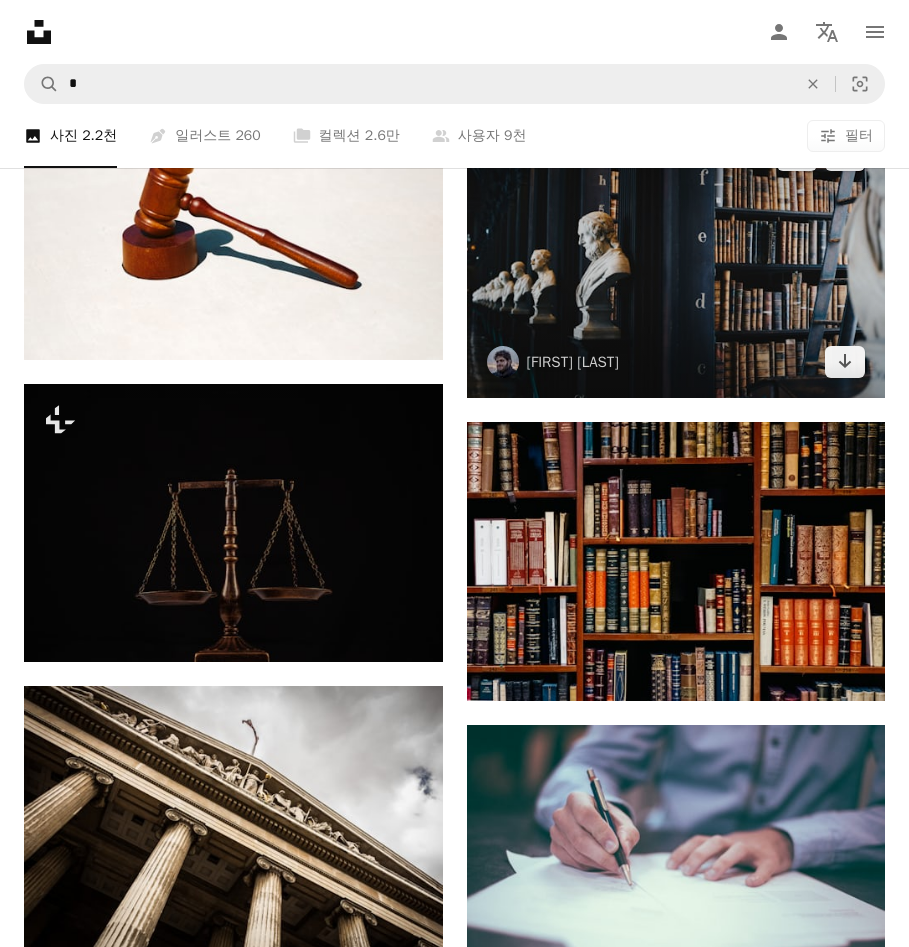 click at bounding box center [676, 258] 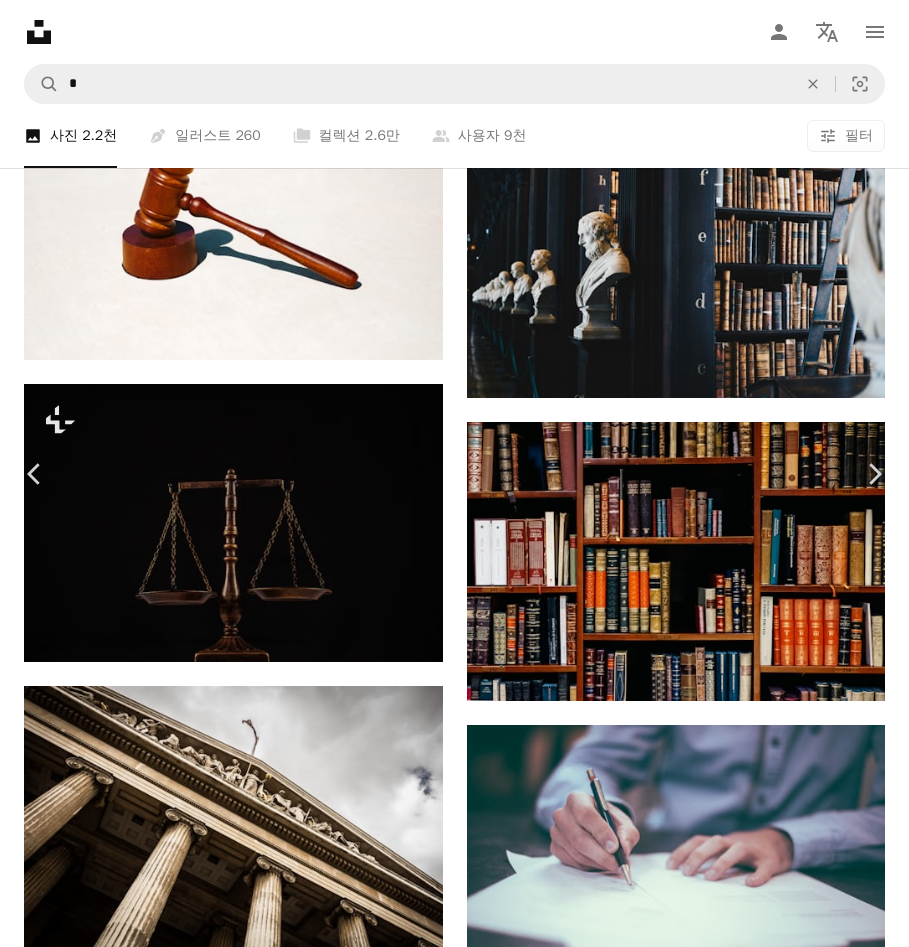 click on "Chevron down" 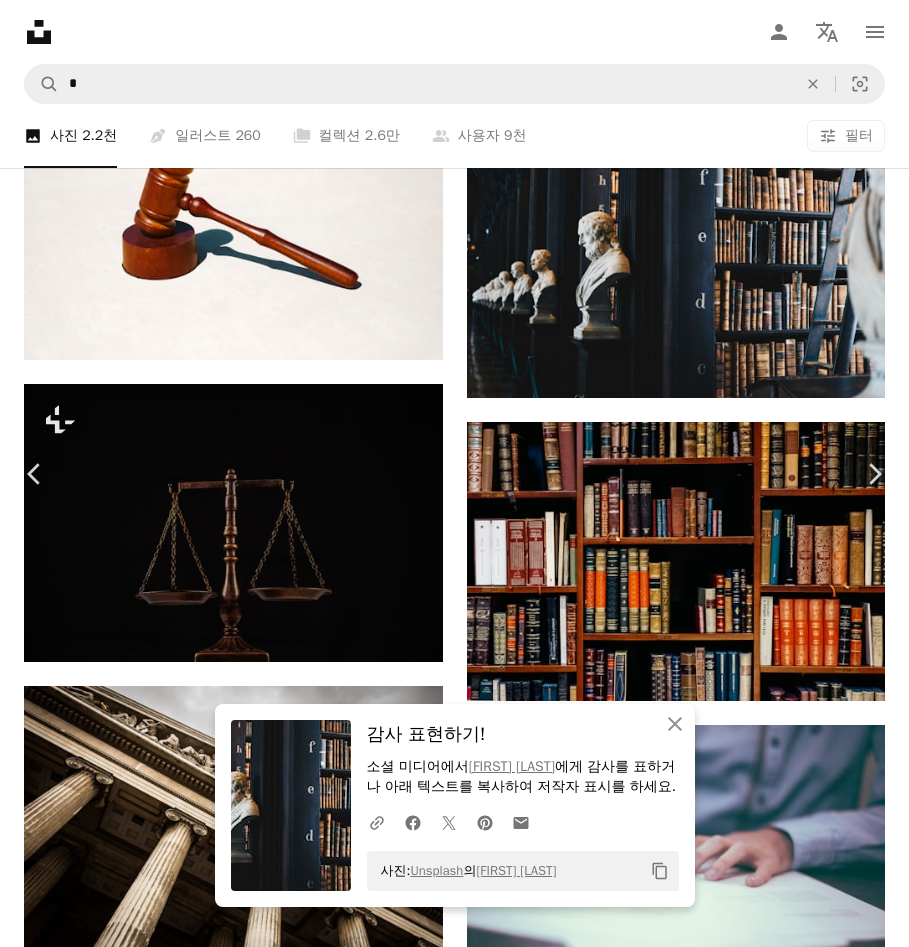 click on "An X shape" at bounding box center [20, 20] 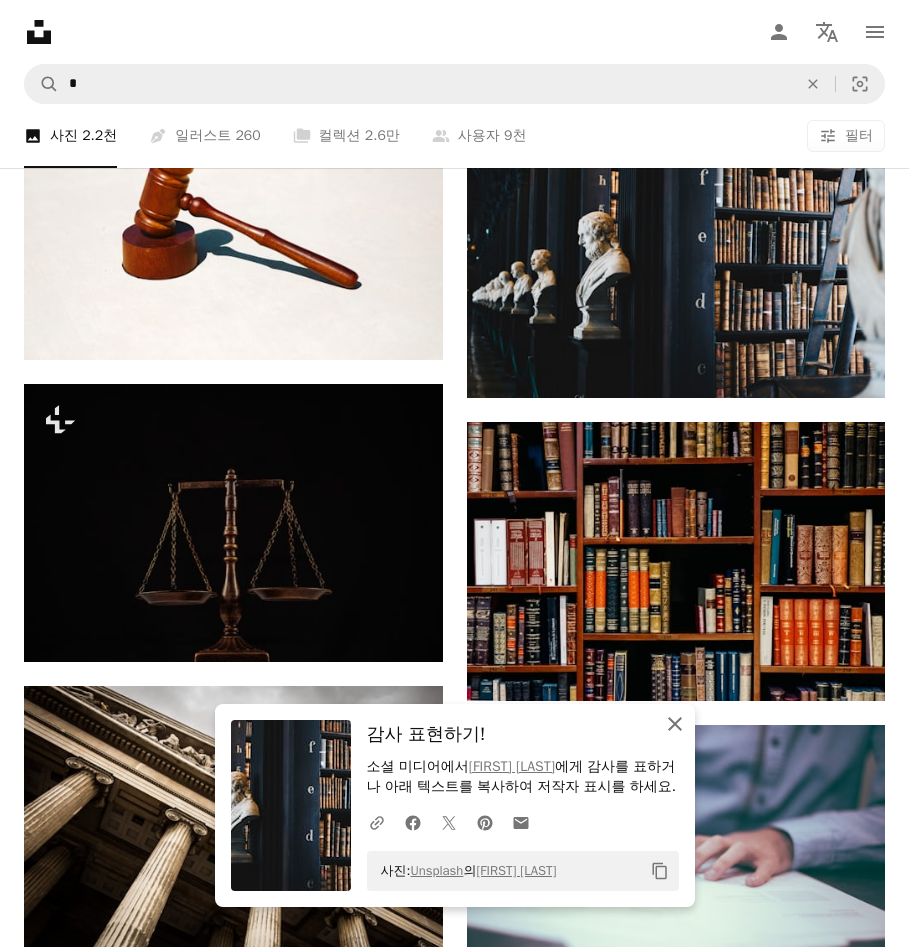 click on "An X shape" 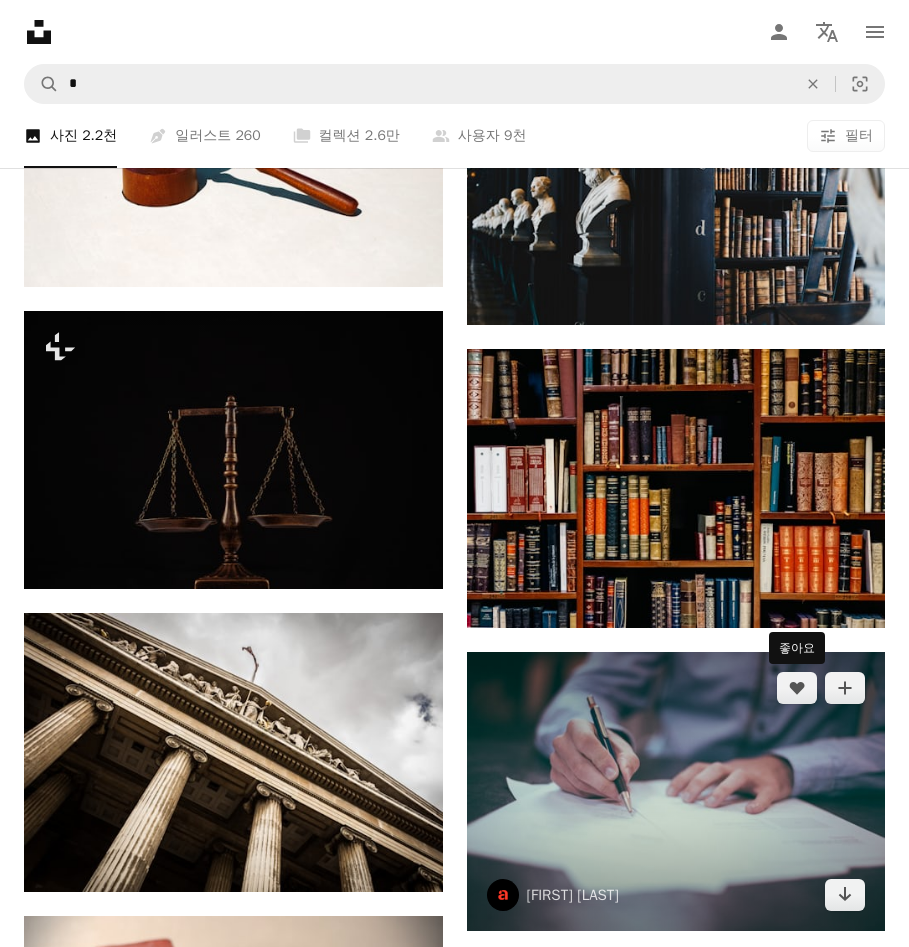 scroll, scrollTop: 1800, scrollLeft: 0, axis: vertical 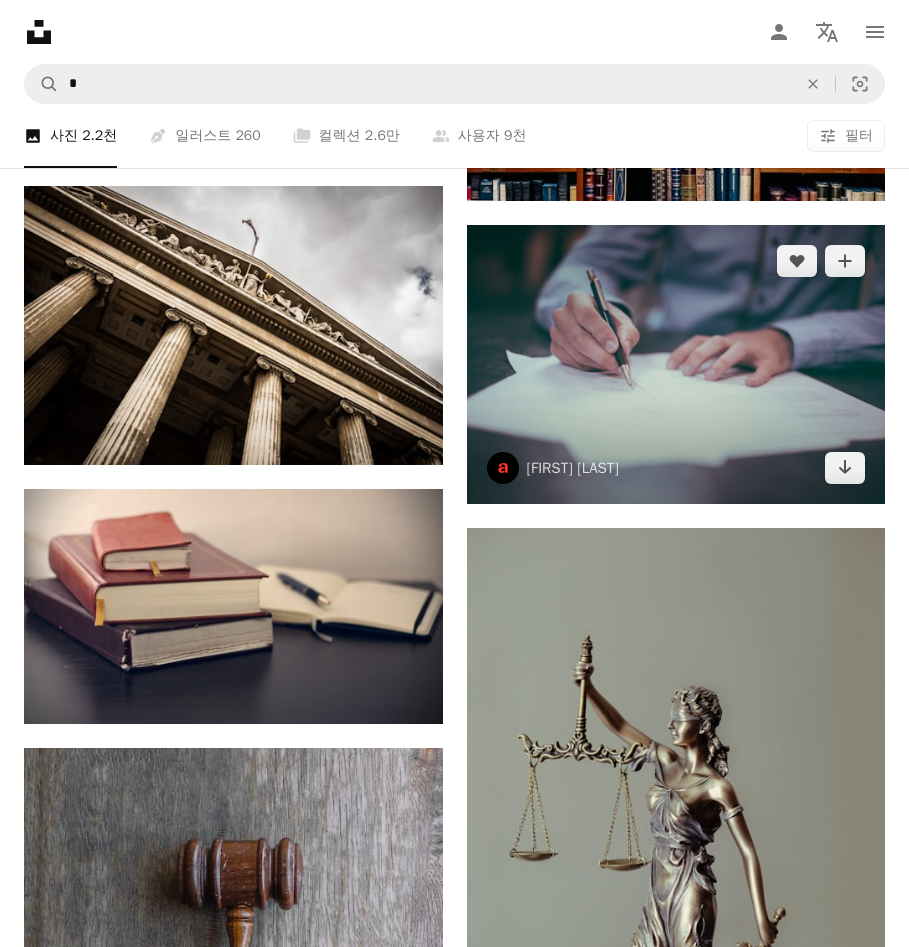 click at bounding box center (676, 365) 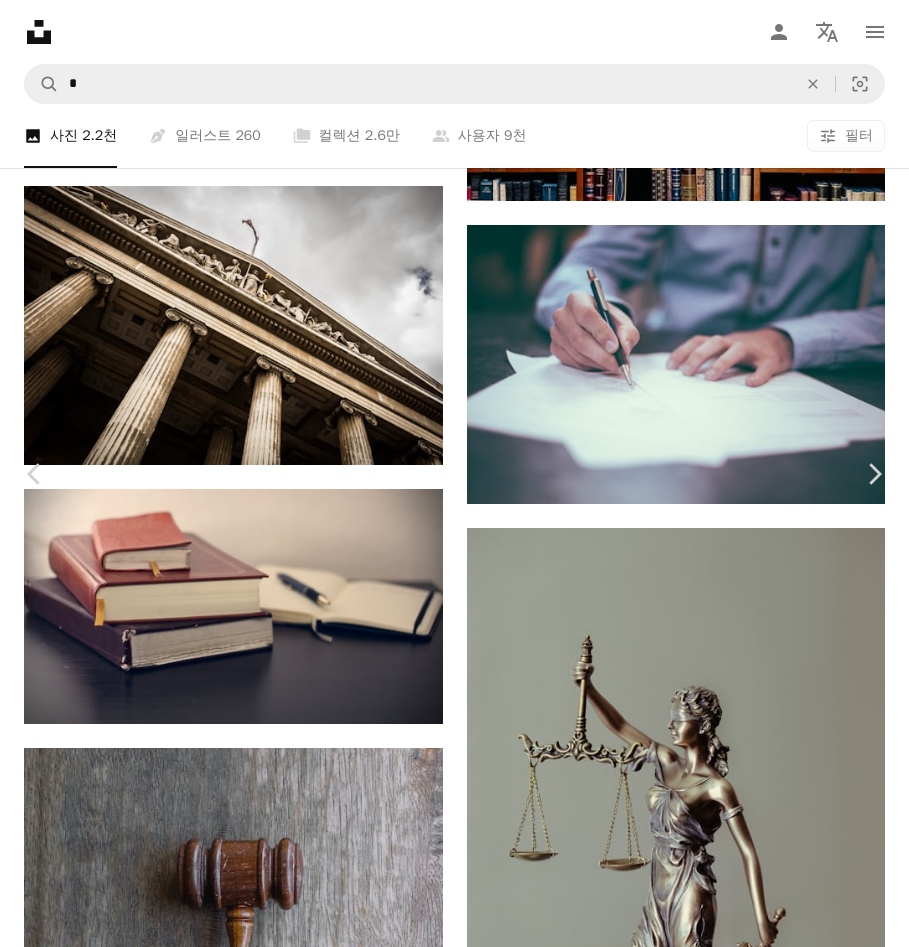 click on "무료 다운로드" at bounding box center (709, 3421) 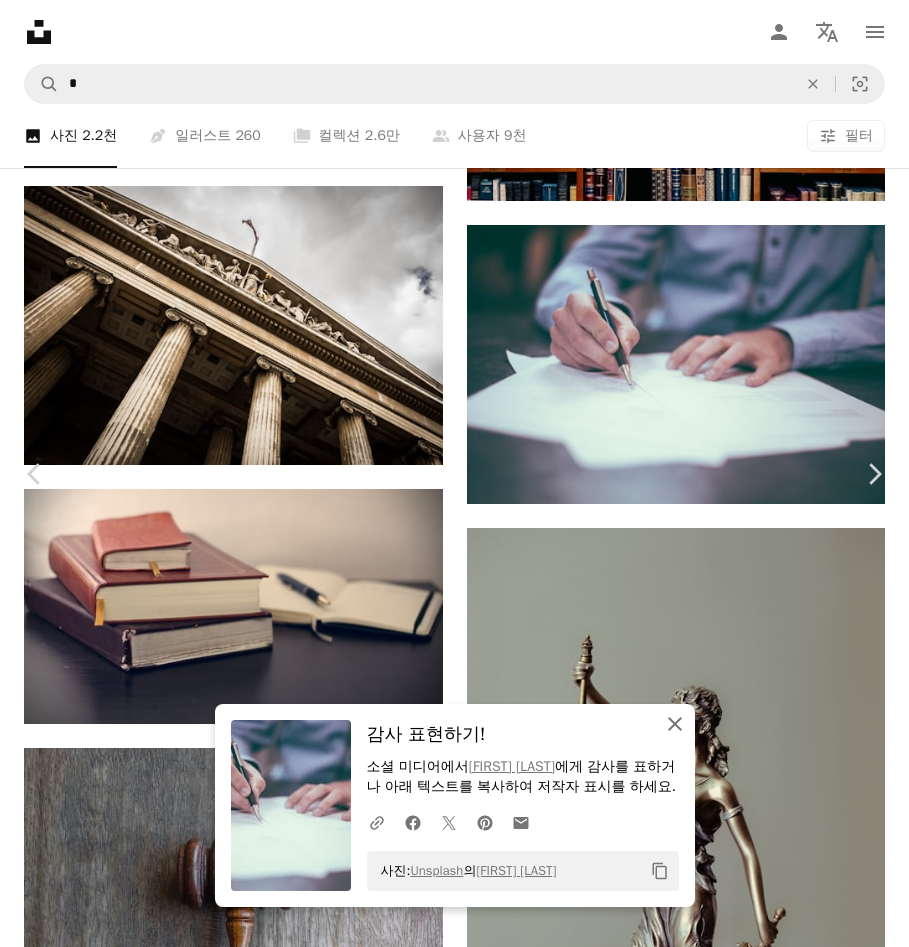 click 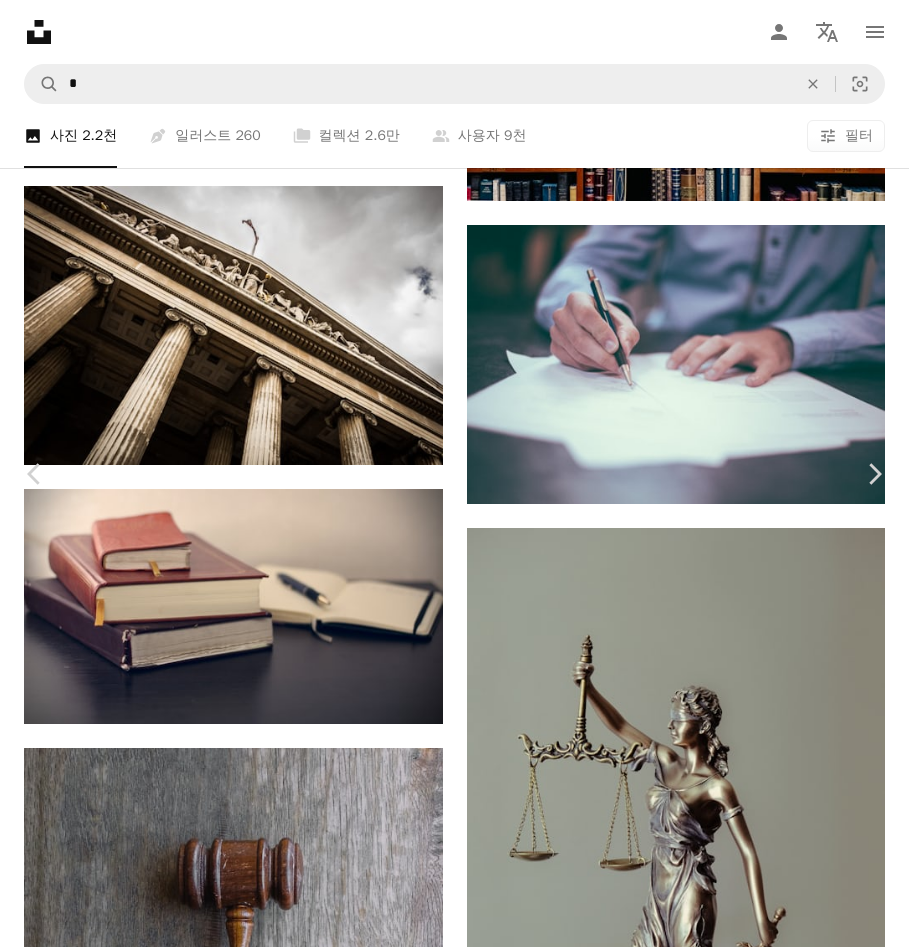 click on "An X shape" at bounding box center (20, 20) 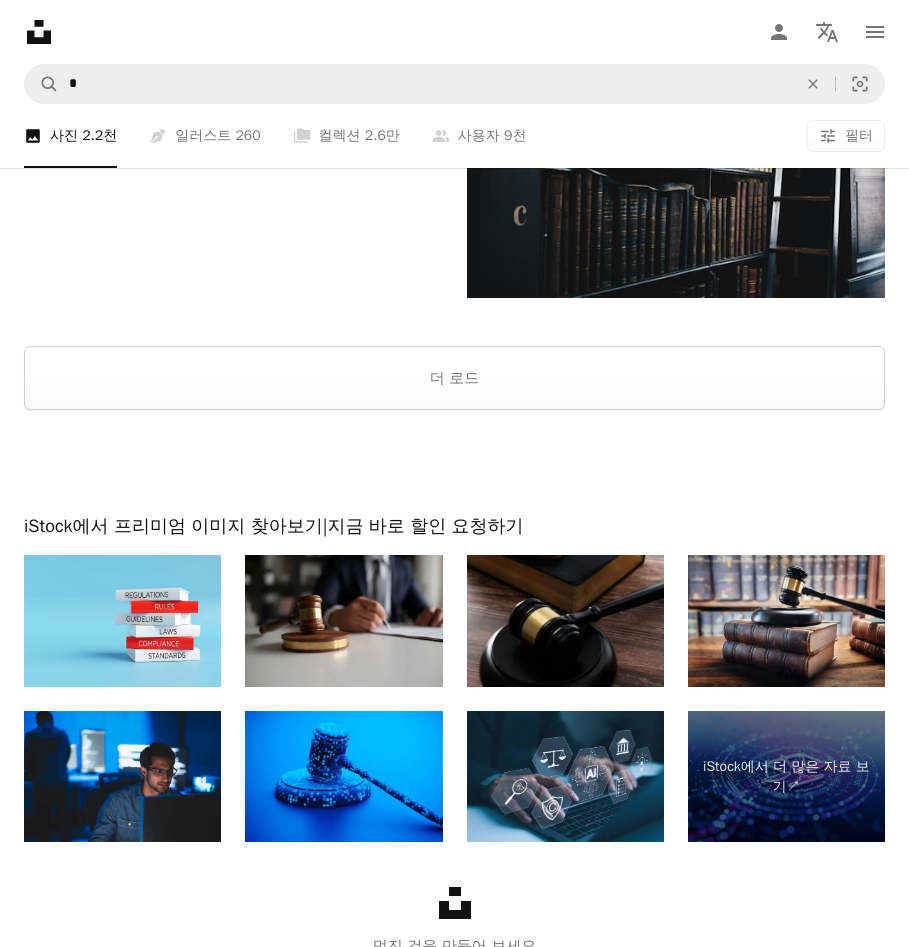 scroll, scrollTop: 4200, scrollLeft: 0, axis: vertical 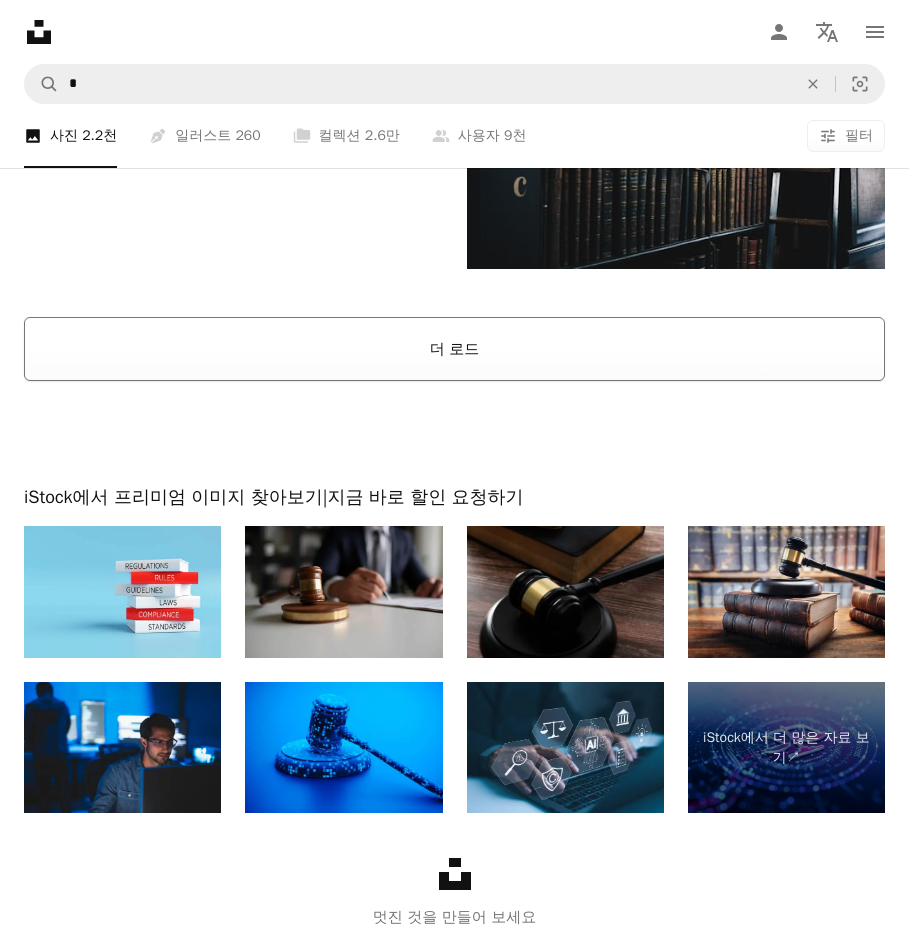 click on "더 로드" at bounding box center [454, 349] 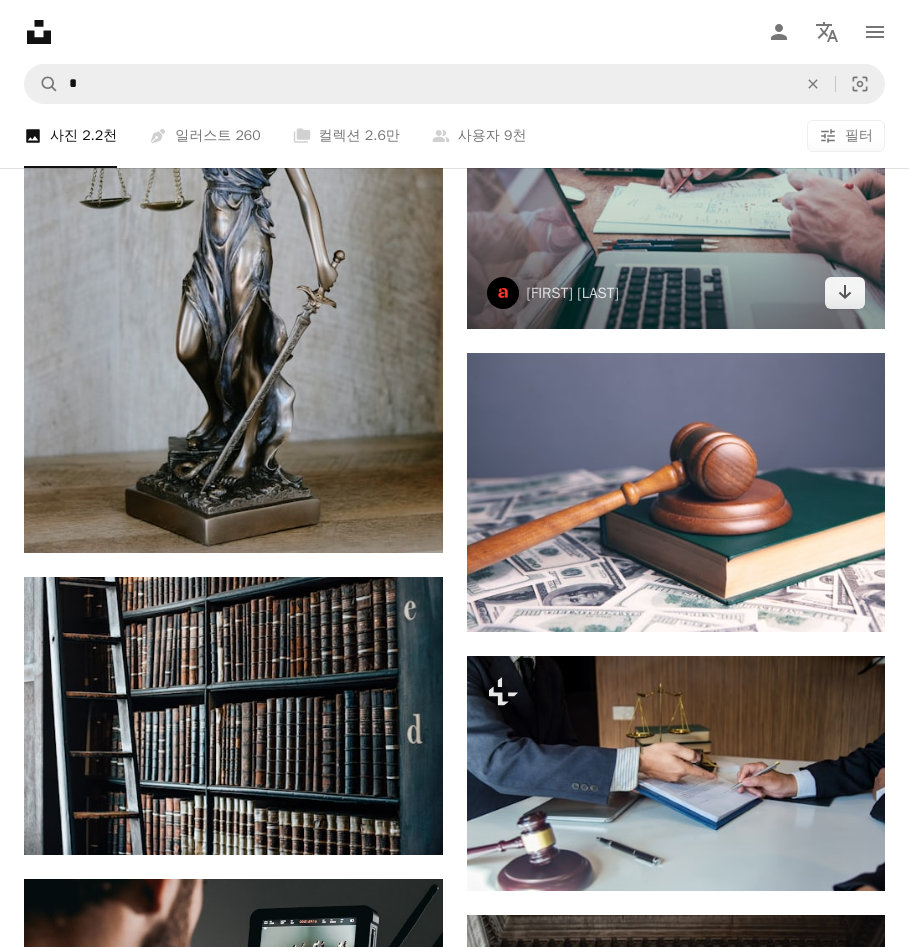 scroll, scrollTop: 4100, scrollLeft: 0, axis: vertical 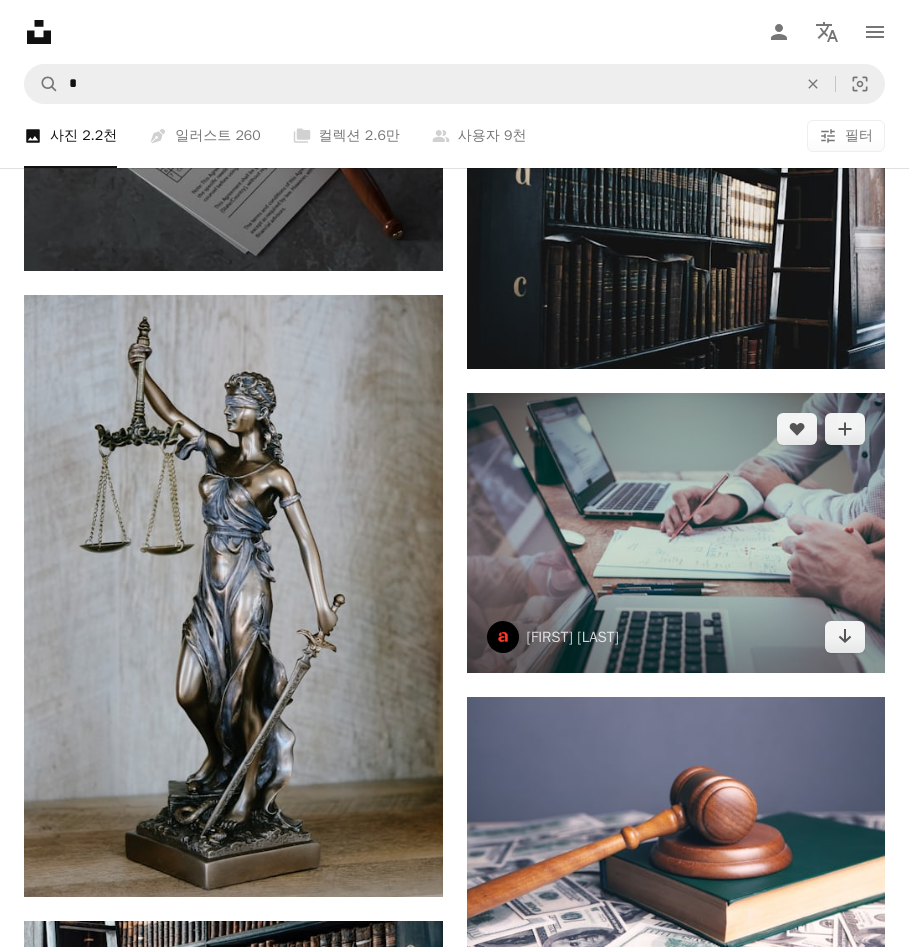 click at bounding box center (676, 533) 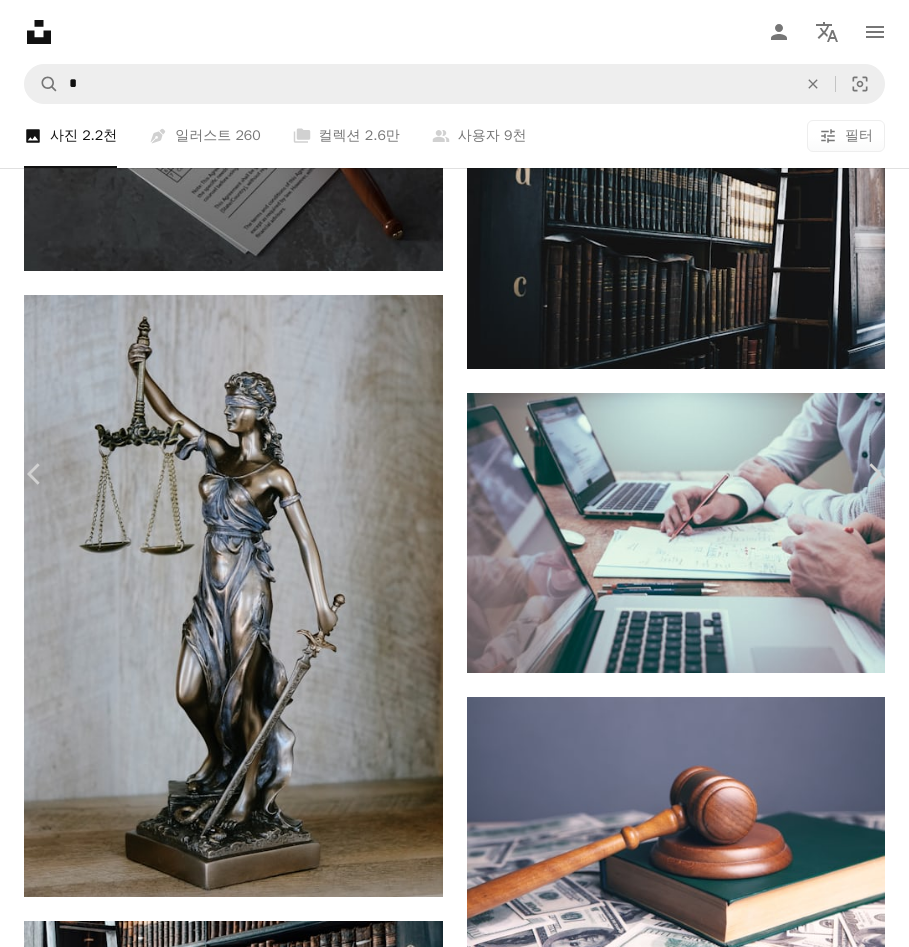 click on "Chevron down" 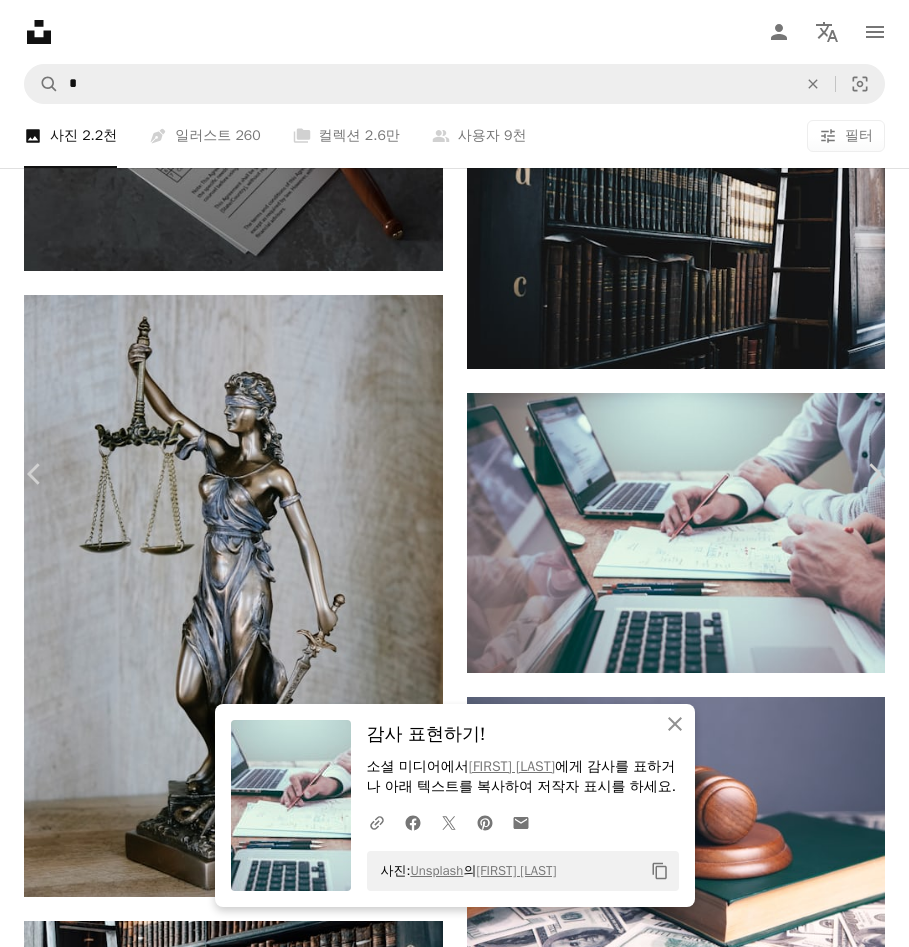click on "An X shape" at bounding box center [20, 20] 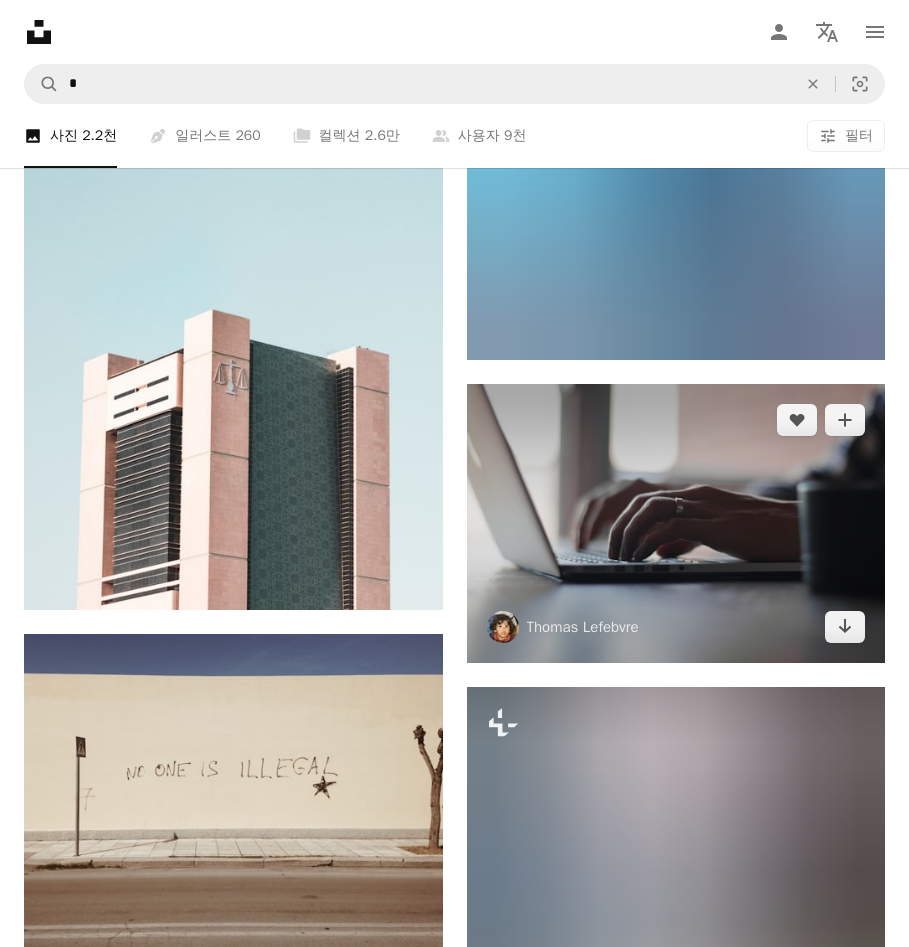 scroll, scrollTop: 21000, scrollLeft: 0, axis: vertical 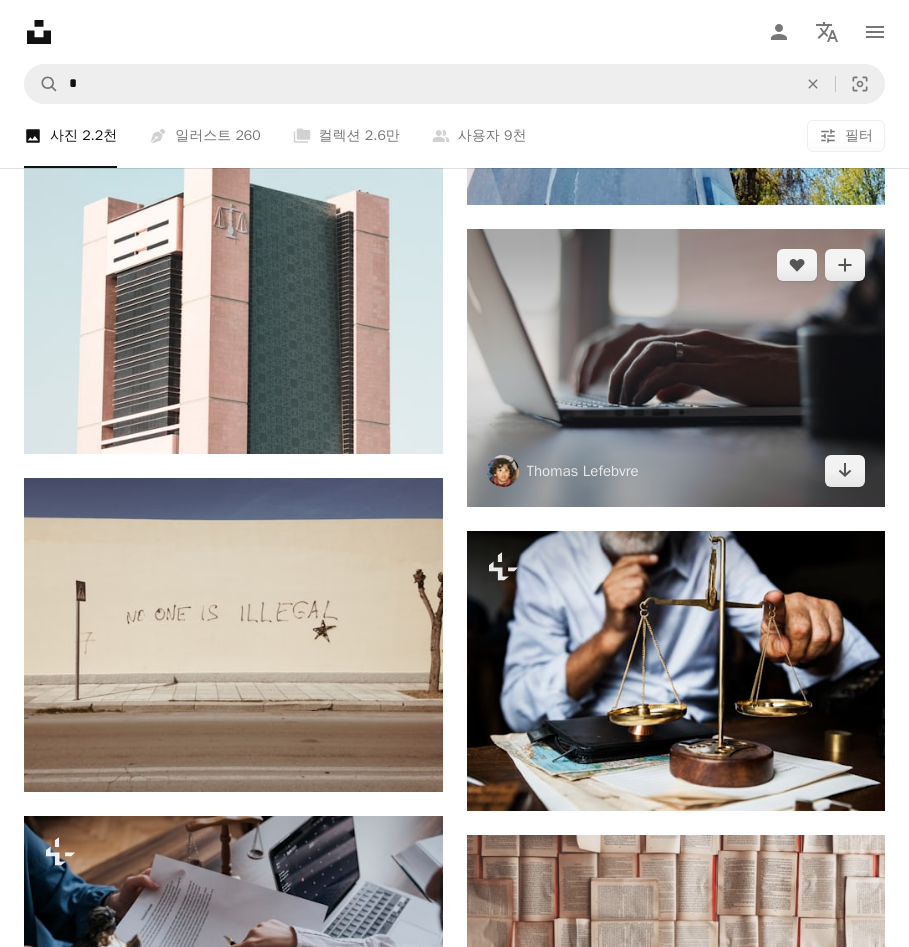click at bounding box center (676, 368) 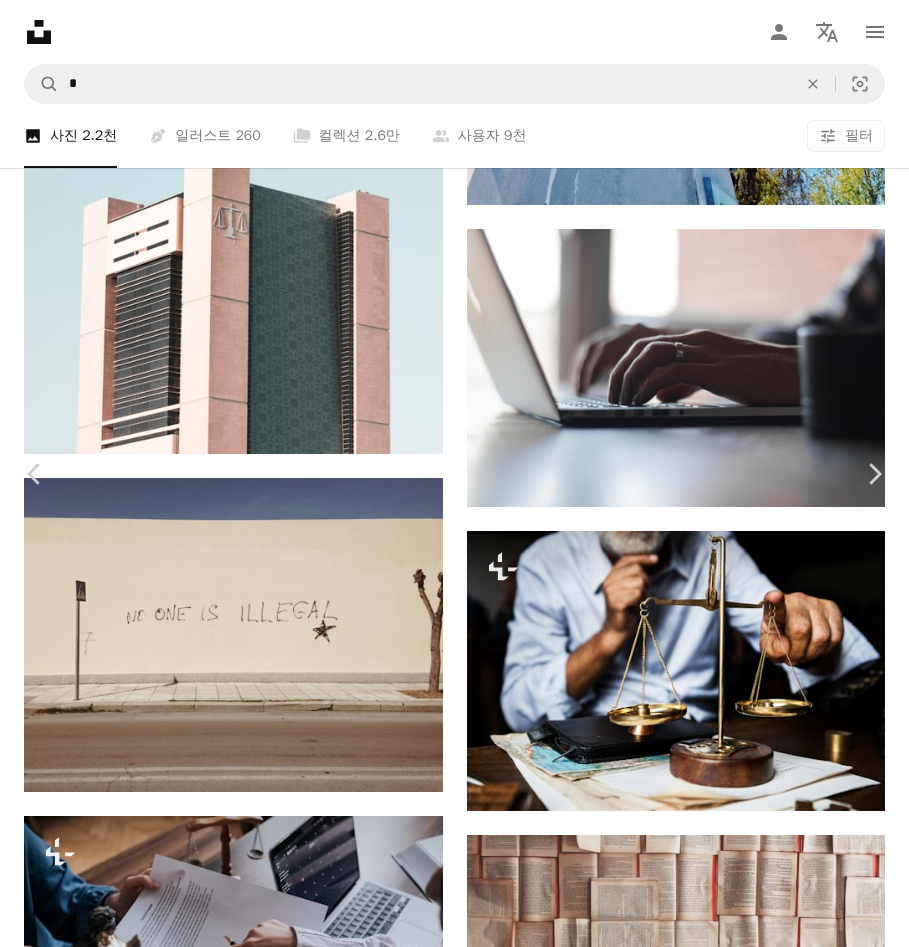 click on "Chevron down" 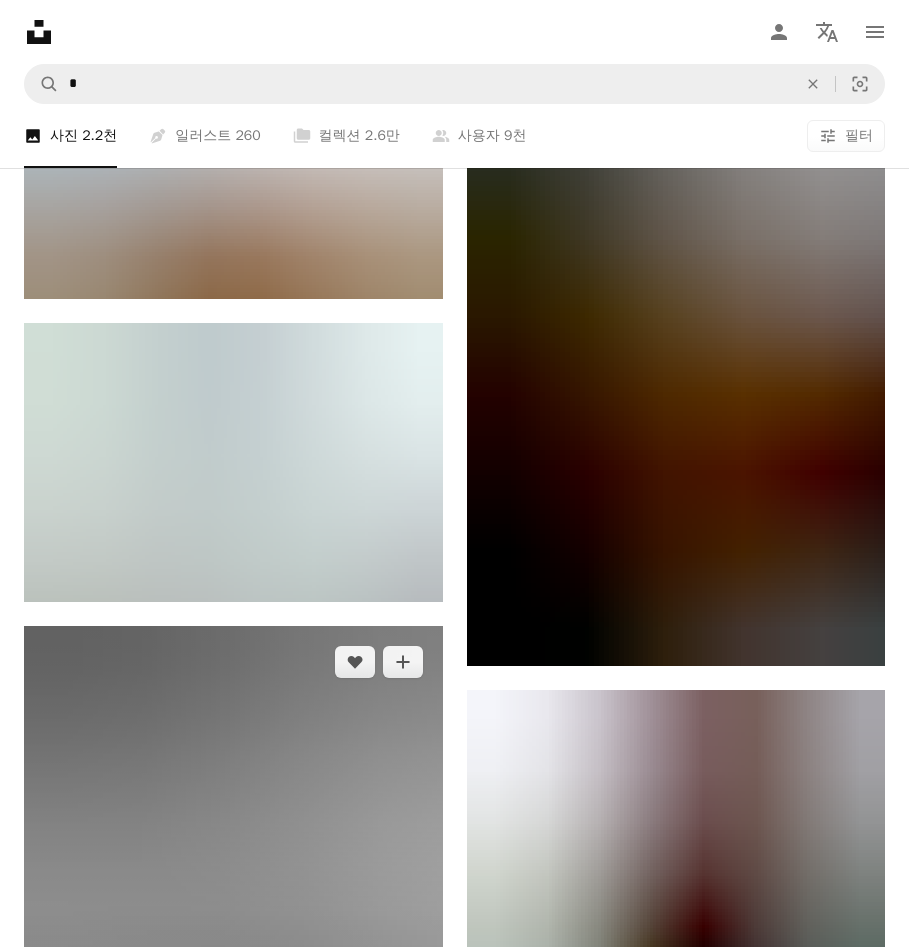 scroll, scrollTop: 22100, scrollLeft: 0, axis: vertical 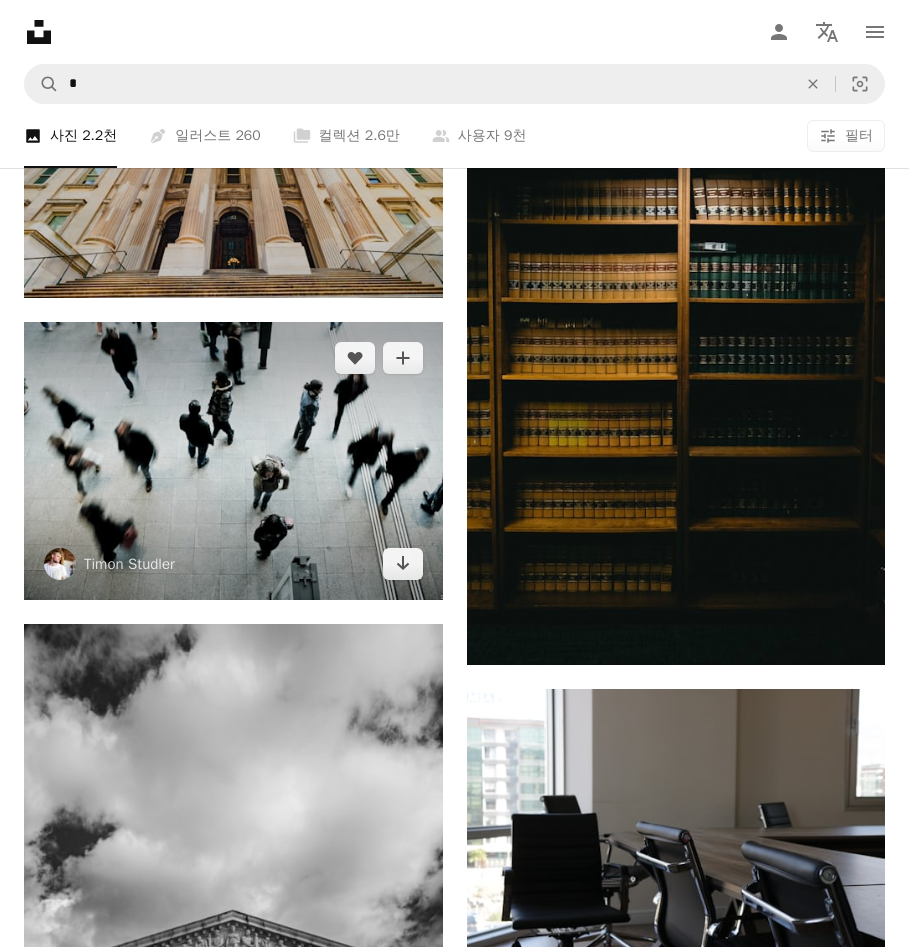 click at bounding box center (233, 461) 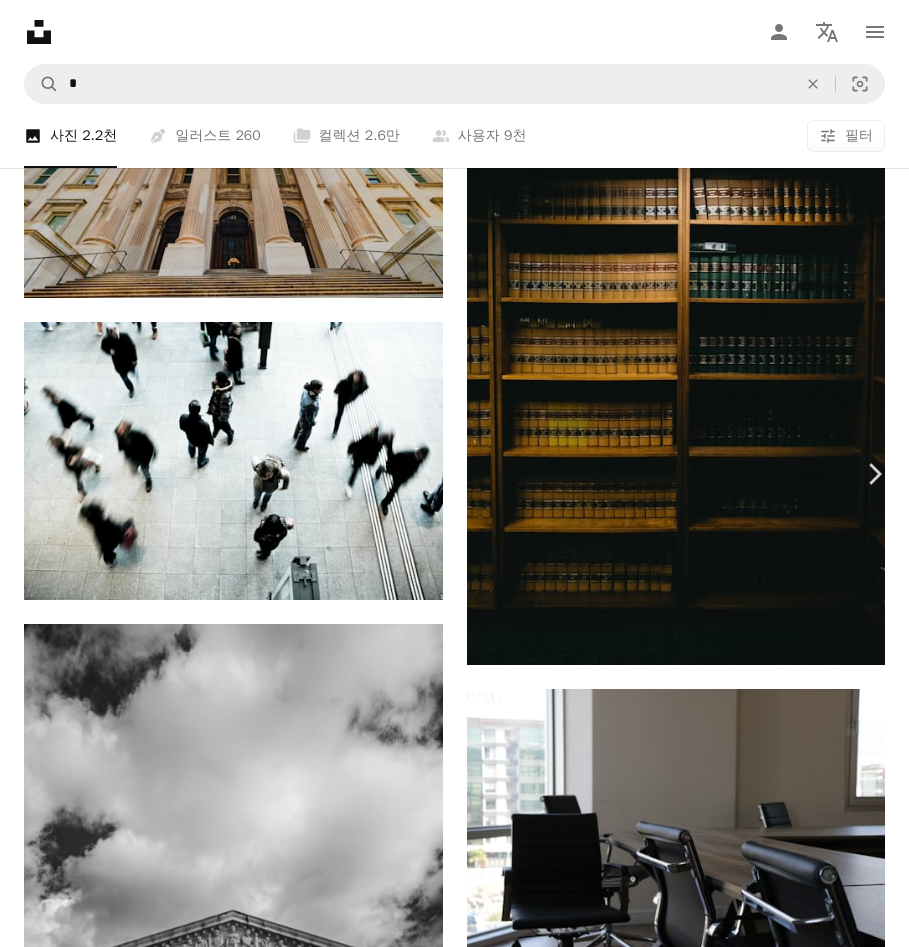 click on "Chevron down" 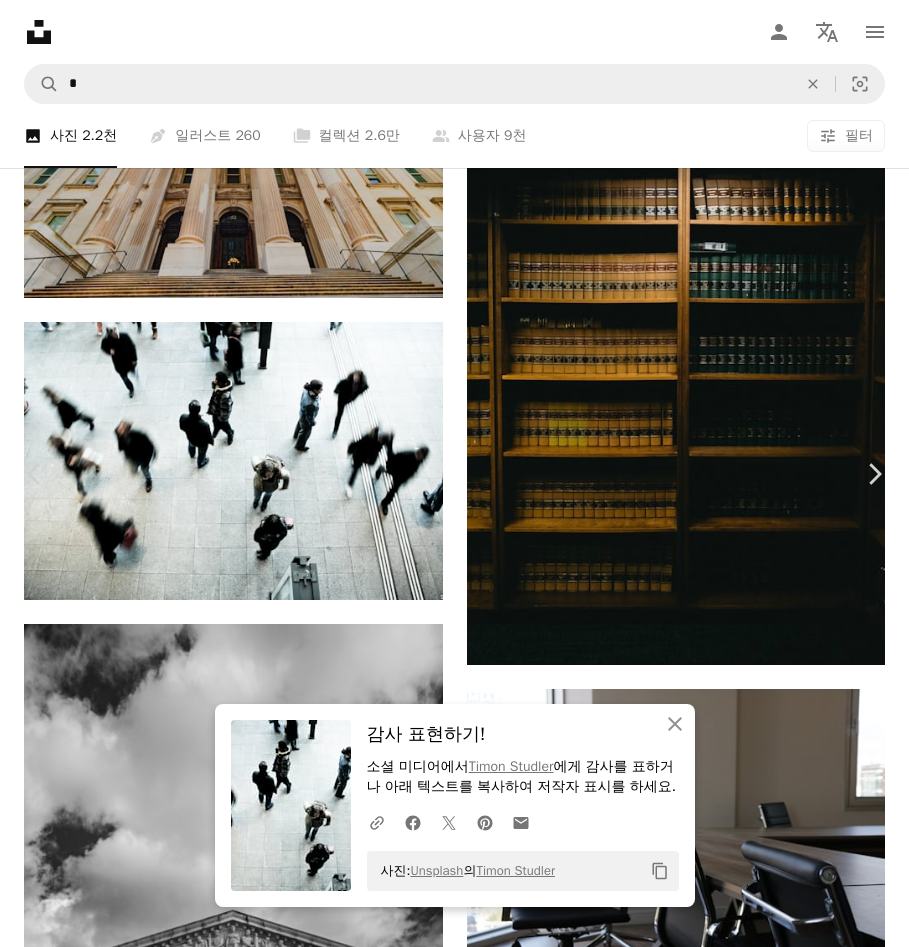 drag, startPoint x: 7, startPoint y: 21, endPoint x: 19, endPoint y: 31, distance: 15.6205 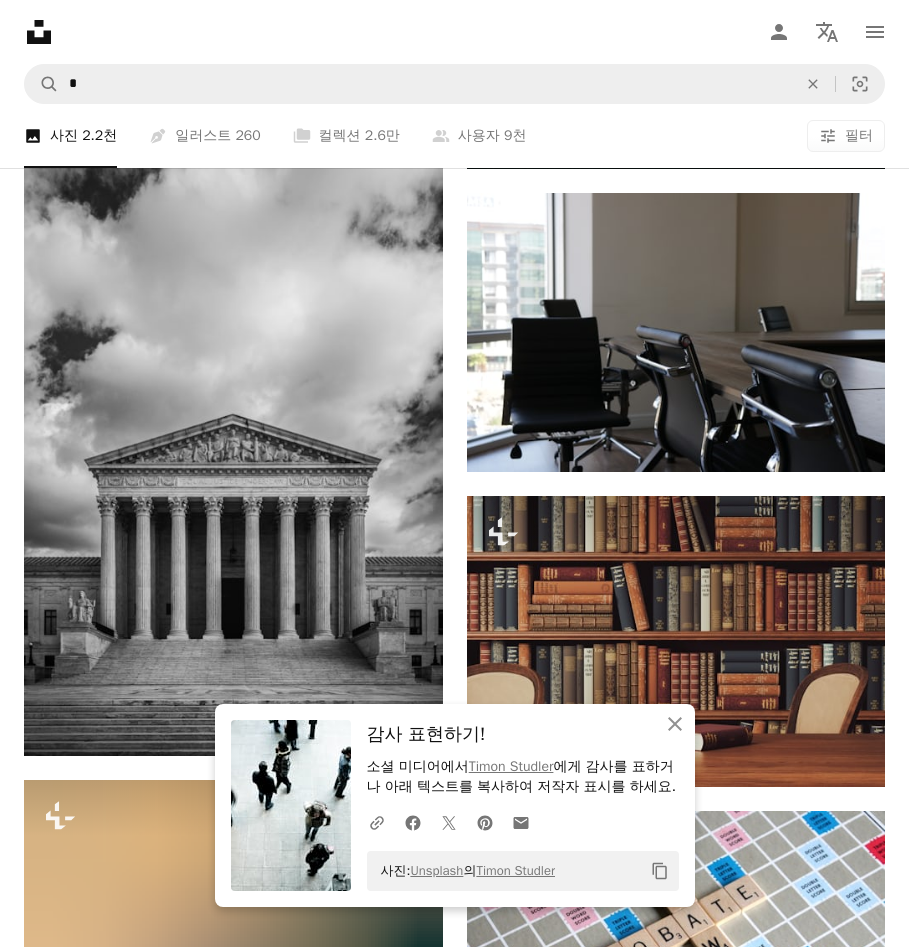 scroll, scrollTop: 22600, scrollLeft: 0, axis: vertical 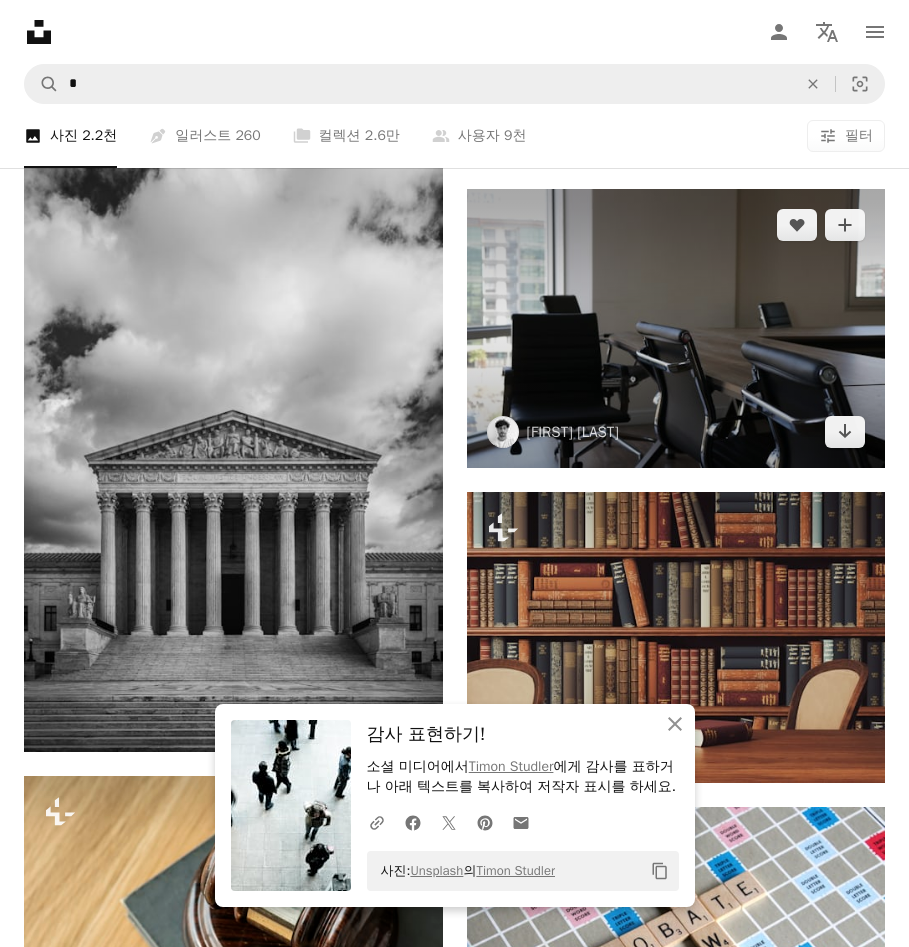 click at bounding box center [676, 328] 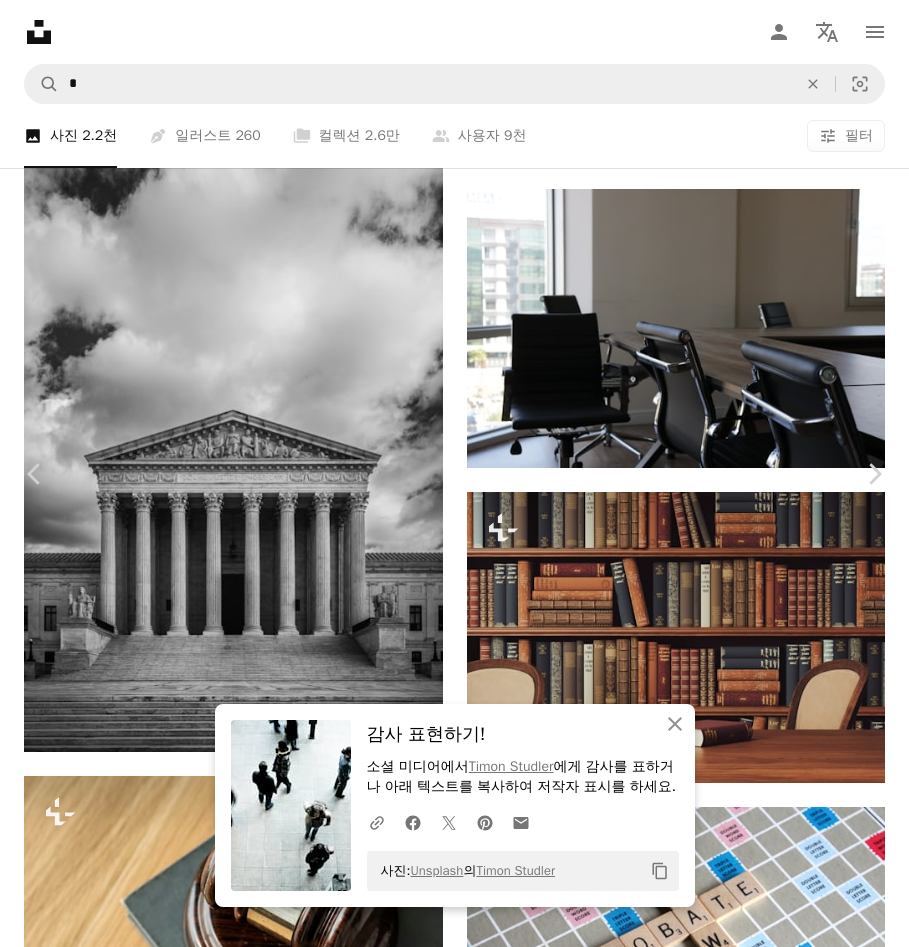 scroll, scrollTop: 100, scrollLeft: 0, axis: vertical 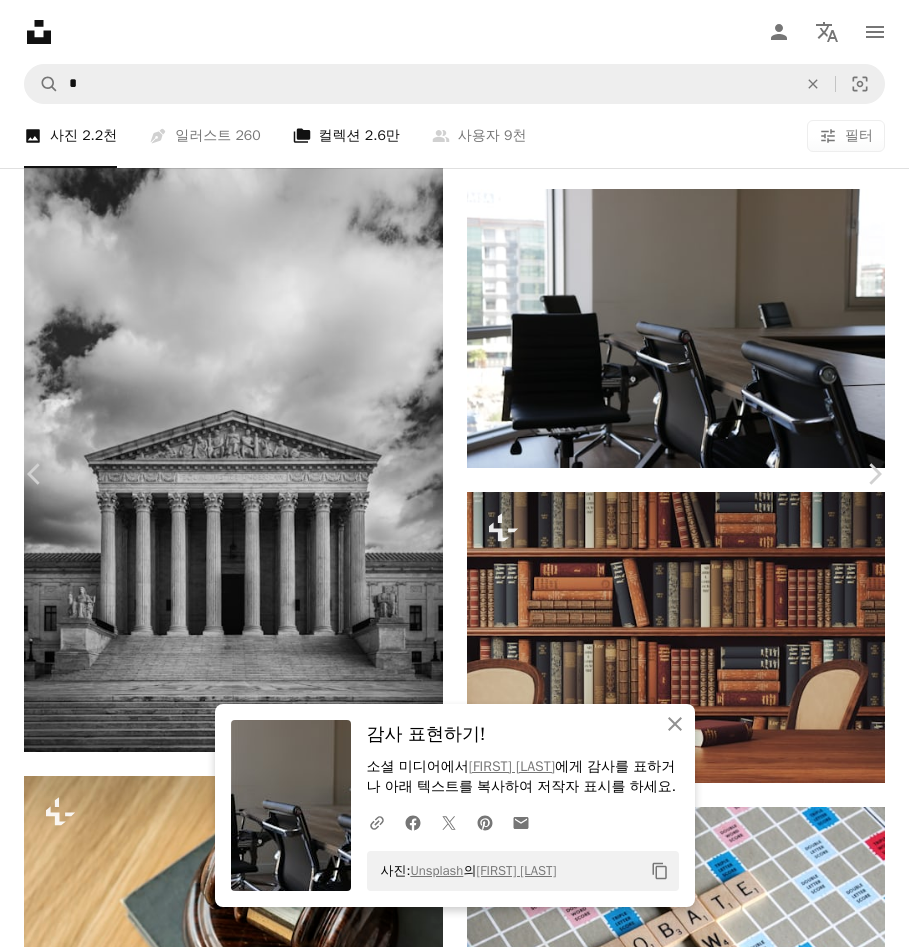click on "An X shape" at bounding box center [20, 20] 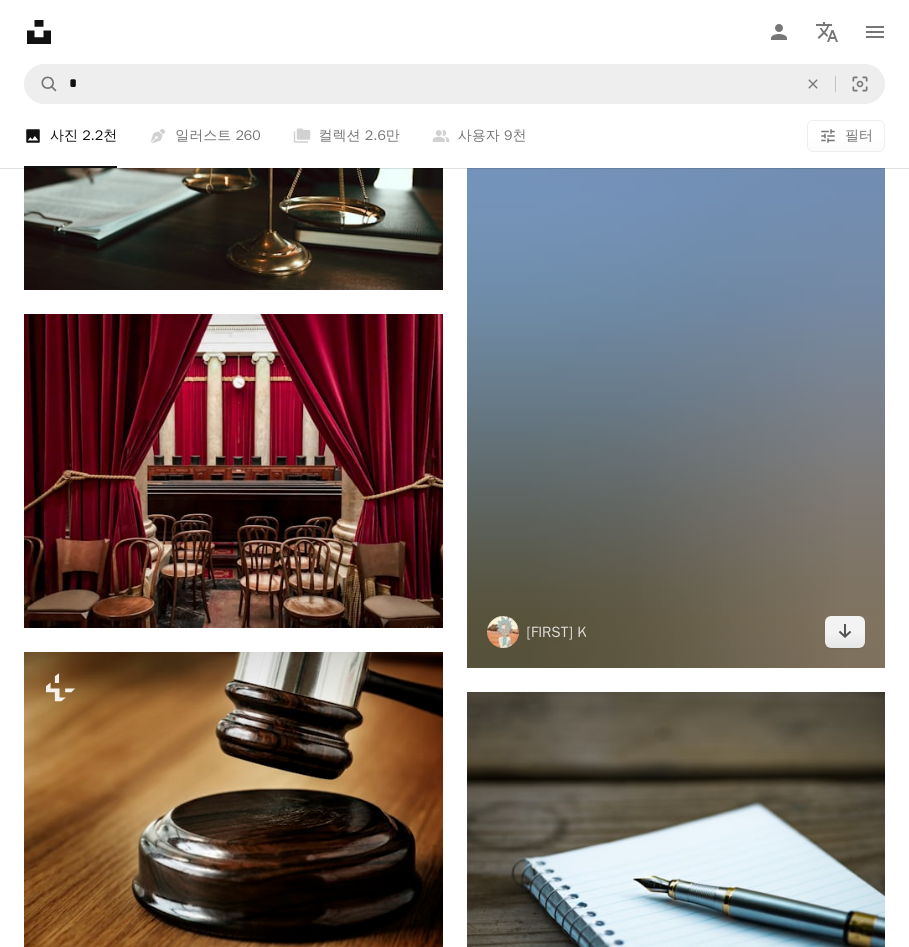 scroll, scrollTop: 26000, scrollLeft: 0, axis: vertical 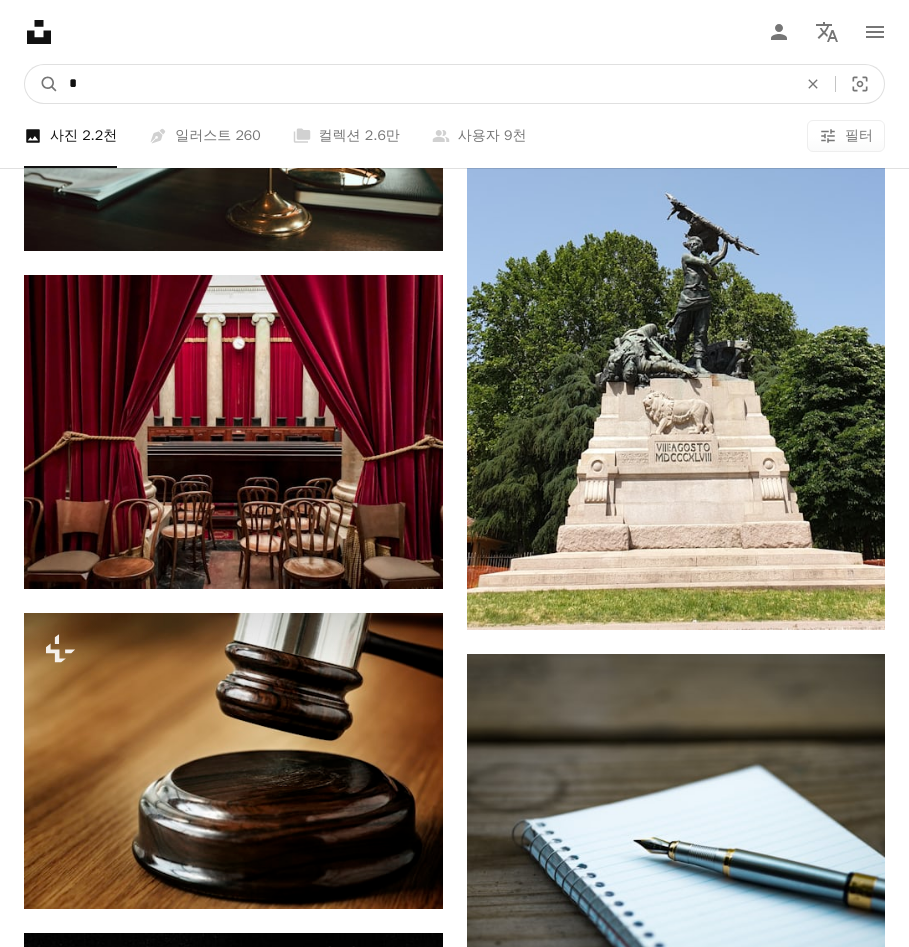 click on "*" at bounding box center [425, 84] 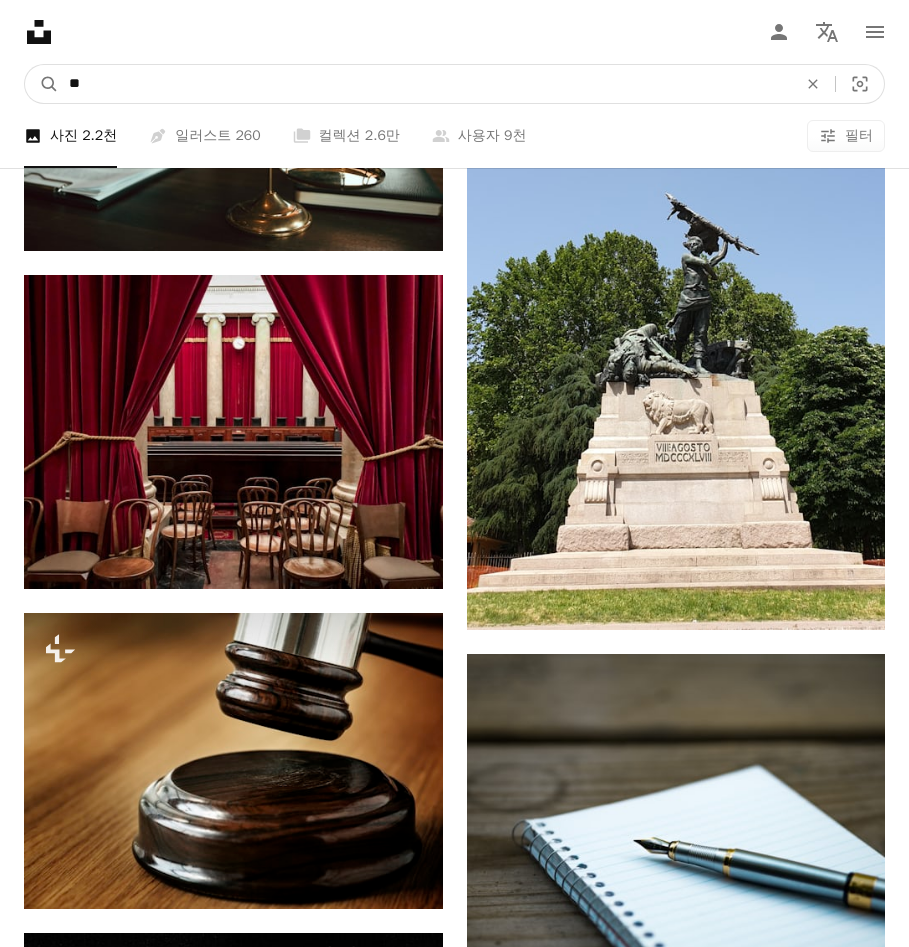 type on "**" 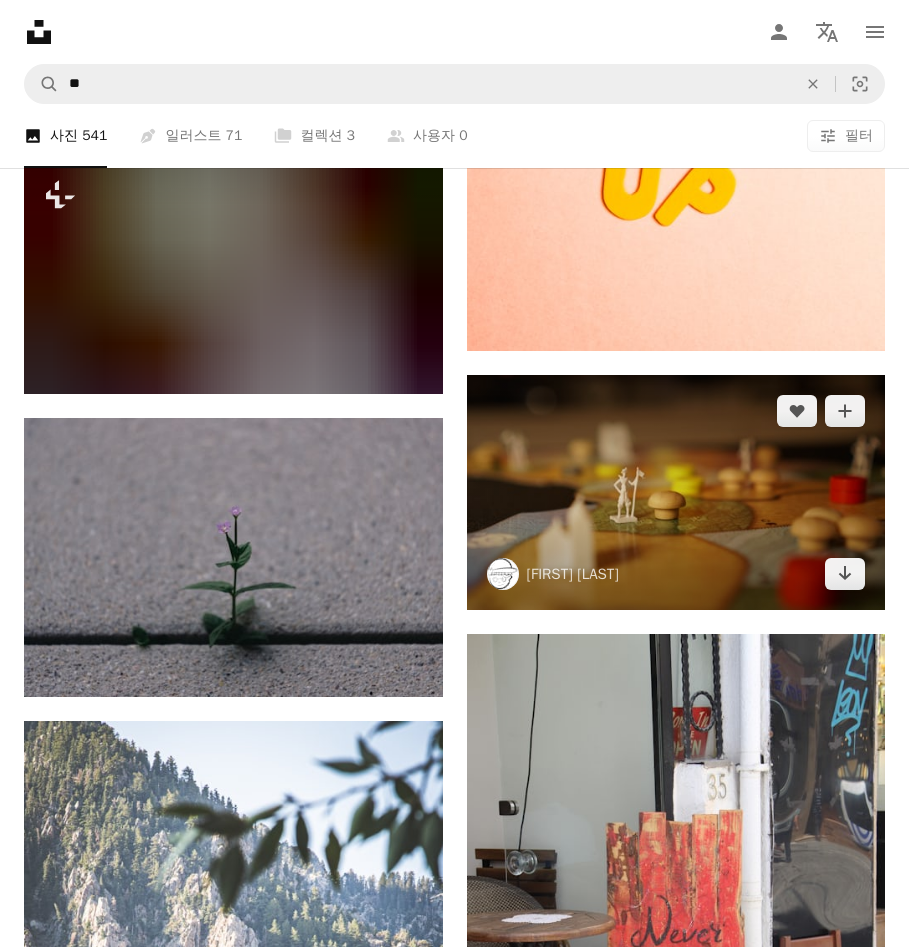 scroll, scrollTop: 2000, scrollLeft: 0, axis: vertical 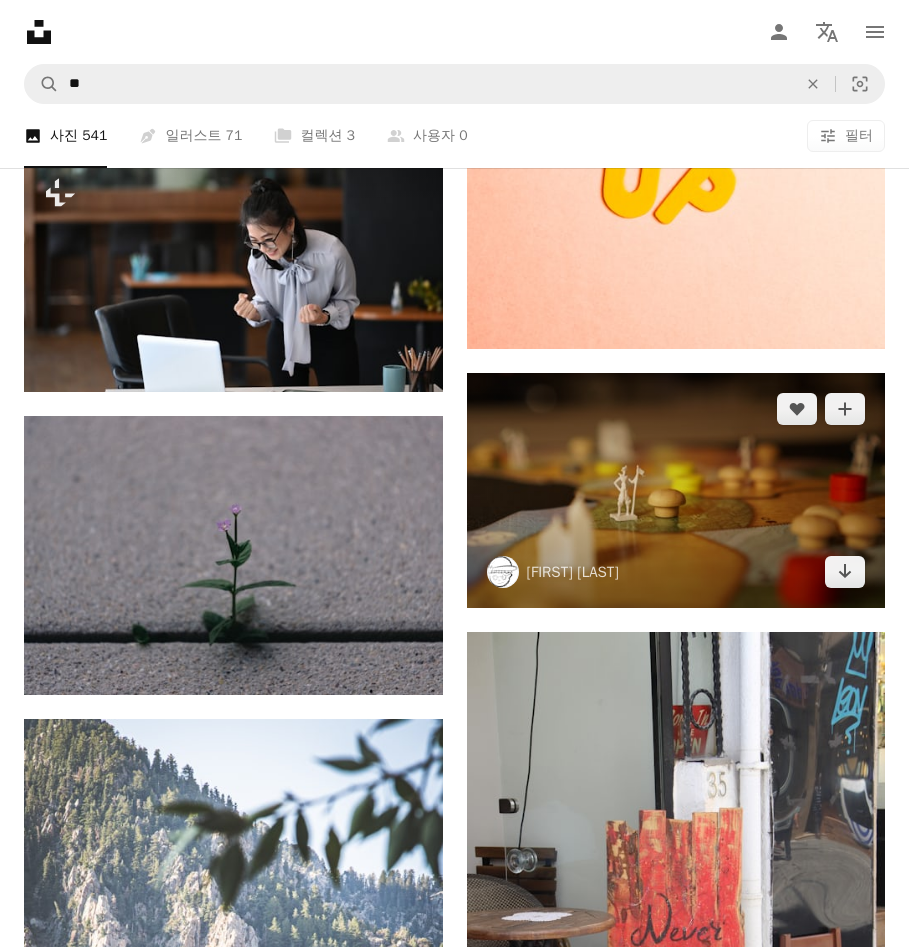 click at bounding box center (676, 490) 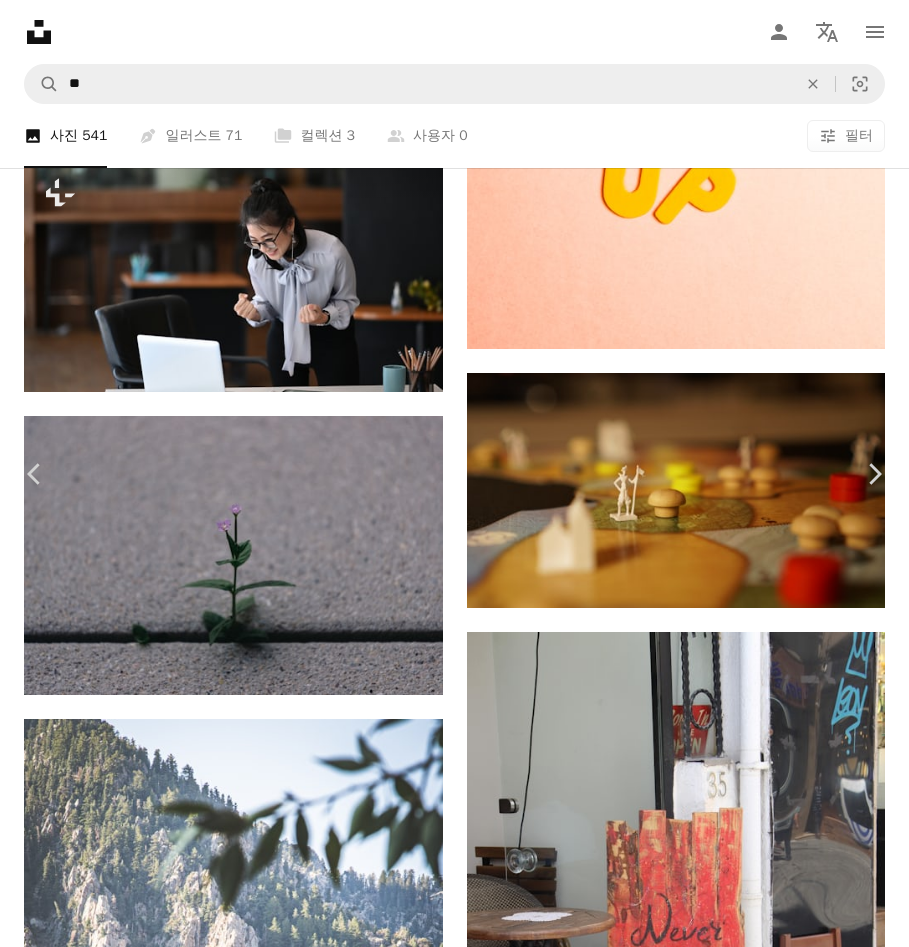 click on "Chevron down" 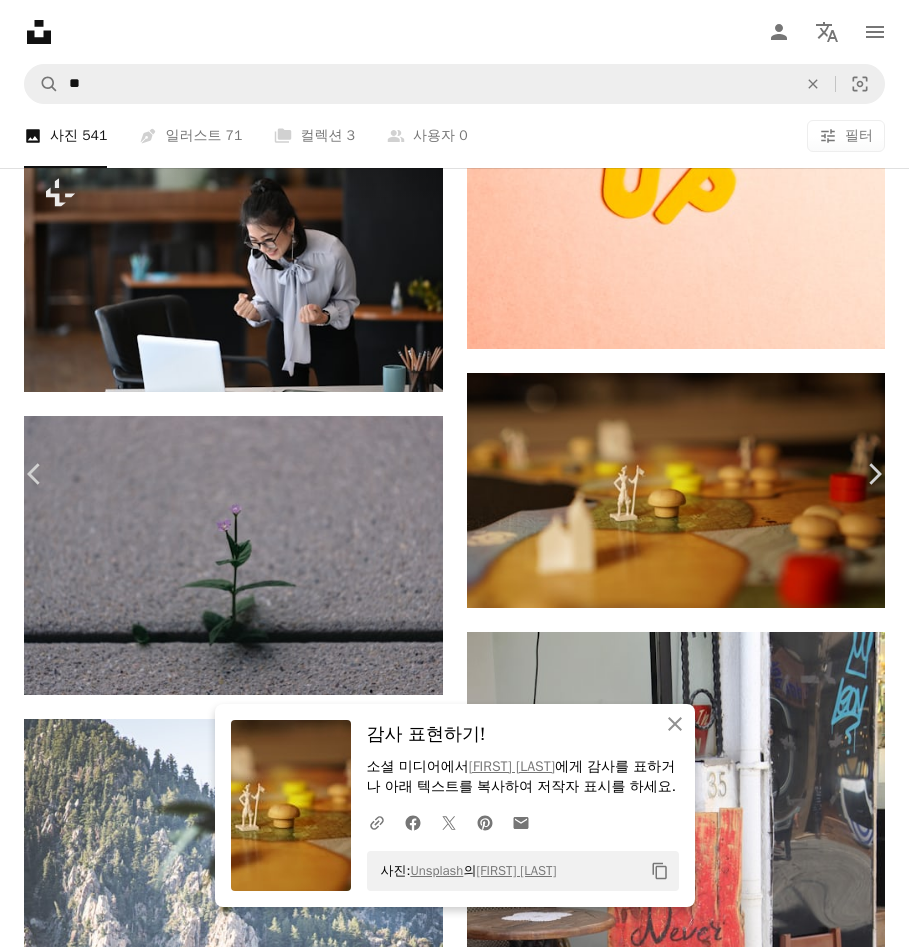 click on "An X shape" at bounding box center (20, 20) 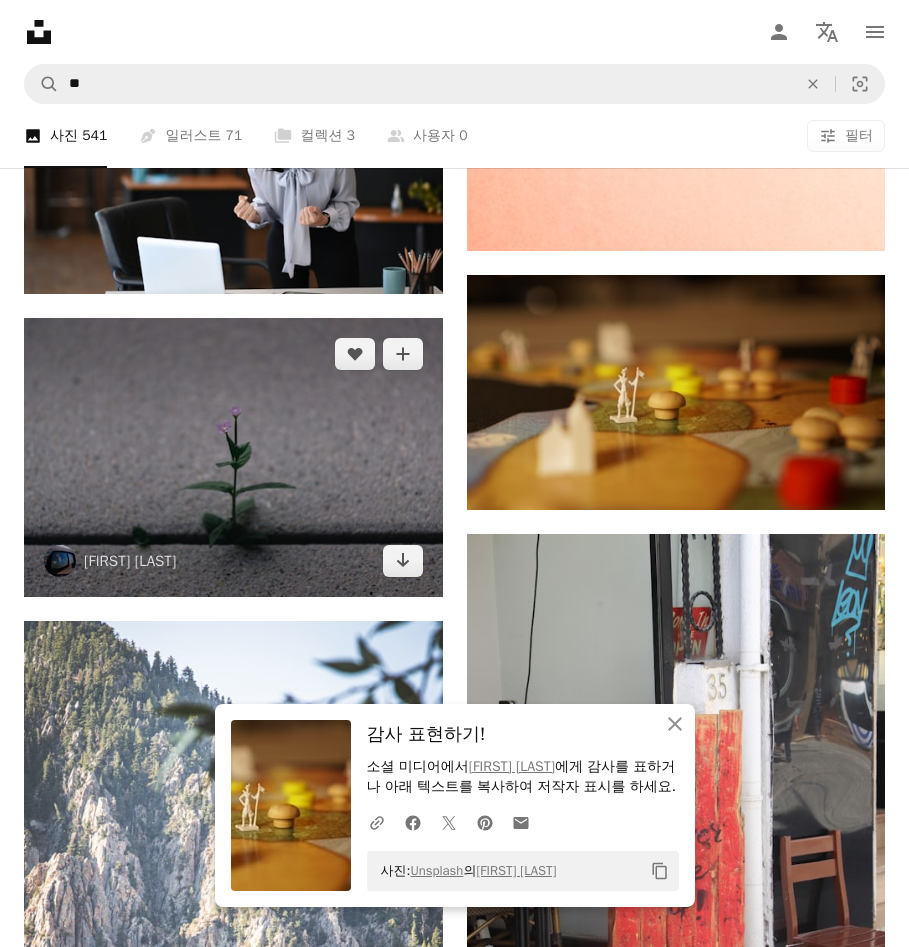 scroll, scrollTop: 2100, scrollLeft: 0, axis: vertical 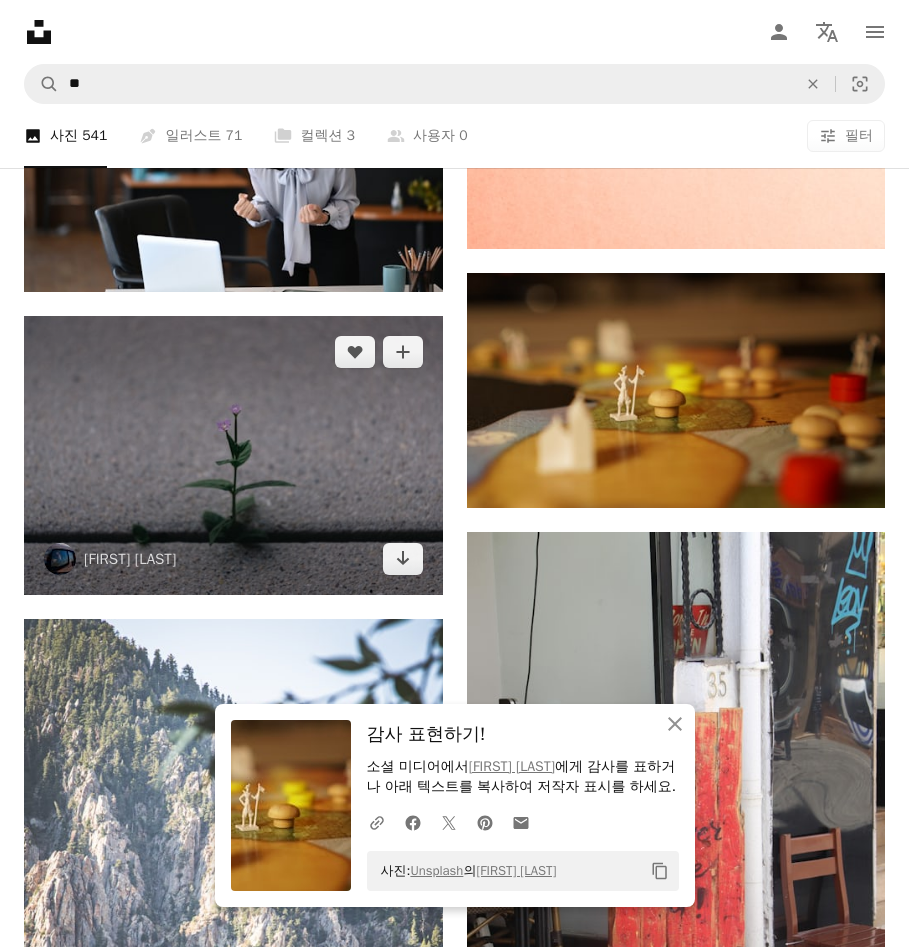 click at bounding box center (233, 455) 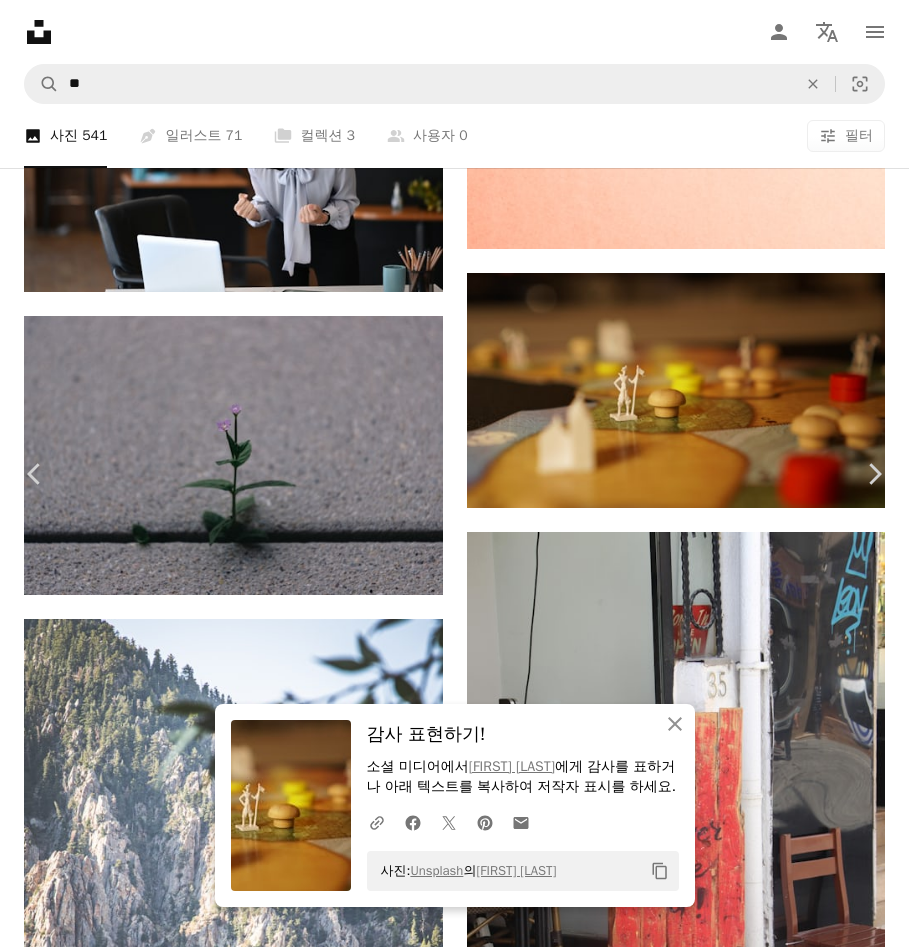 click on "Chevron down" 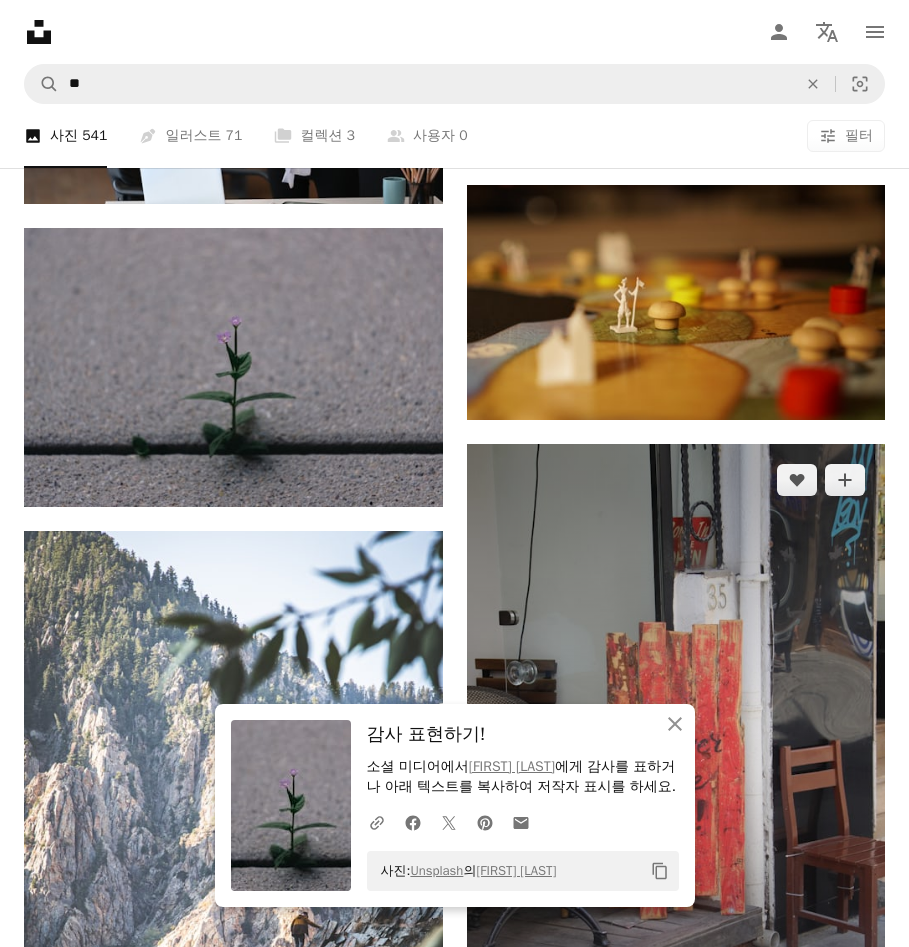 scroll, scrollTop: 2200, scrollLeft: 0, axis: vertical 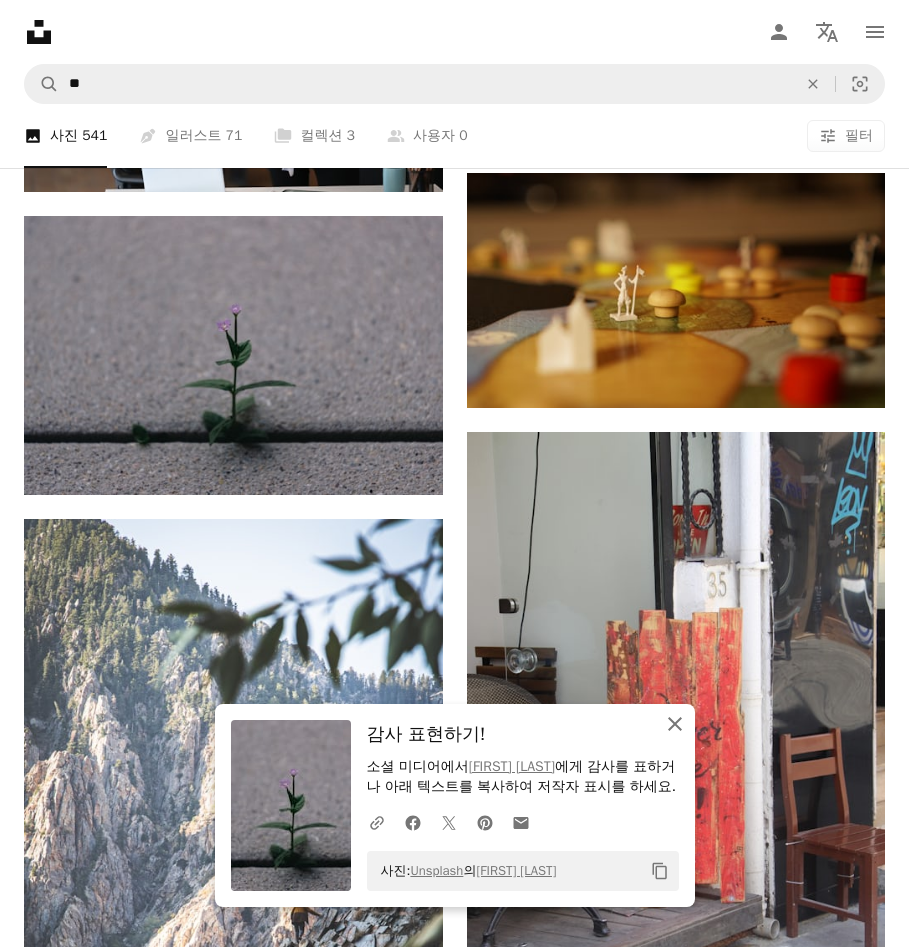 click 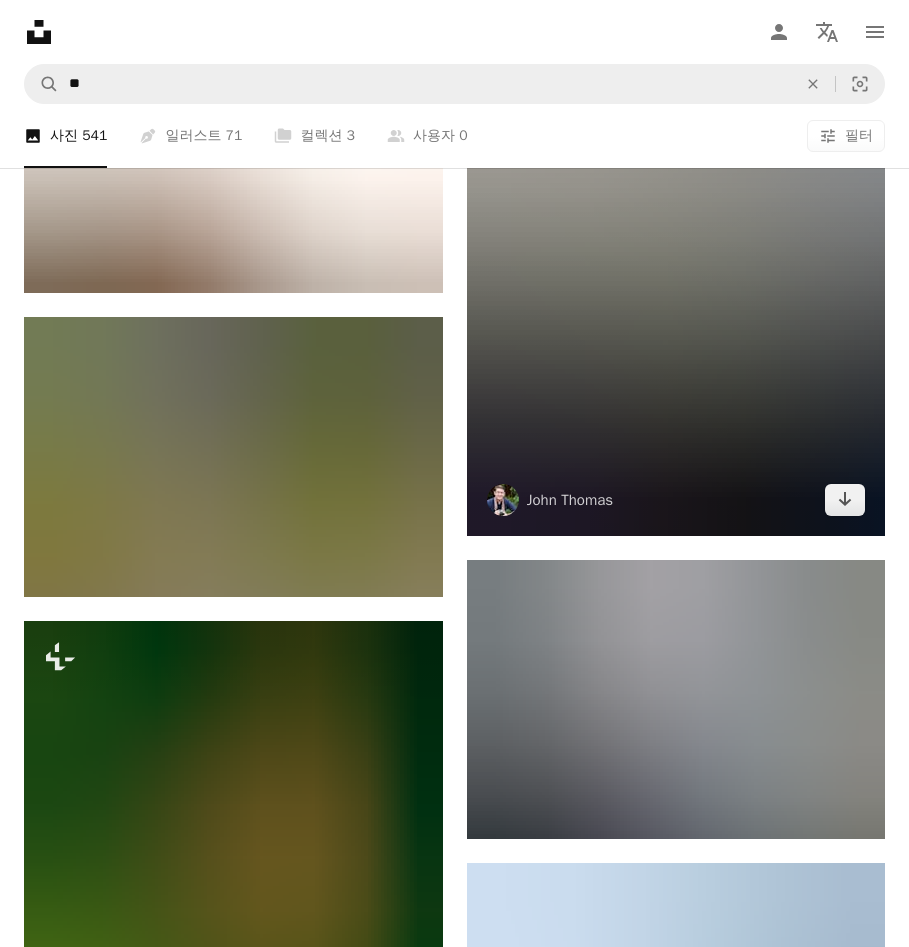 scroll, scrollTop: 3400, scrollLeft: 0, axis: vertical 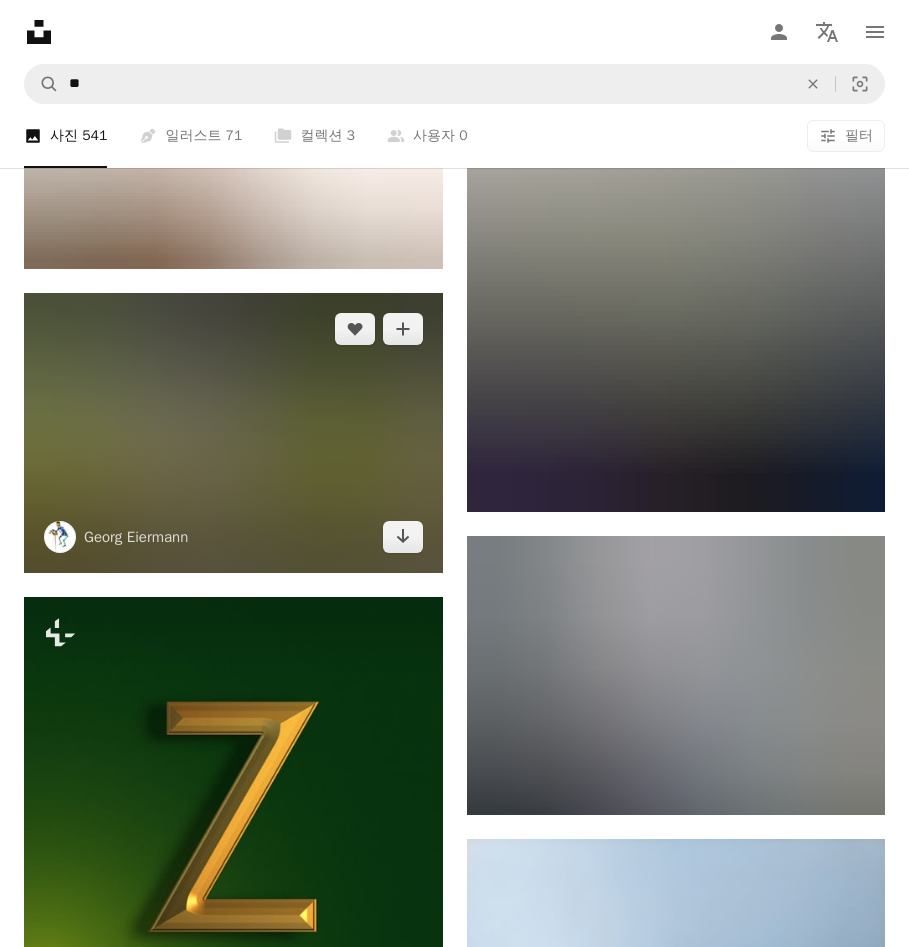 click at bounding box center (233, 432) 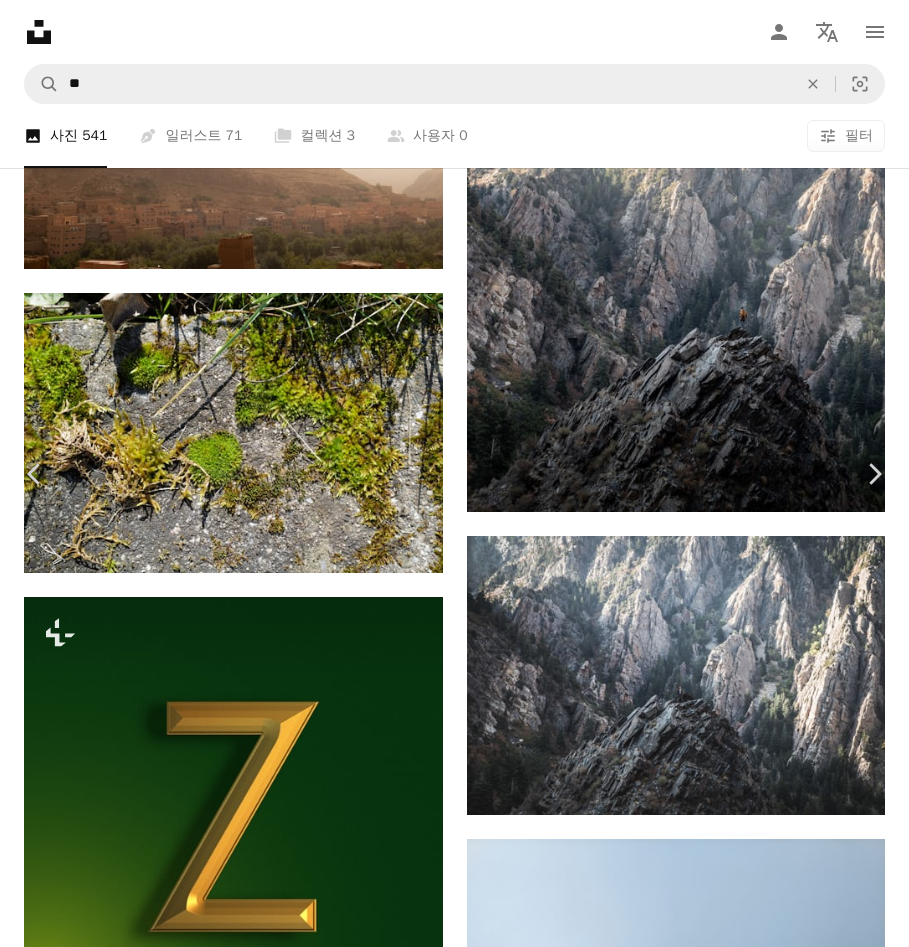 click on "Chevron down" 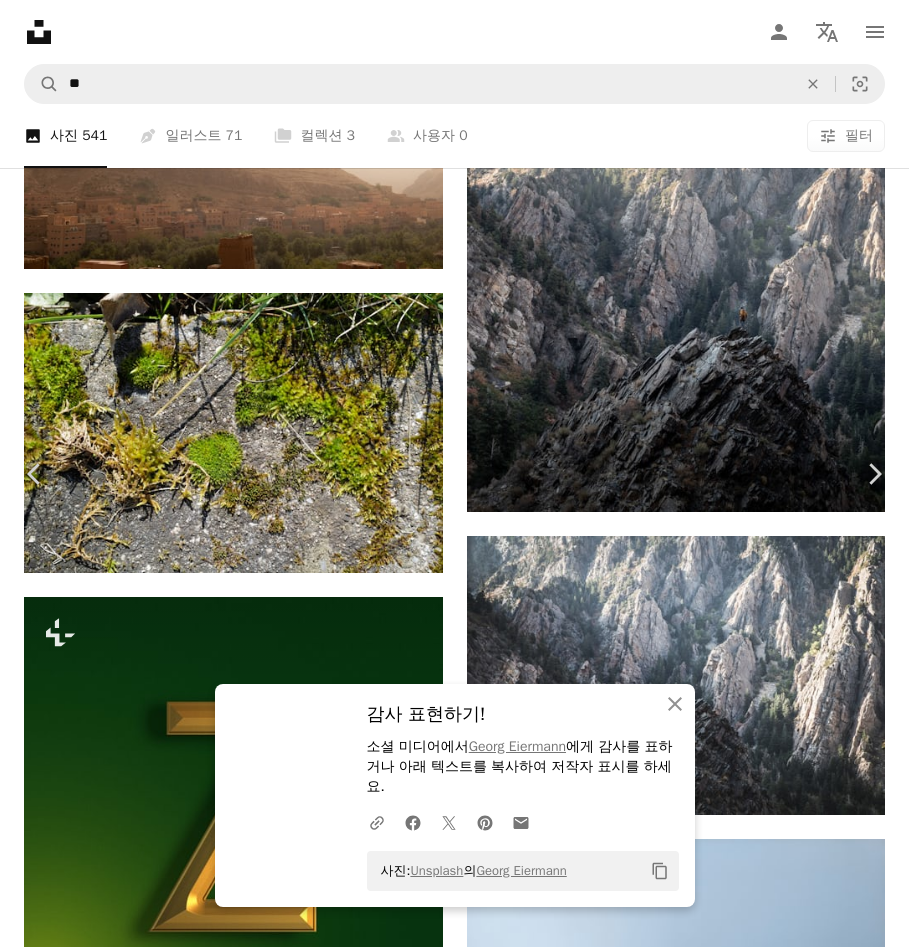 click on "An X shape" at bounding box center (20, 20) 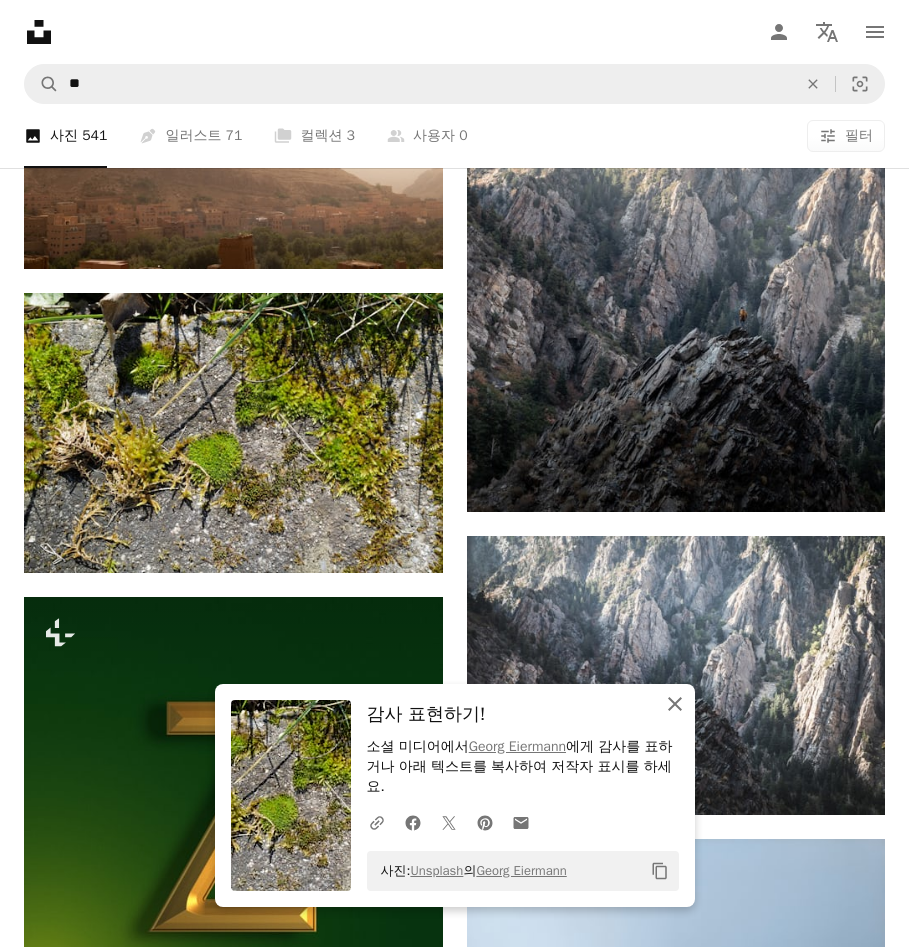 click on "An X shape" 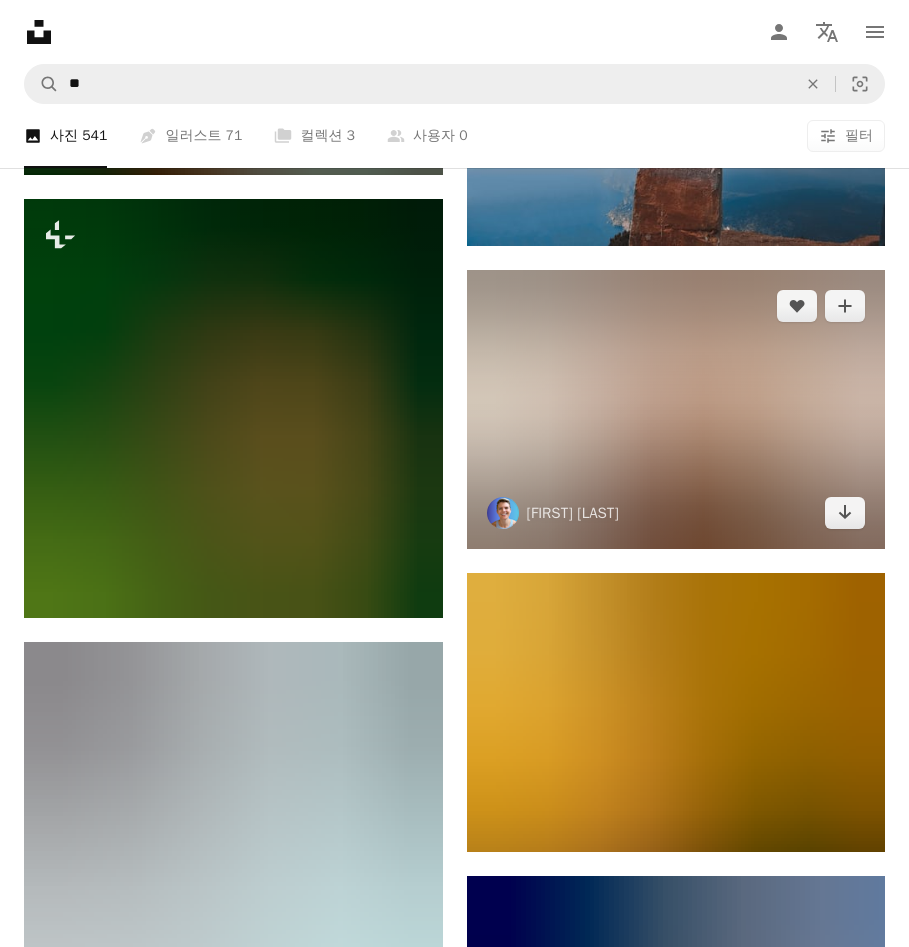 scroll, scrollTop: 4500, scrollLeft: 0, axis: vertical 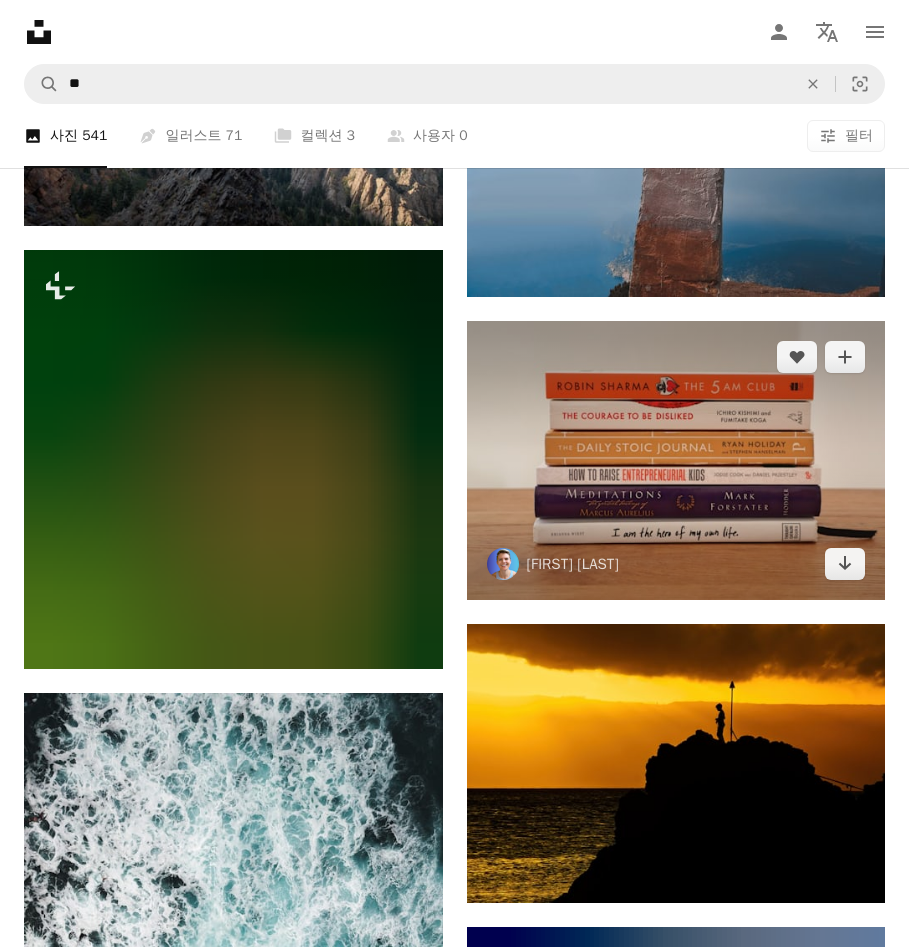 click at bounding box center [676, 460] 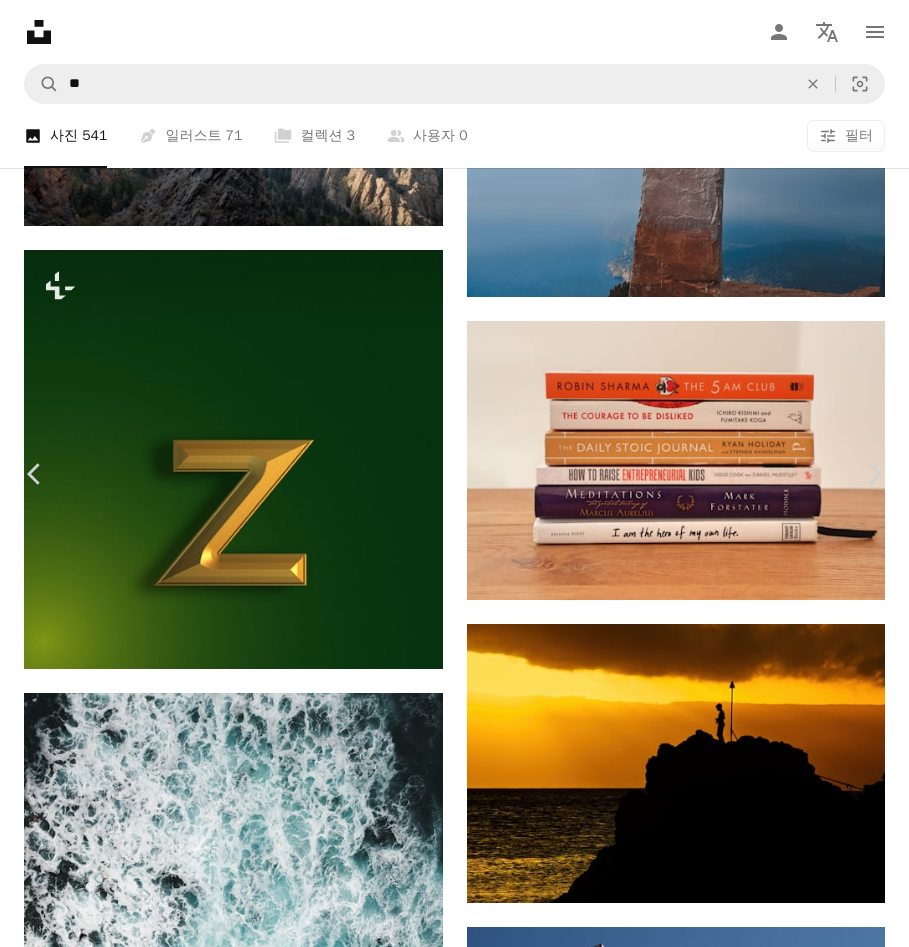 click on "An X shape" at bounding box center (20, 20) 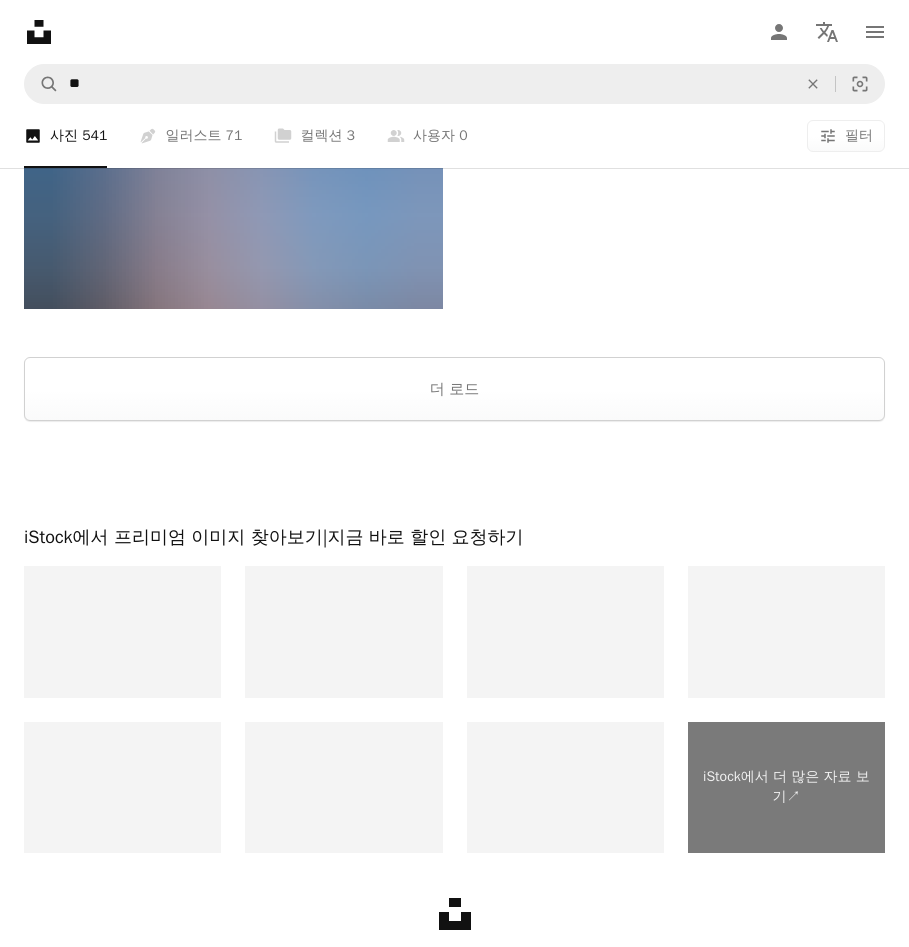 scroll, scrollTop: 9102, scrollLeft: 0, axis: vertical 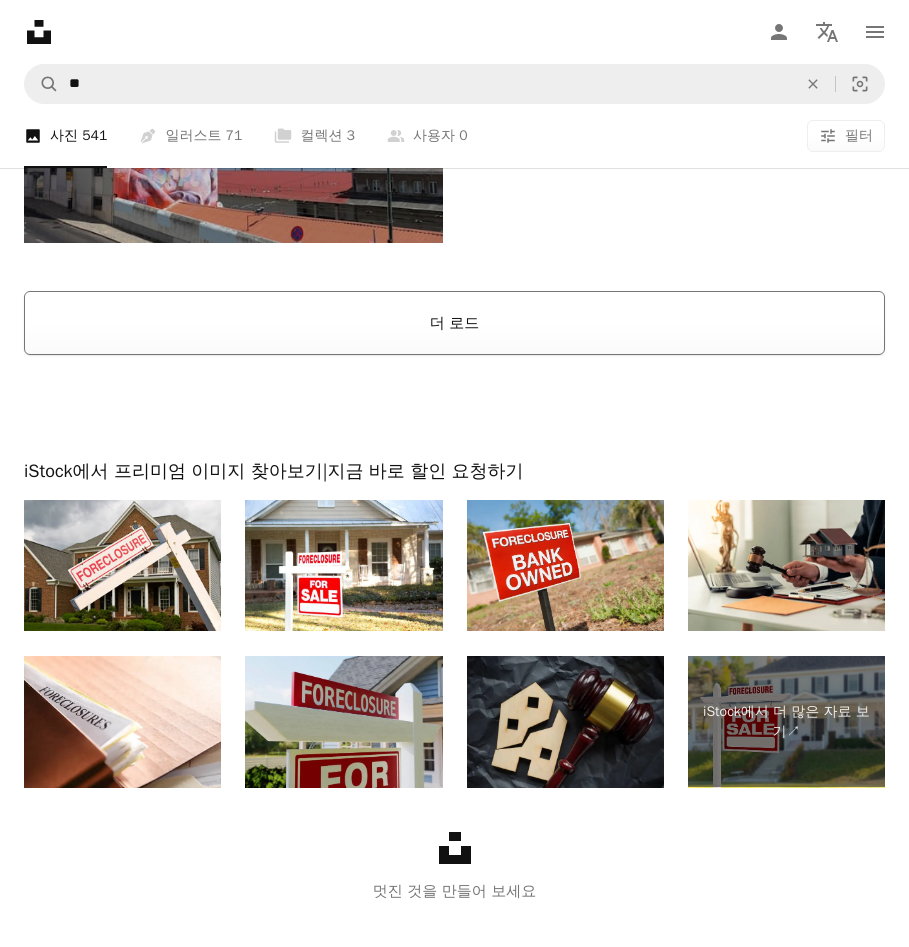 click on "더 로드" at bounding box center (454, 323) 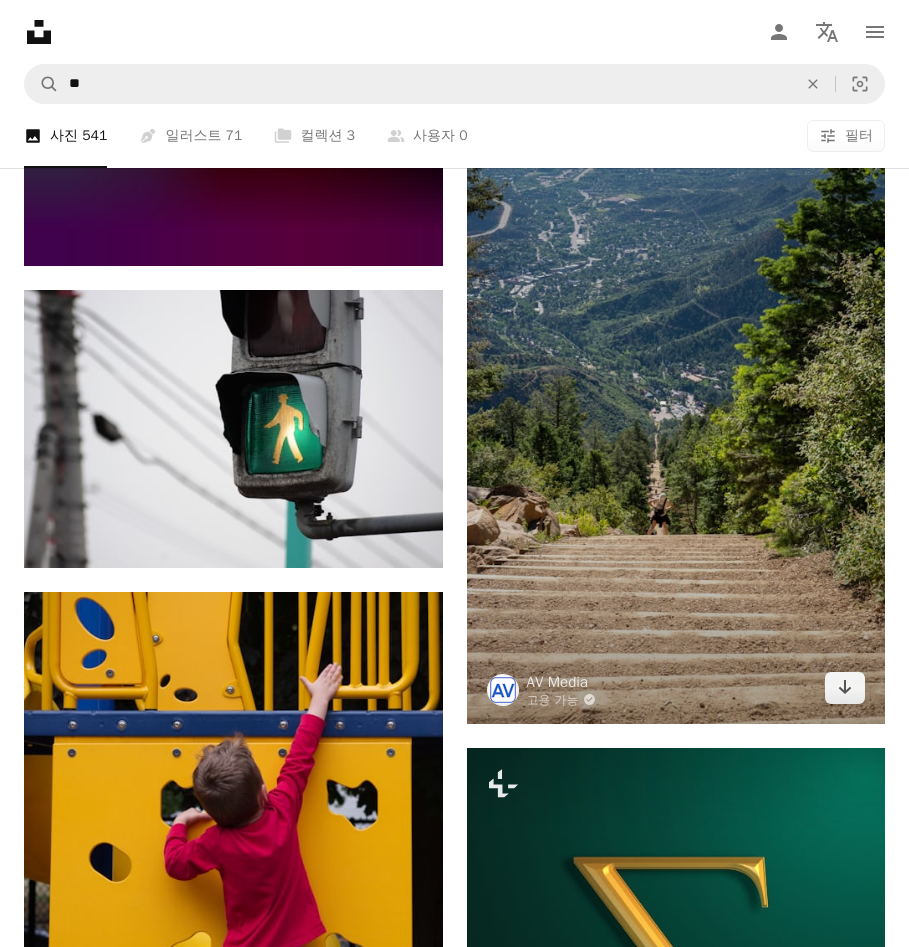 scroll, scrollTop: 10102, scrollLeft: 0, axis: vertical 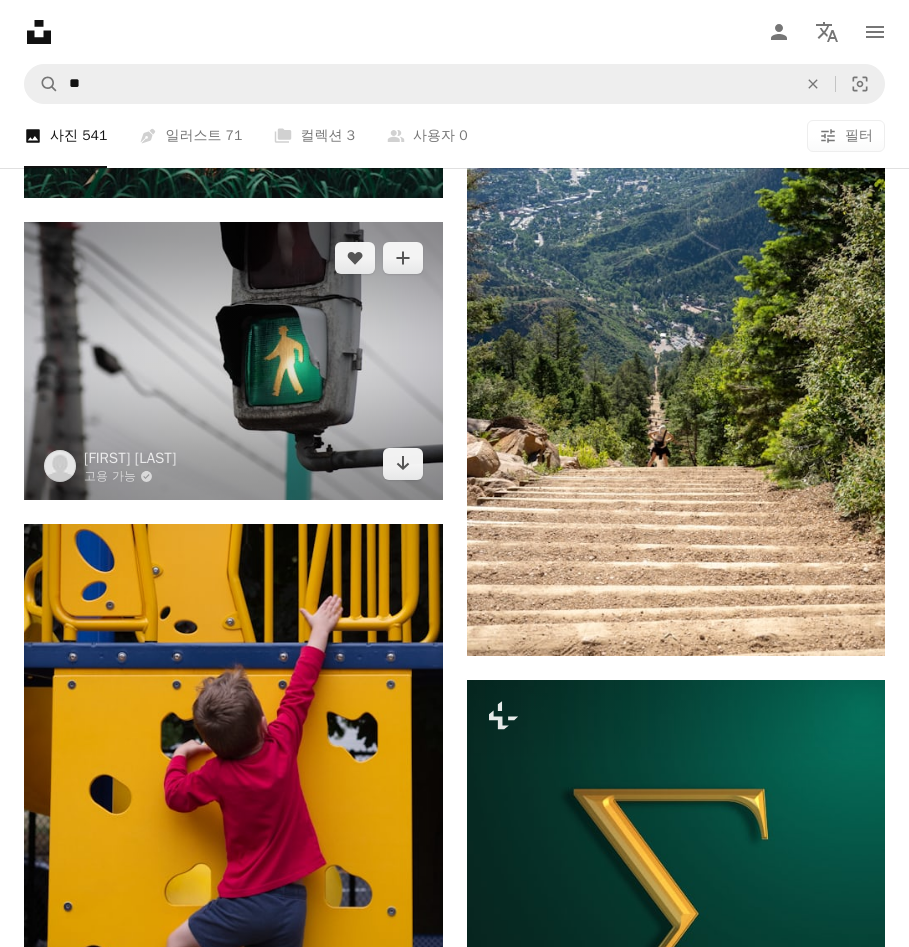click at bounding box center (233, 361) 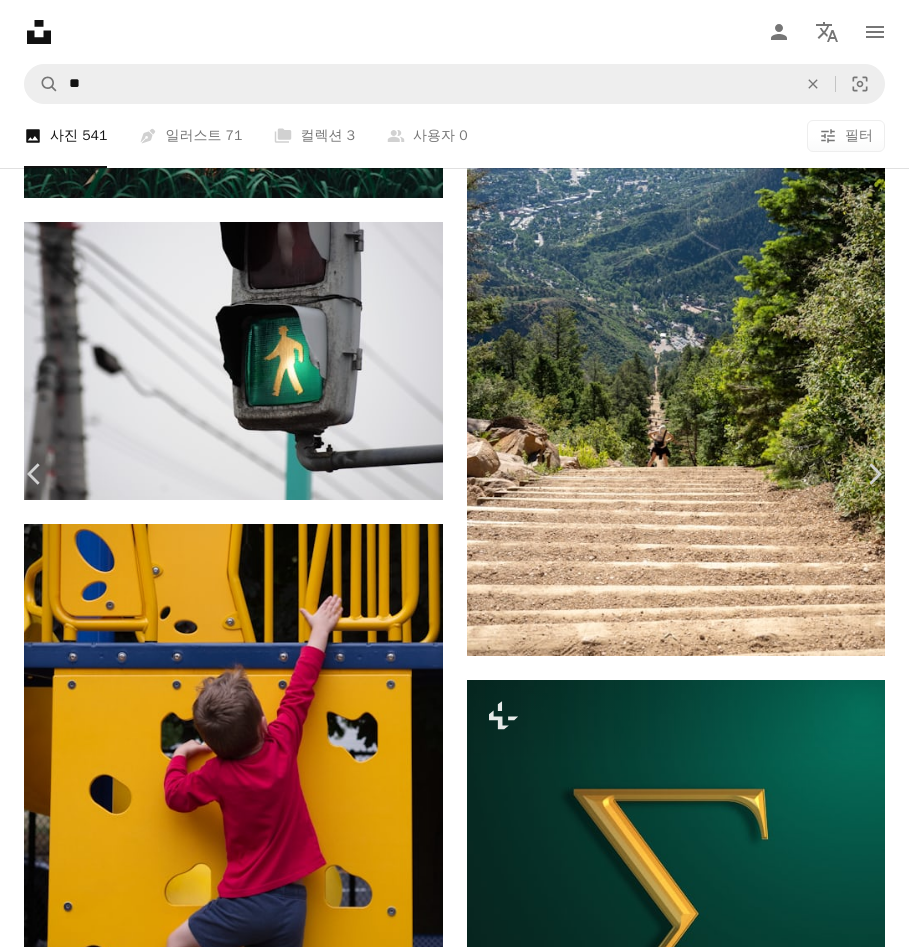 click on "Chevron down" 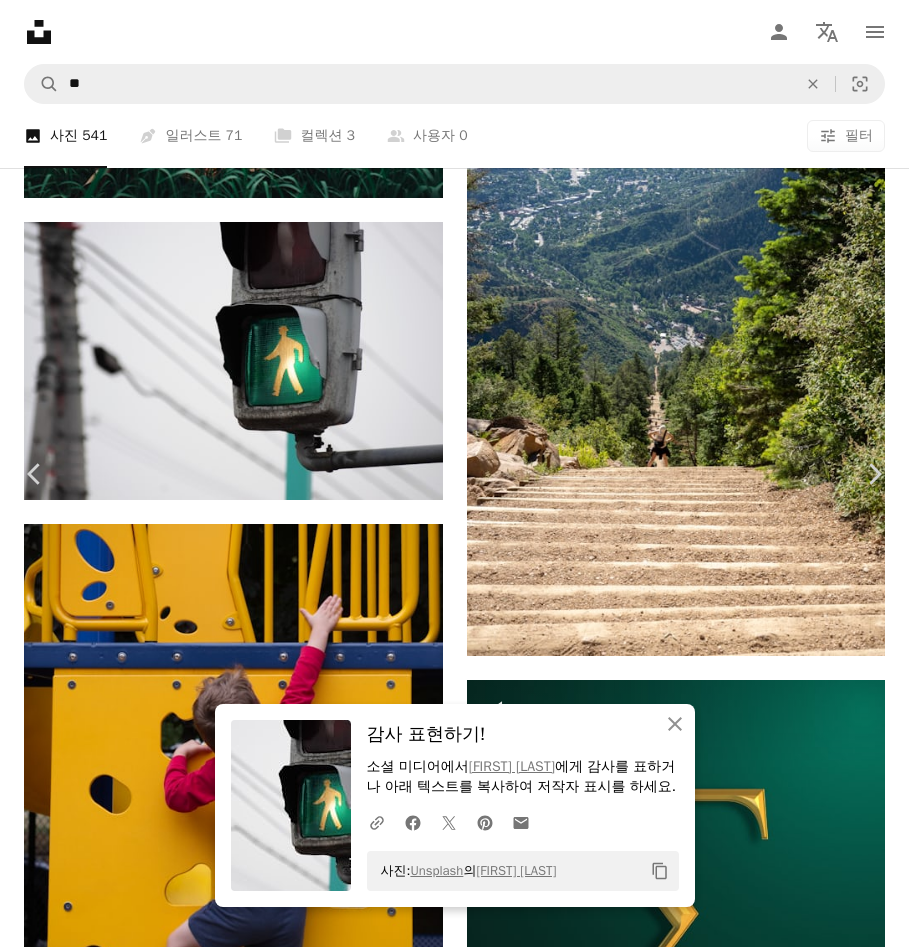 click on "An X shape" at bounding box center [20, 20] 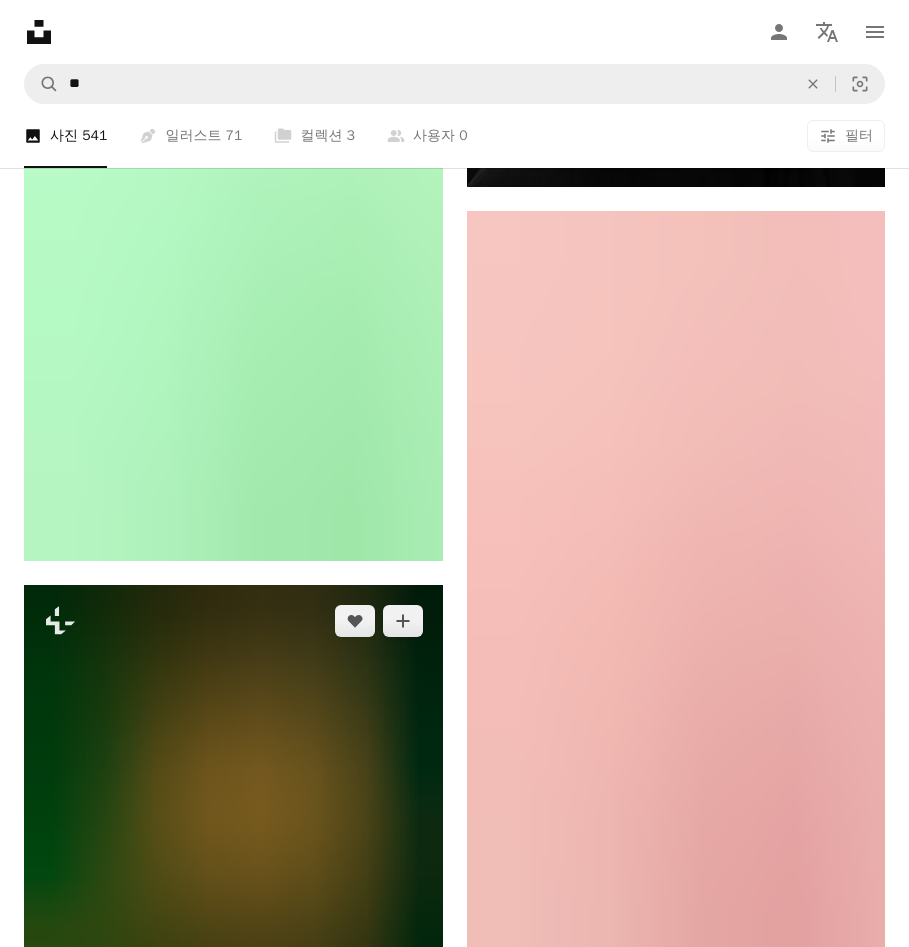 scroll, scrollTop: 19102, scrollLeft: 0, axis: vertical 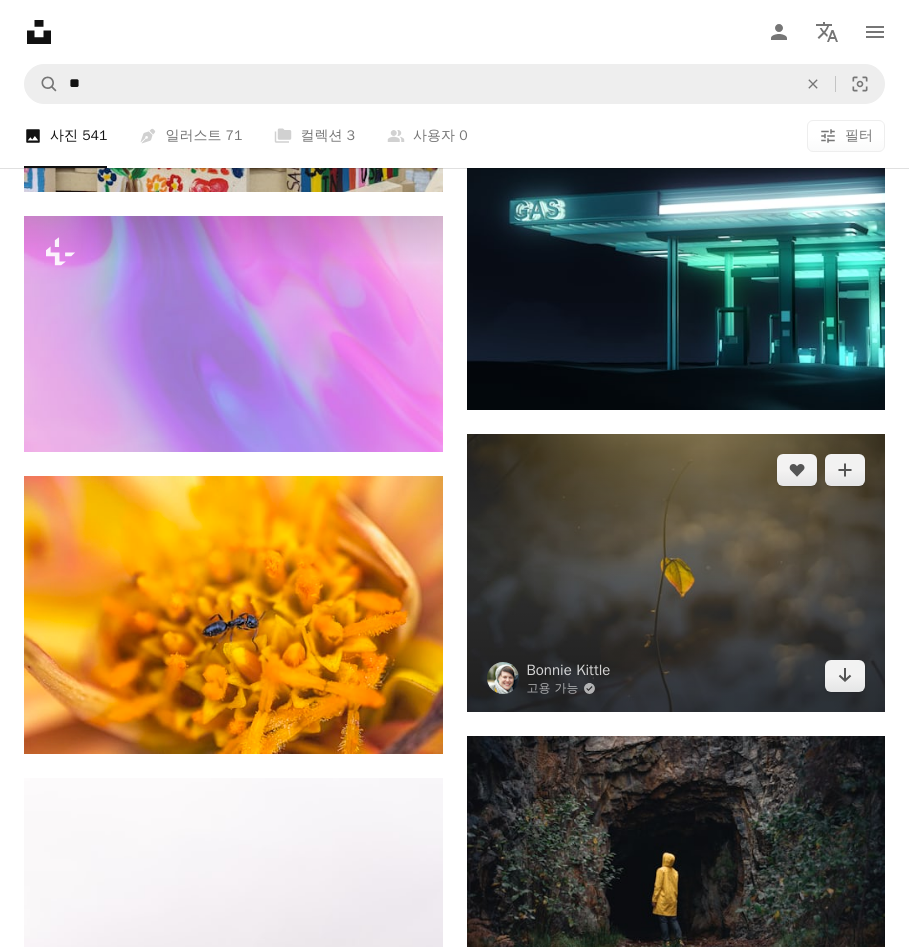 click at bounding box center [676, 573] 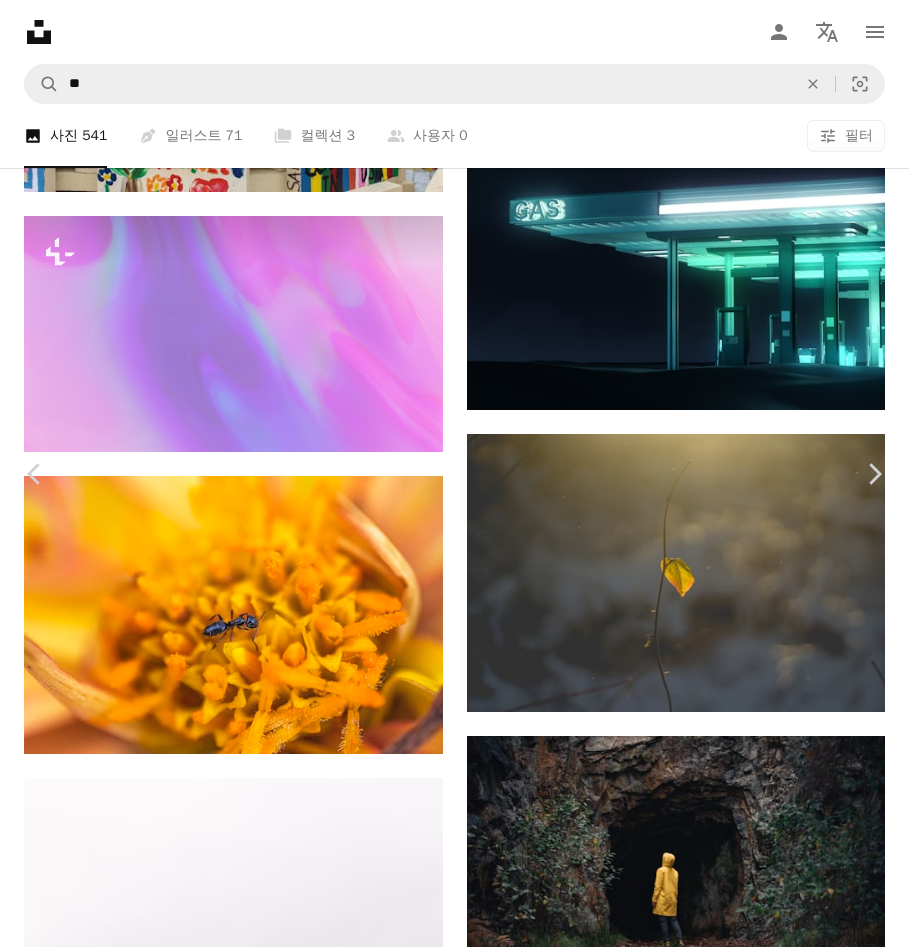 click on "Chevron down" 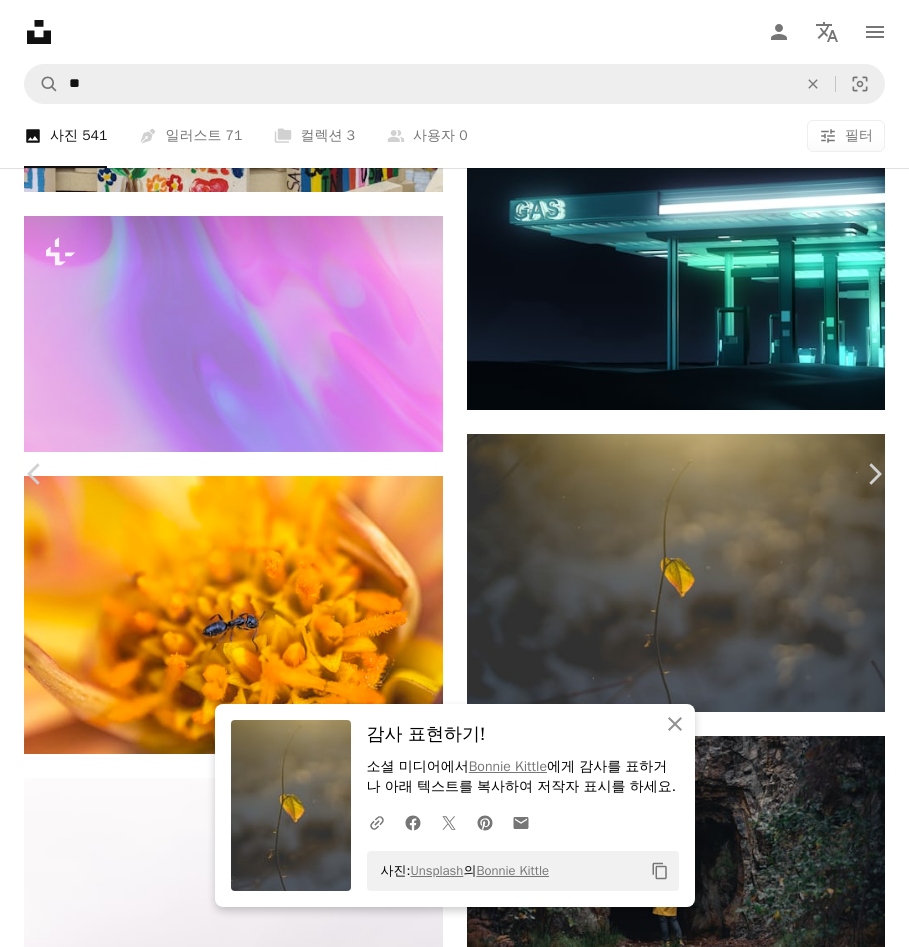 click on "An X shape" at bounding box center [20, 20] 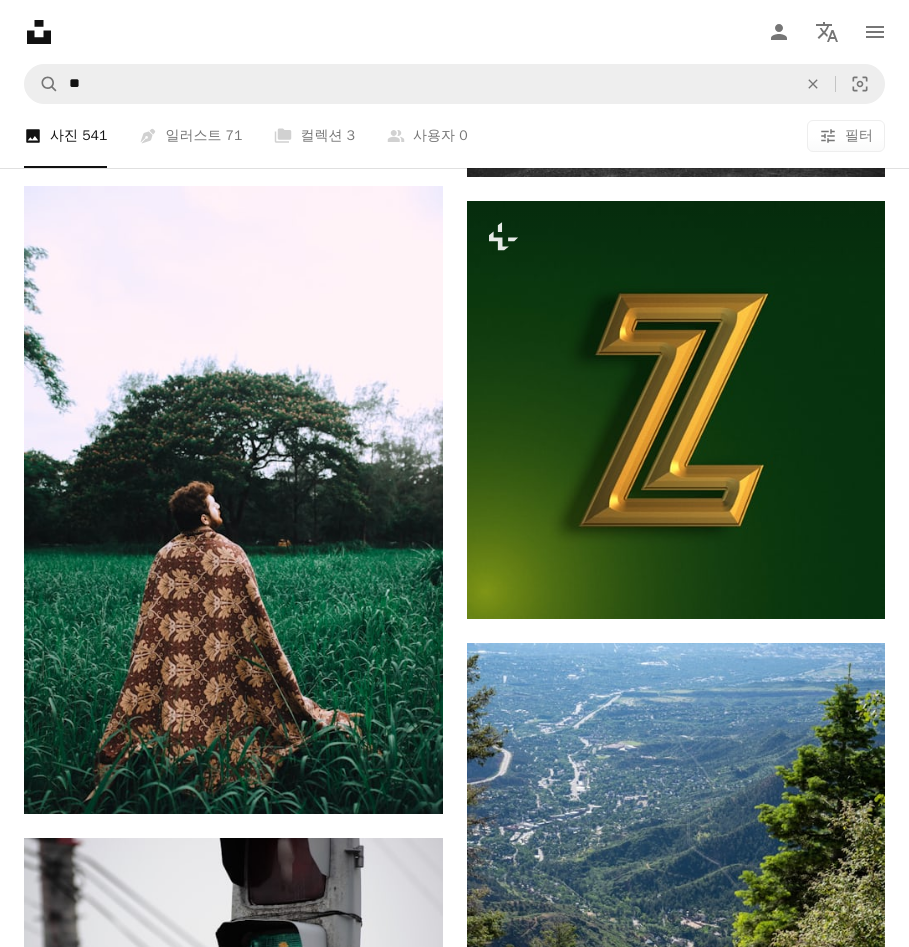 scroll, scrollTop: 0, scrollLeft: 0, axis: both 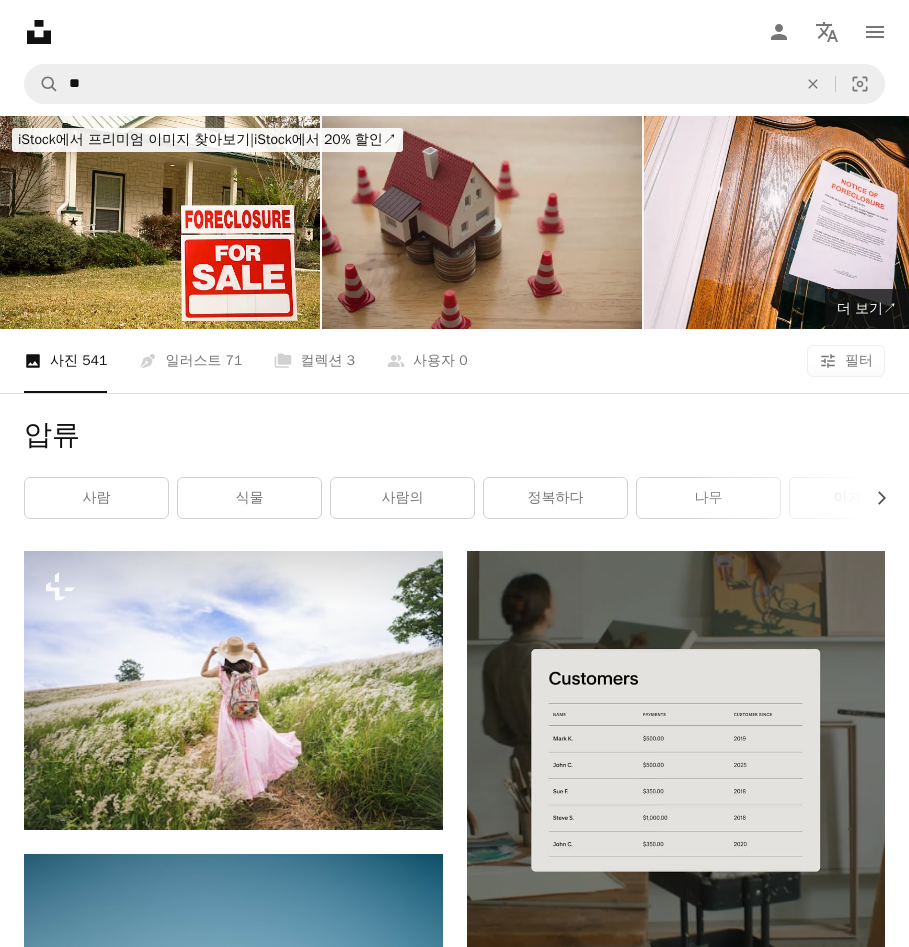 click at bounding box center [482, 222] 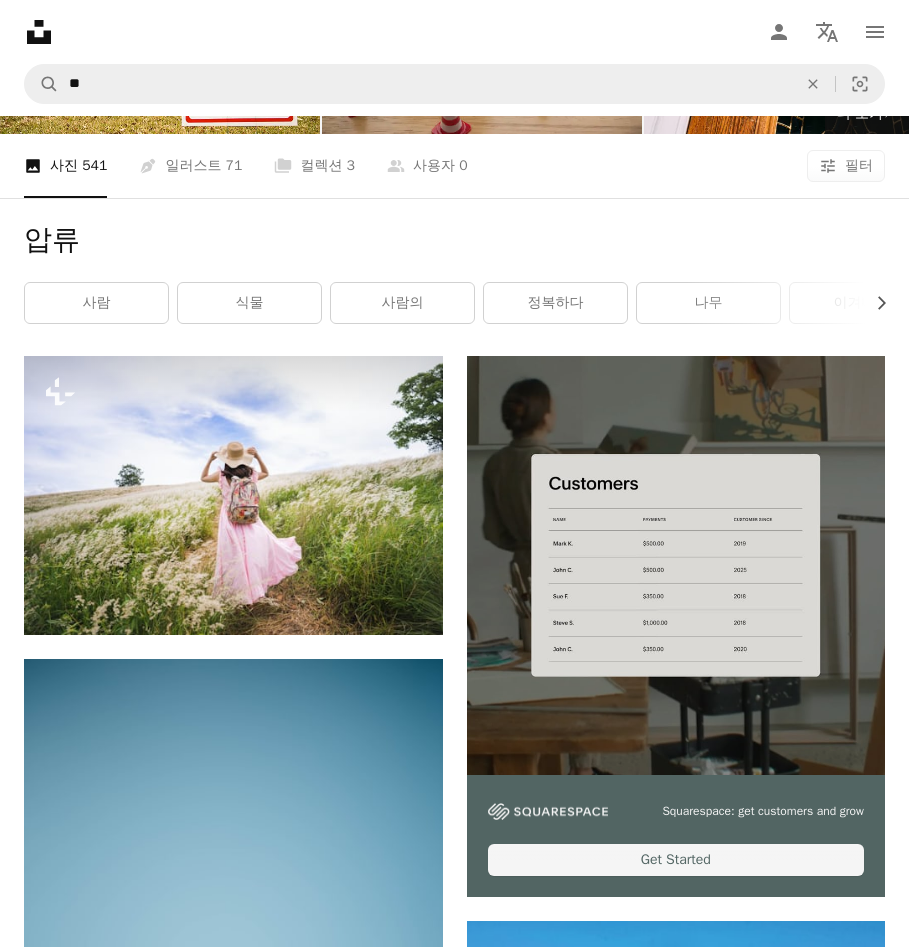 scroll, scrollTop: 200, scrollLeft: 0, axis: vertical 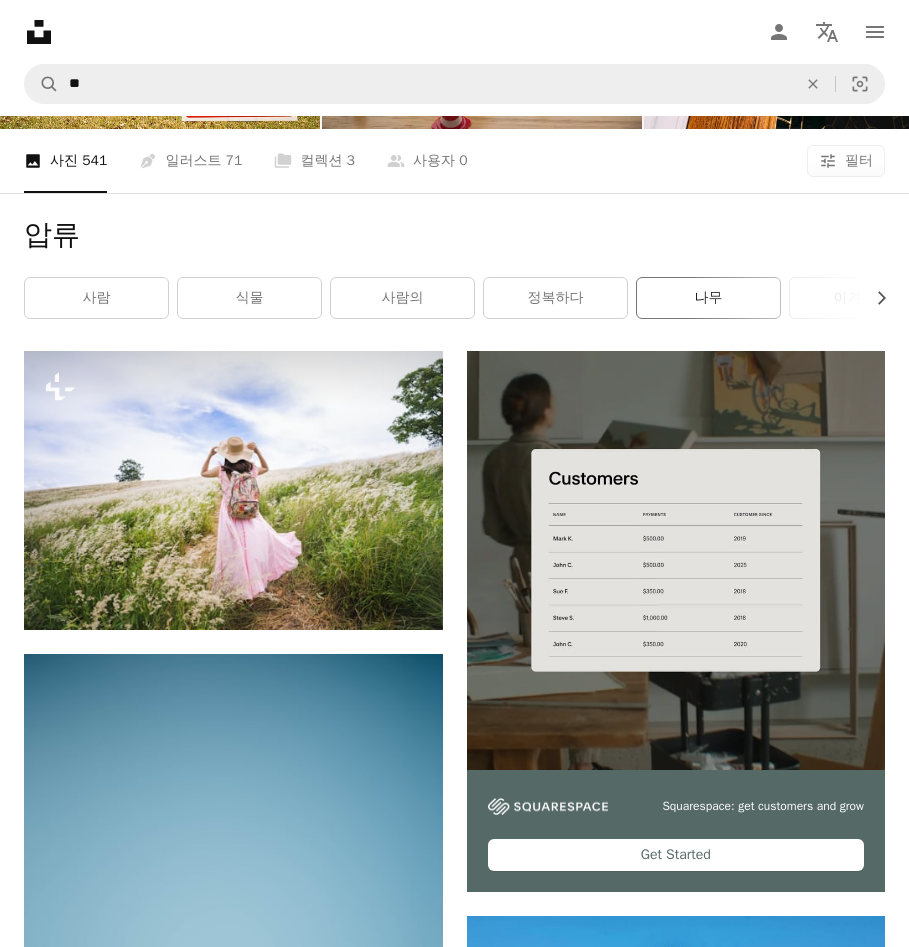 click on "나무" at bounding box center (708, 298) 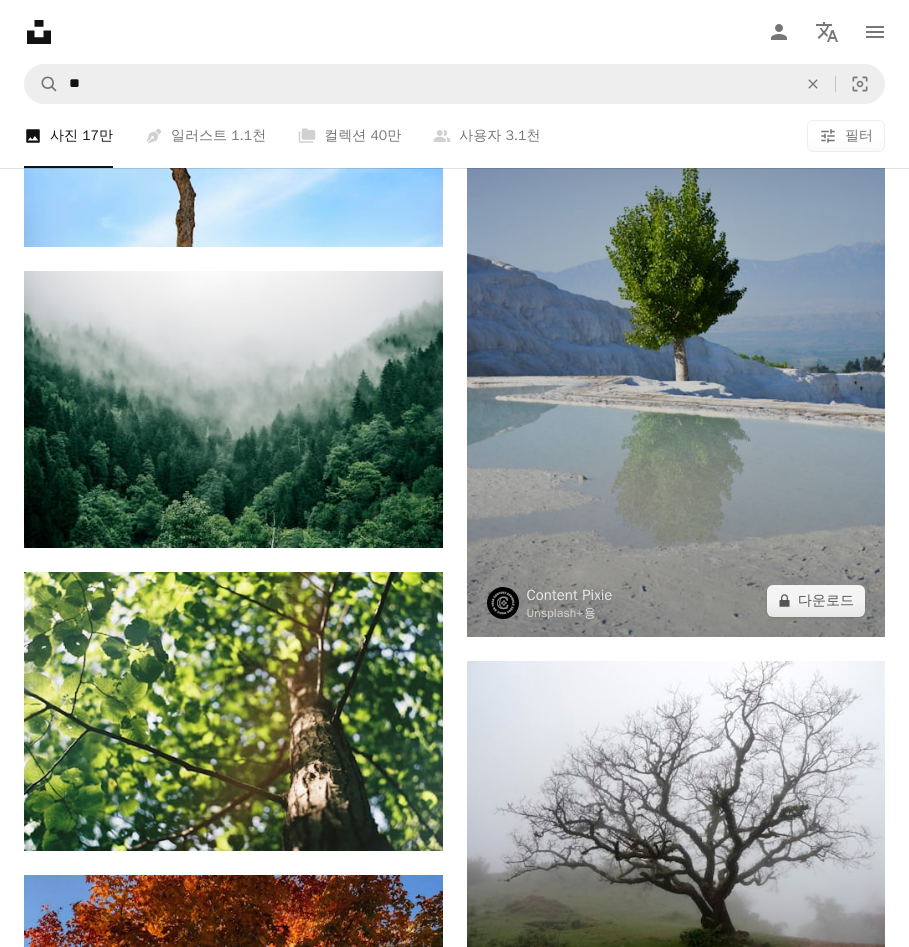 scroll, scrollTop: 2800, scrollLeft: 0, axis: vertical 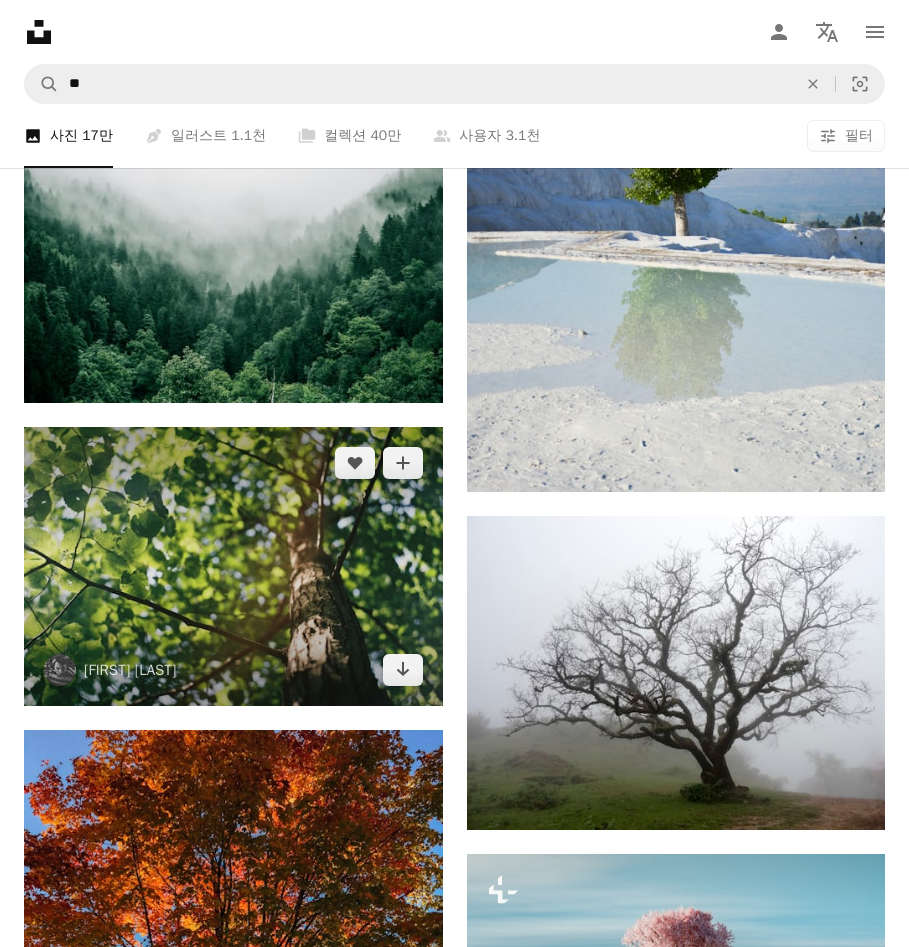 click at bounding box center (233, 566) 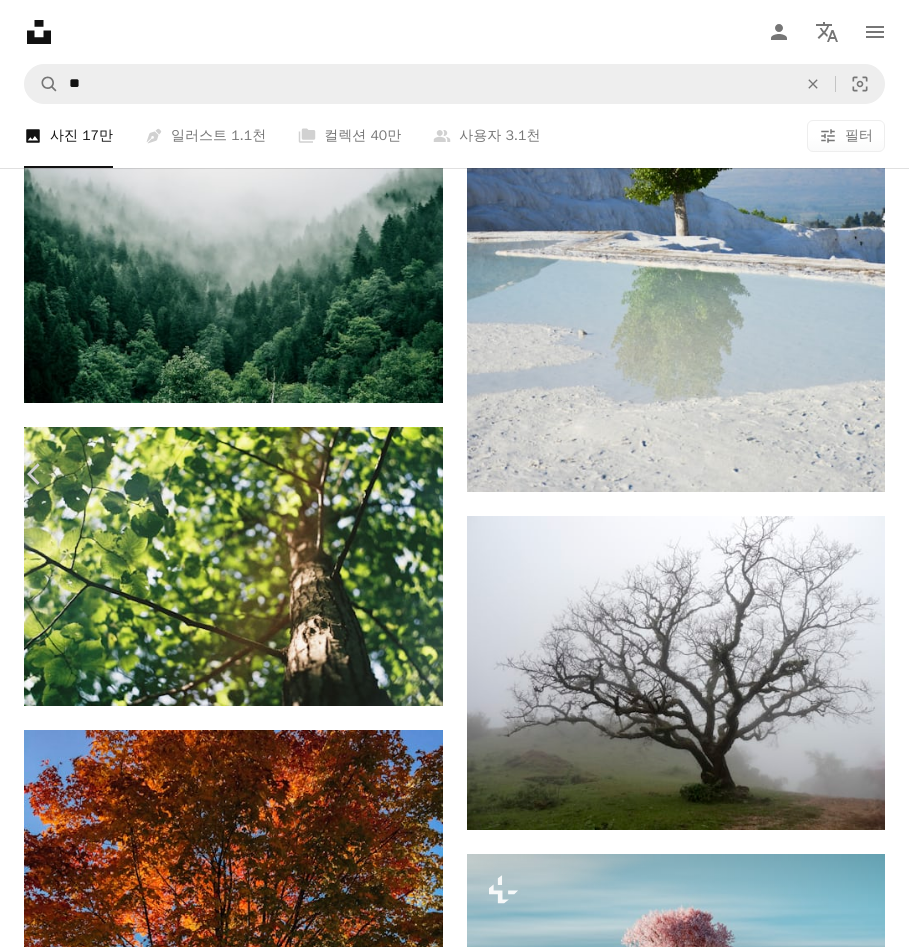 click on "Chevron down" 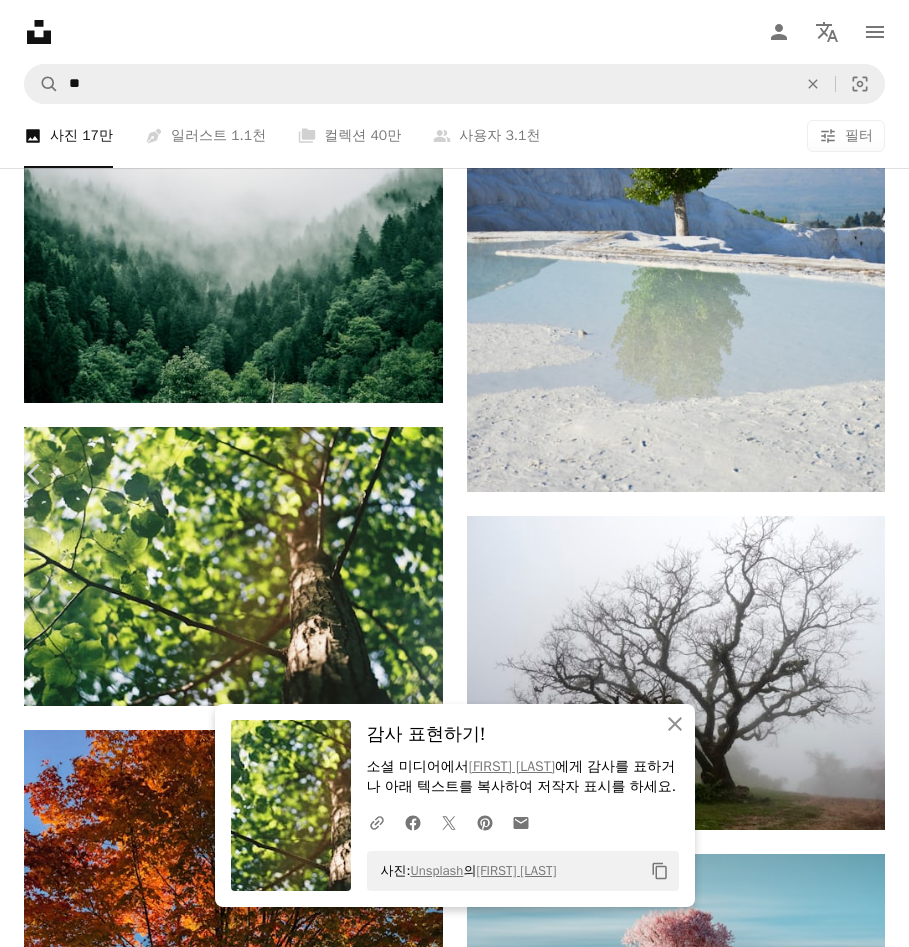 click on "An X shape" at bounding box center [20, 20] 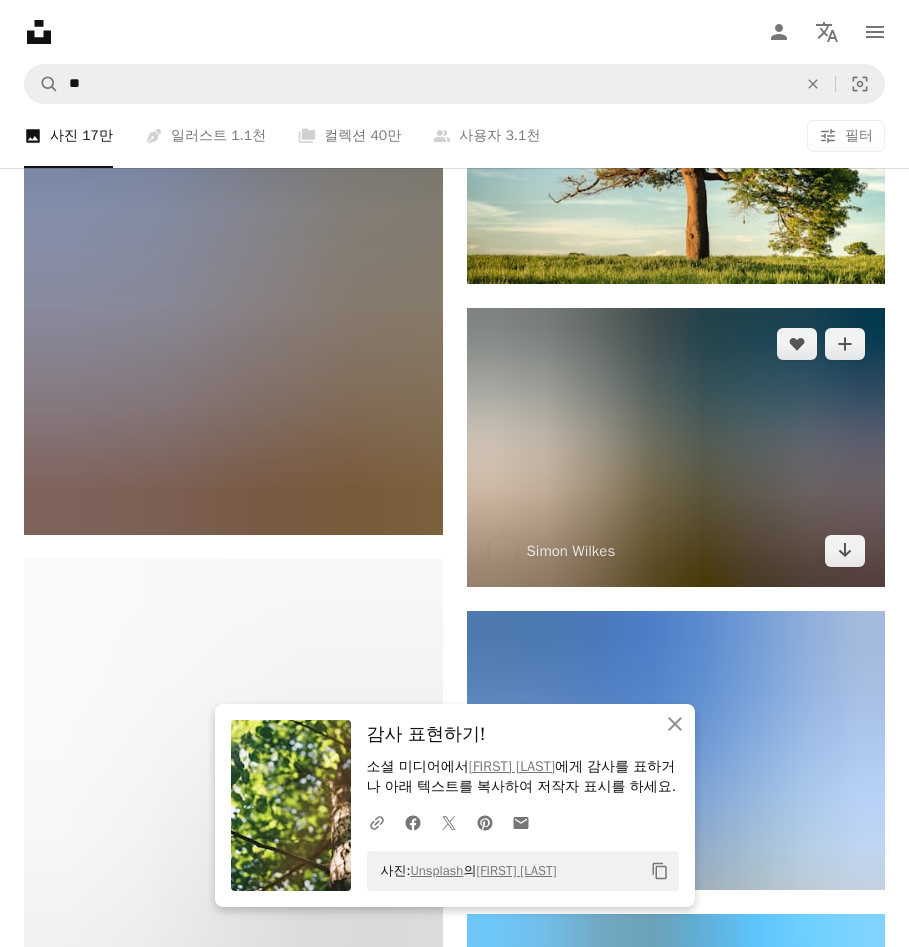 scroll, scrollTop: 1400, scrollLeft: 0, axis: vertical 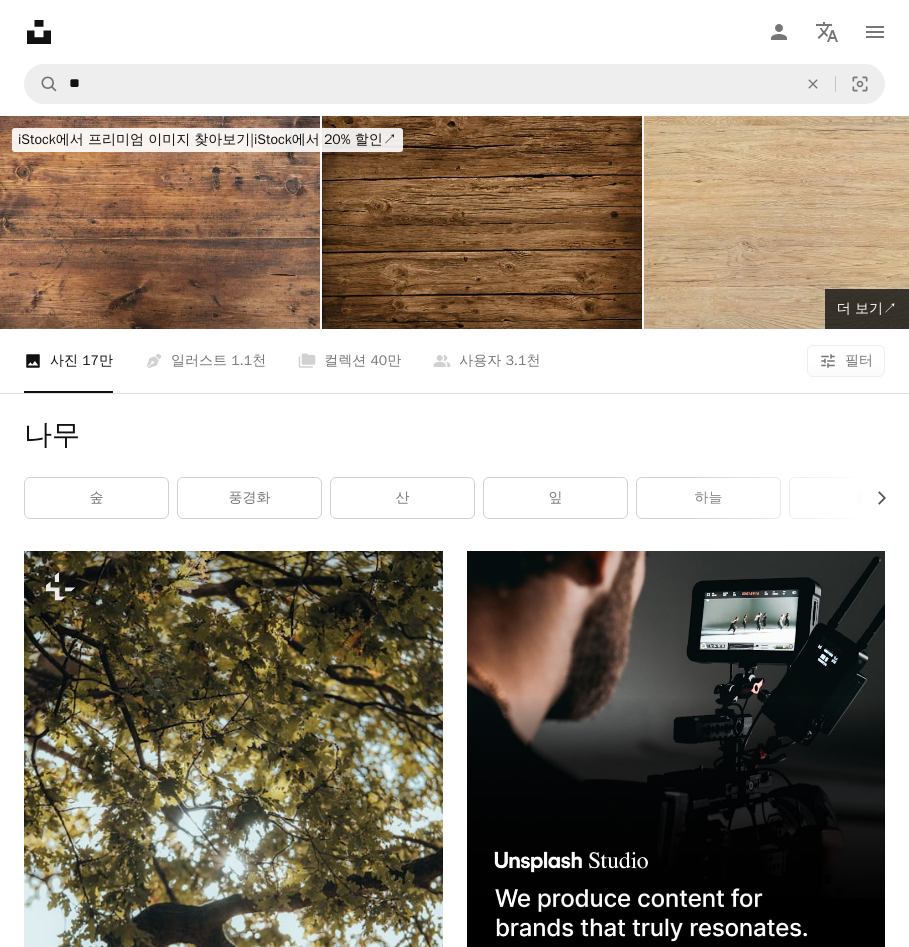 click on "Unsplash logo Unsplash 홈" 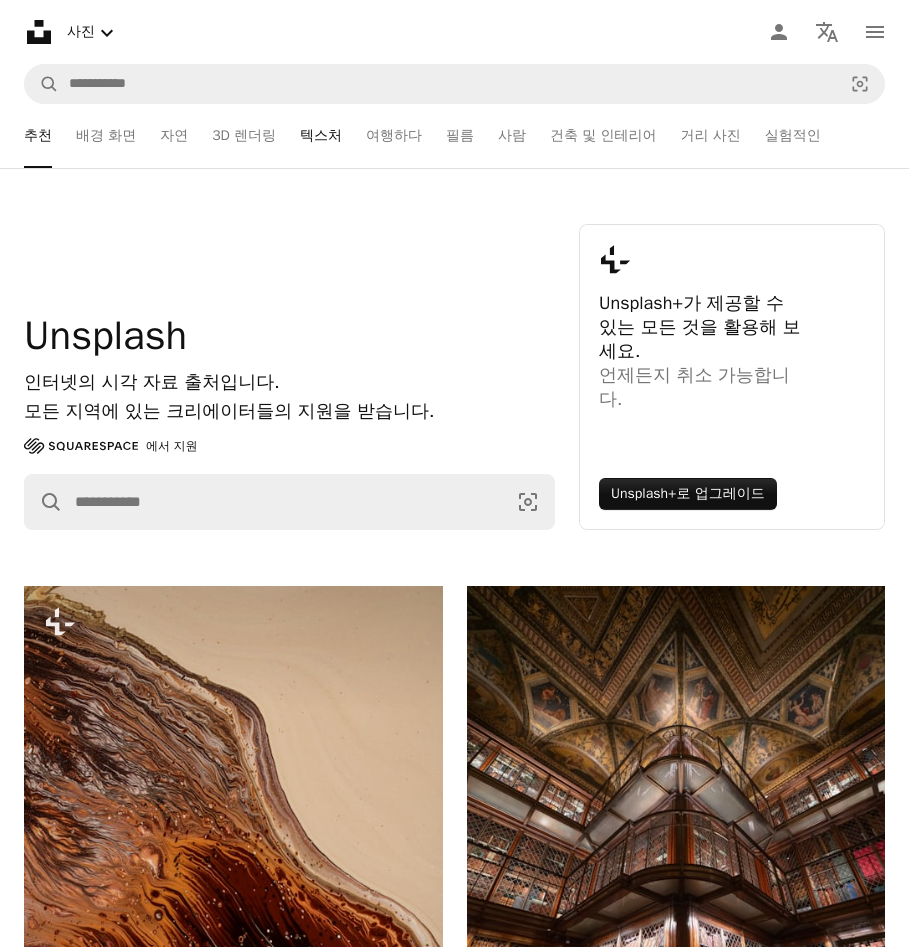 click on "텍스처" at bounding box center (321, 136) 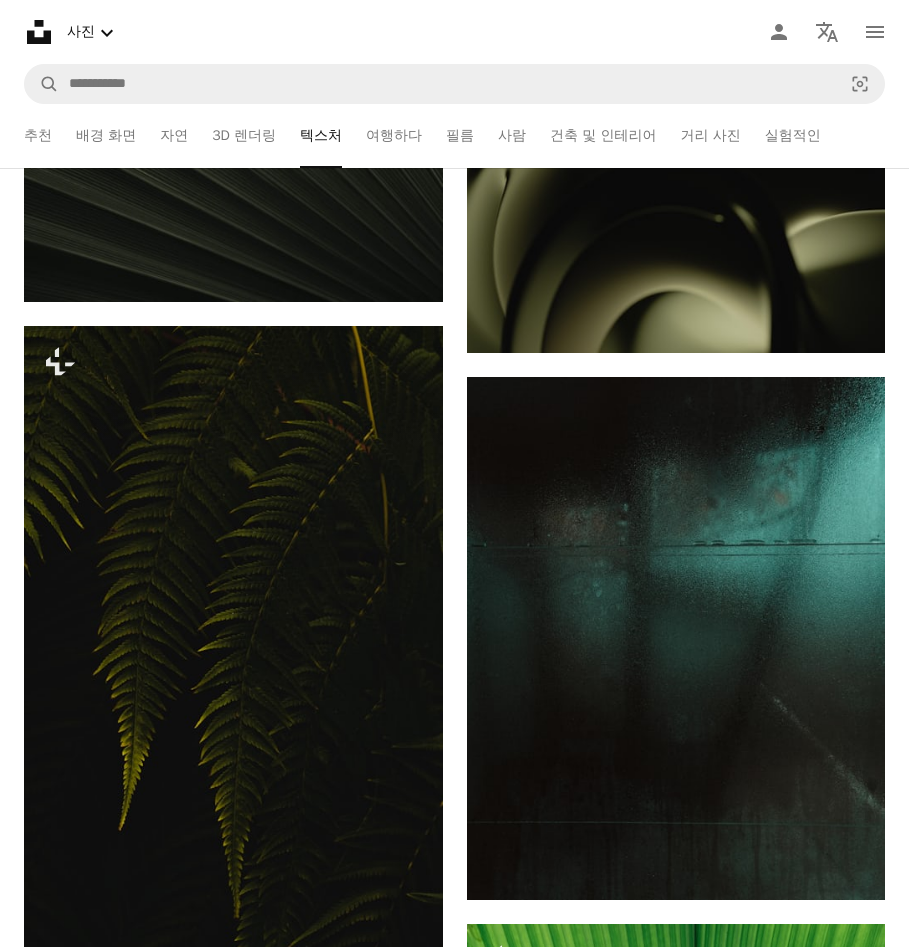 scroll, scrollTop: 4400, scrollLeft: 0, axis: vertical 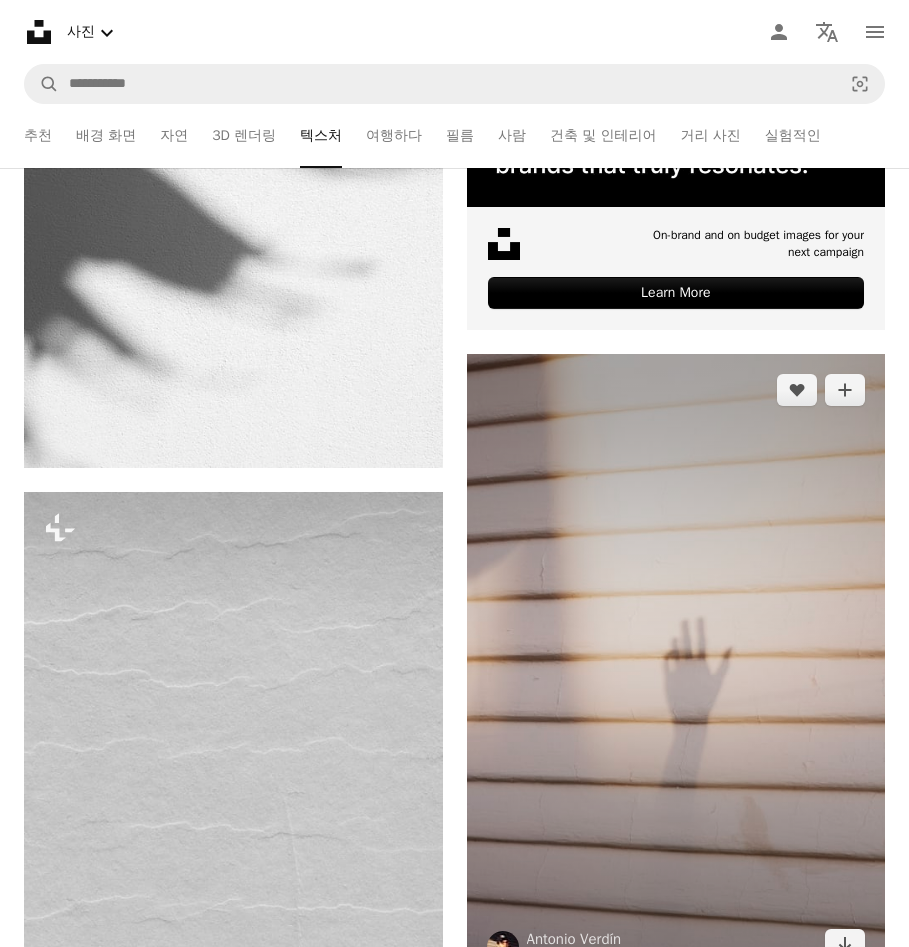 click at bounding box center [676, 668] 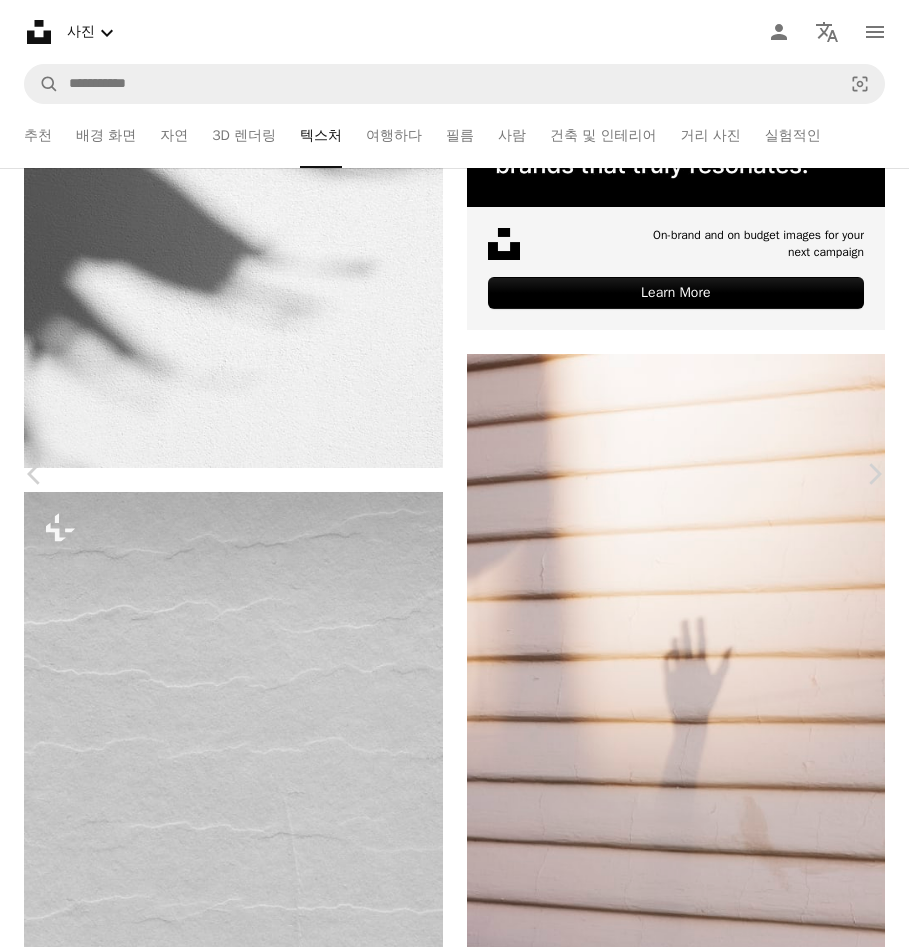 scroll, scrollTop: 400, scrollLeft: 0, axis: vertical 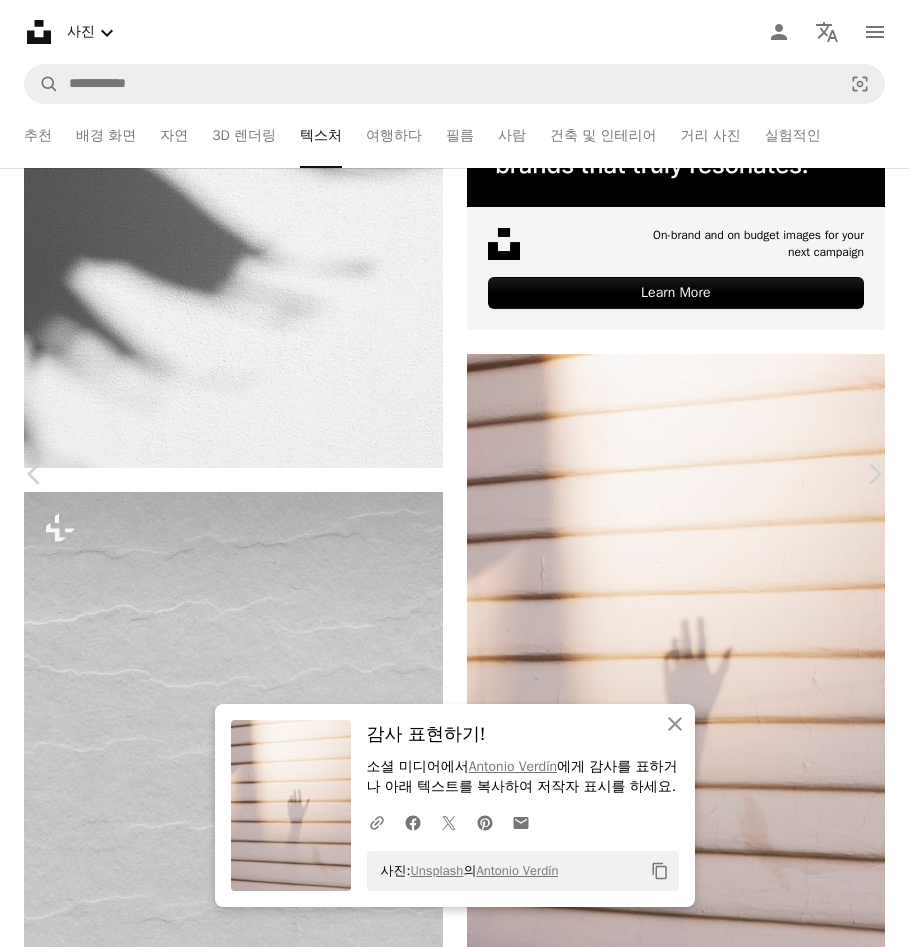 click at bounding box center [356, 4648] 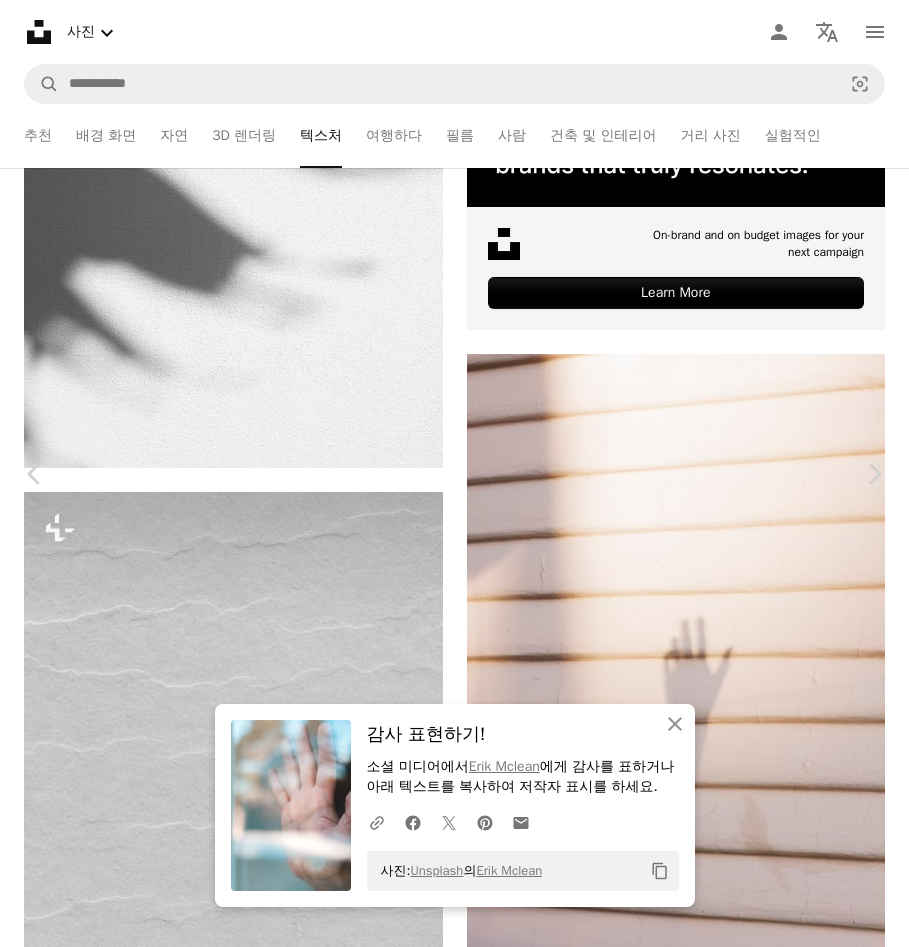 click on "An X shape" at bounding box center (20, 20) 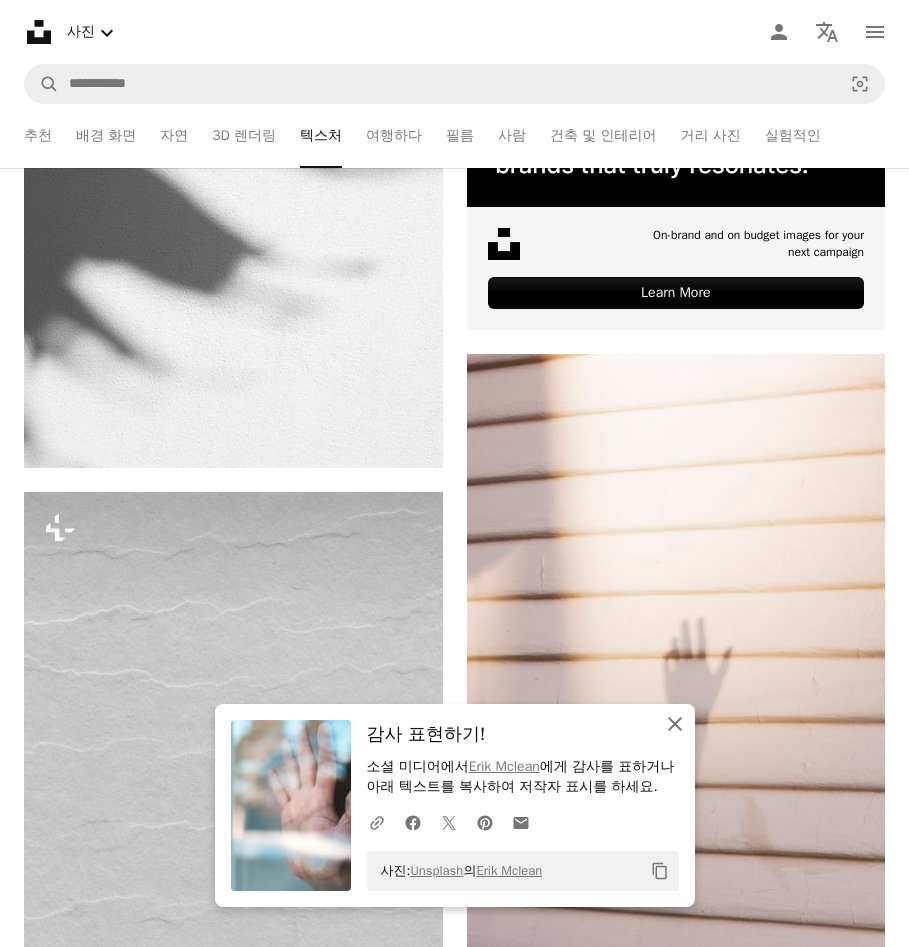 click on "An X shape" 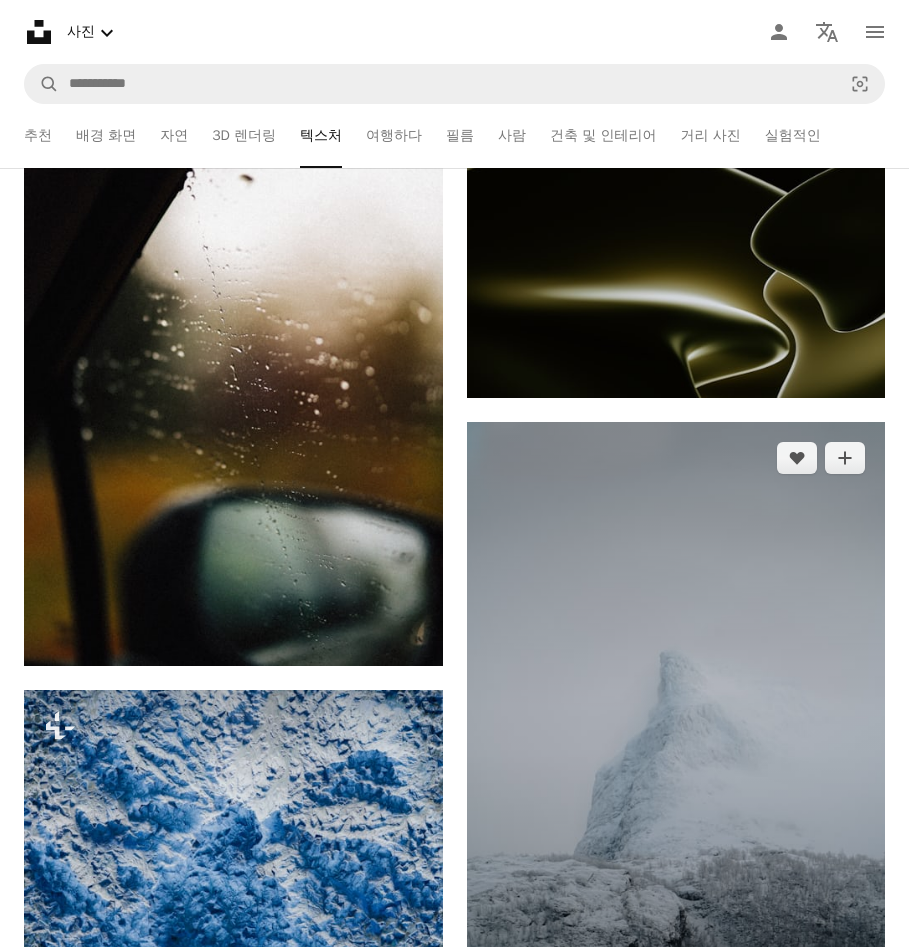 scroll, scrollTop: 25940, scrollLeft: 0, axis: vertical 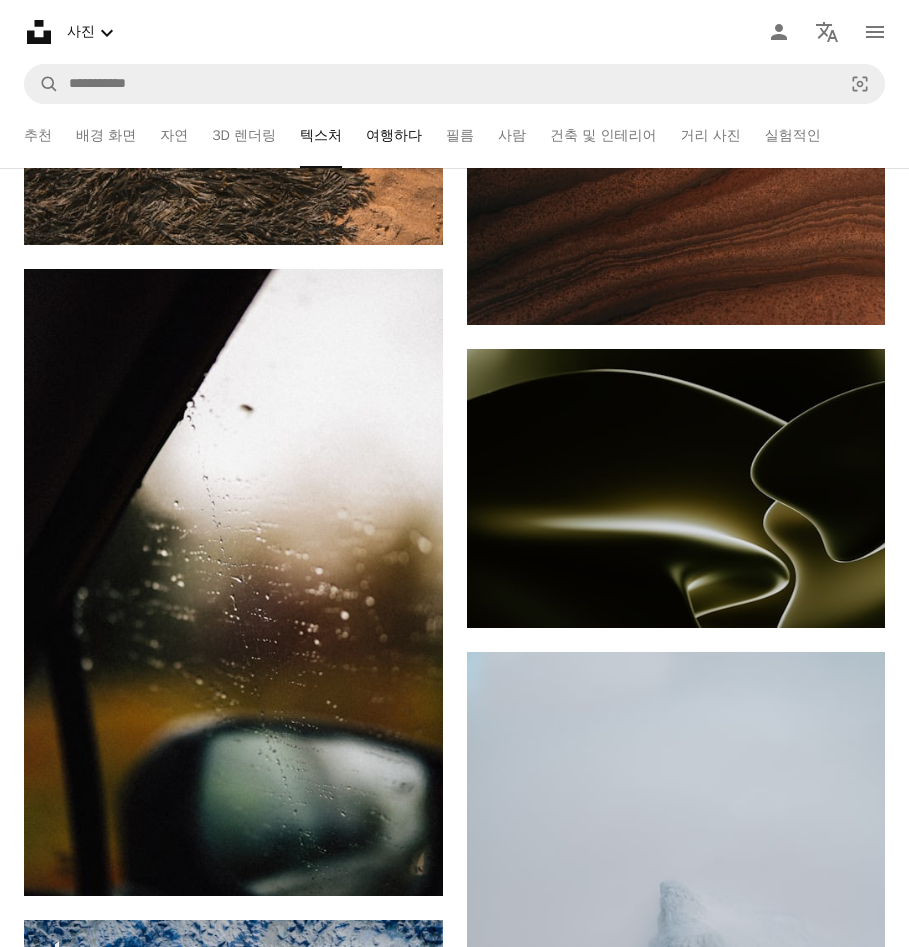 click on "여행하다" at bounding box center [394, 136] 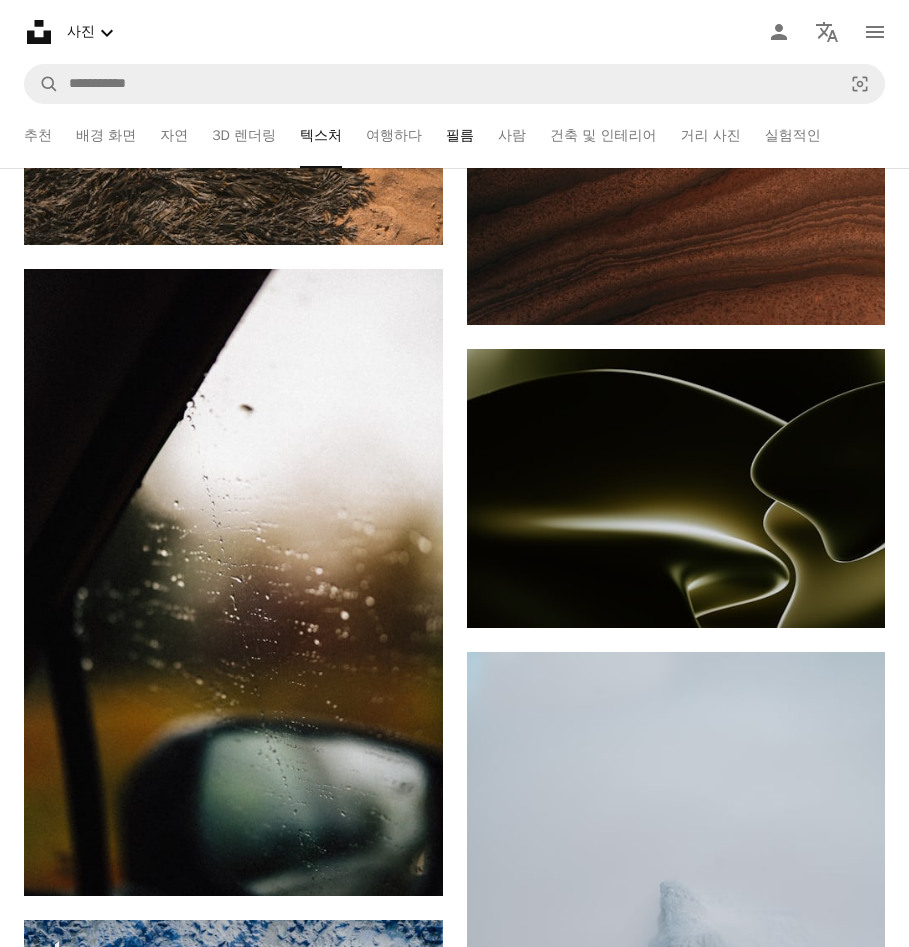 scroll, scrollTop: 0, scrollLeft: 0, axis: both 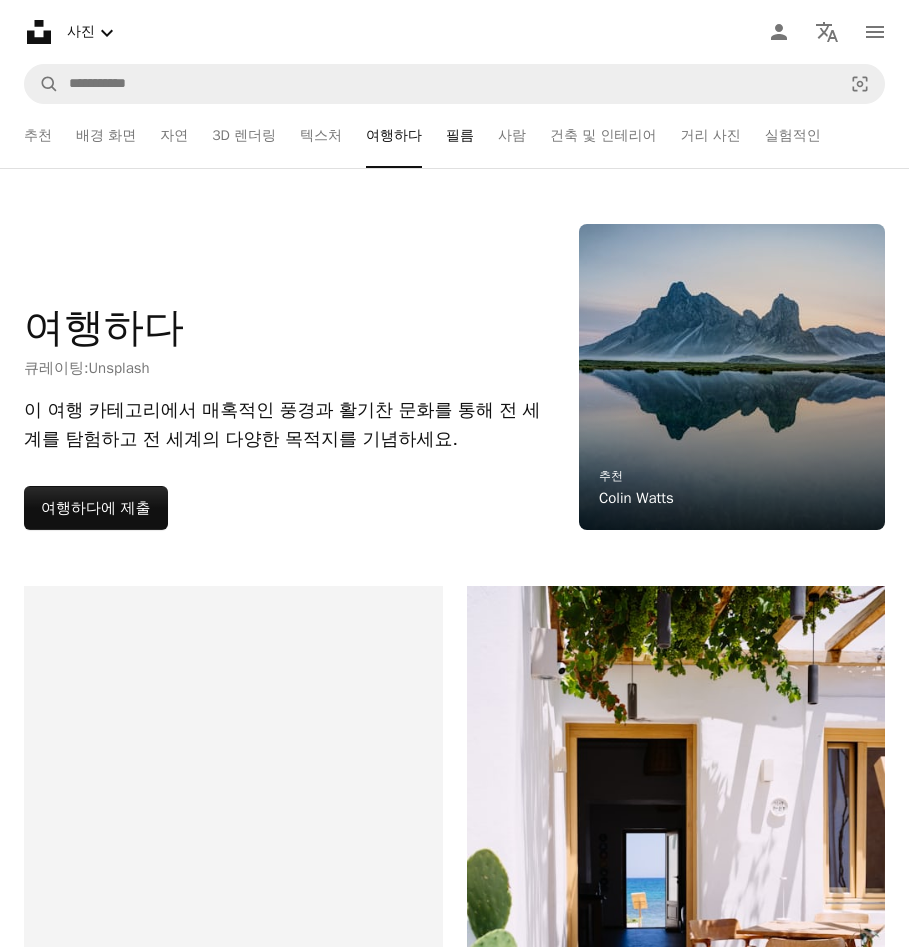 click on "필름" at bounding box center [460, 136] 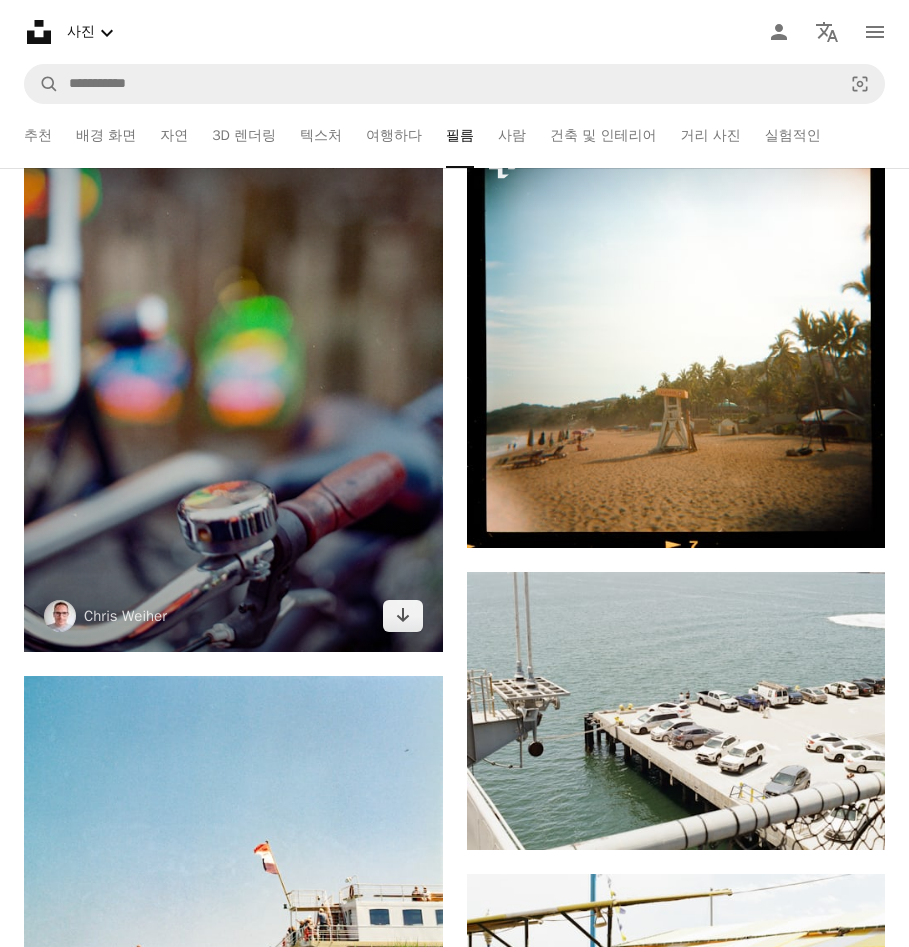 scroll, scrollTop: 3000, scrollLeft: 0, axis: vertical 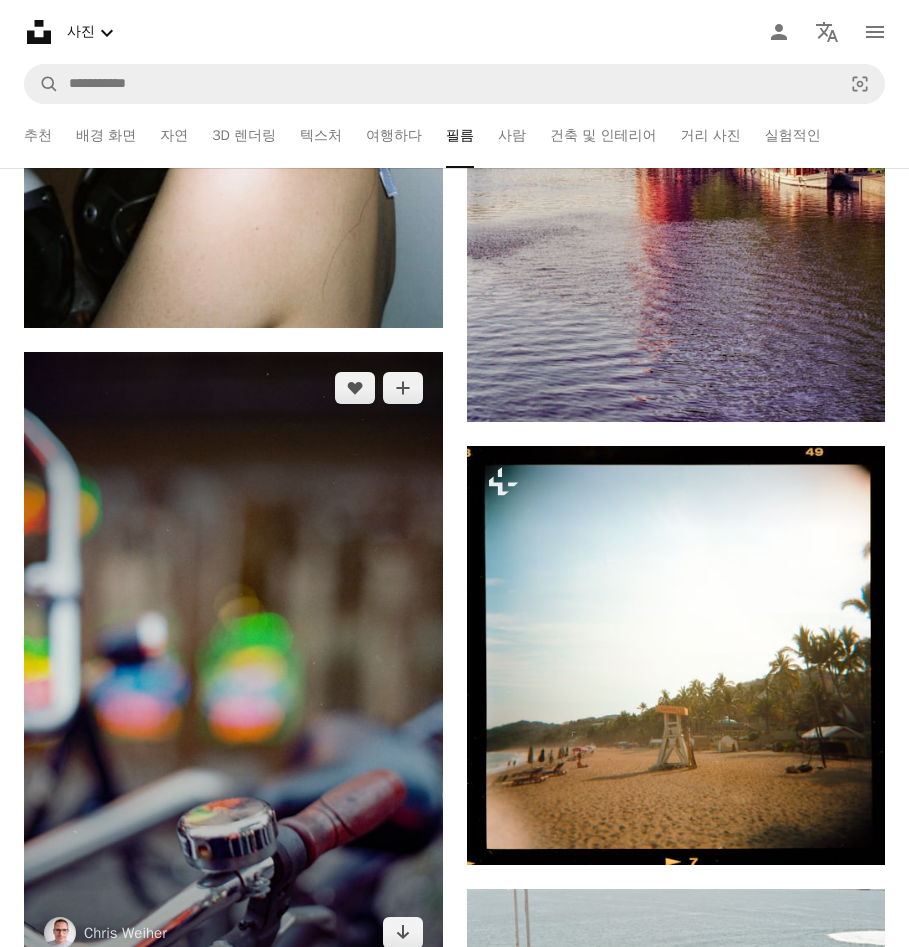 click at bounding box center (233, 660) 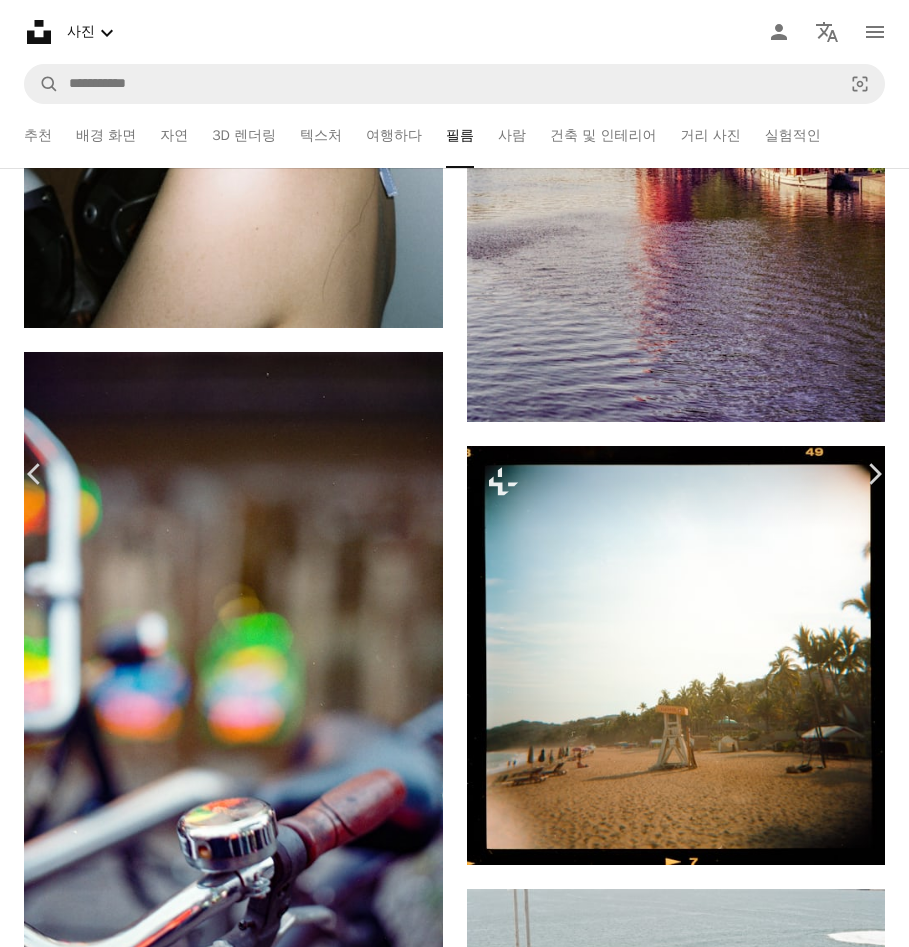 scroll, scrollTop: 0, scrollLeft: 0, axis: both 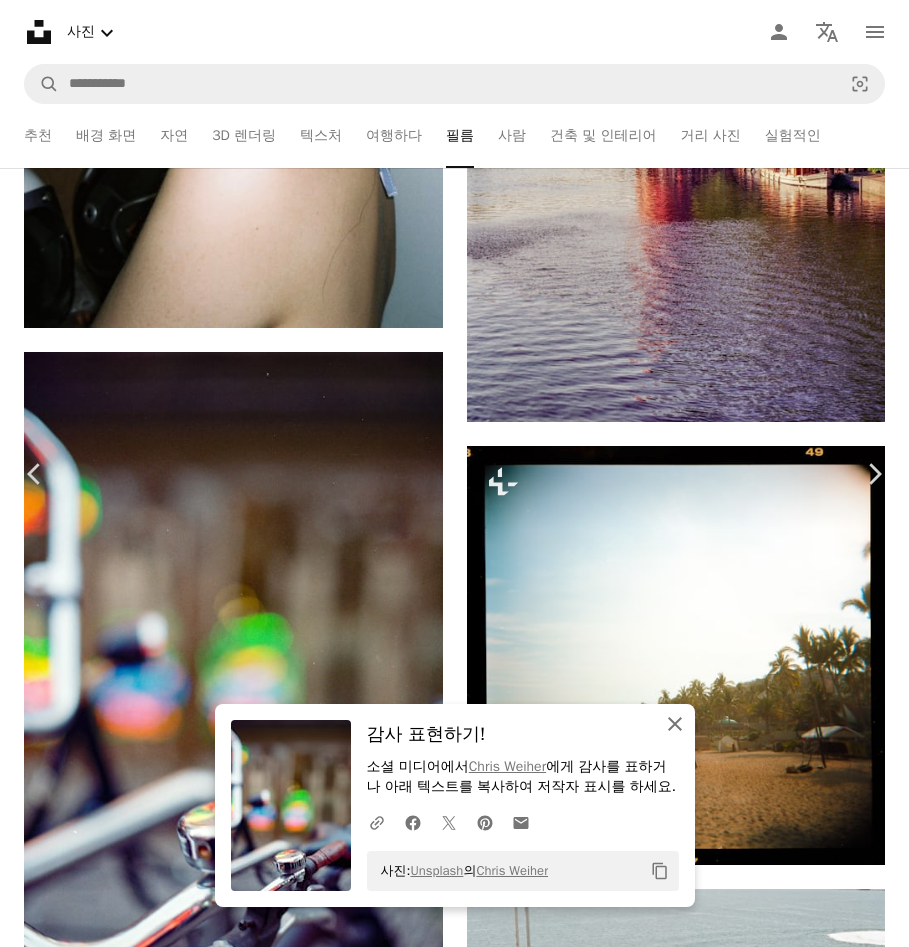 click on "An X shape" 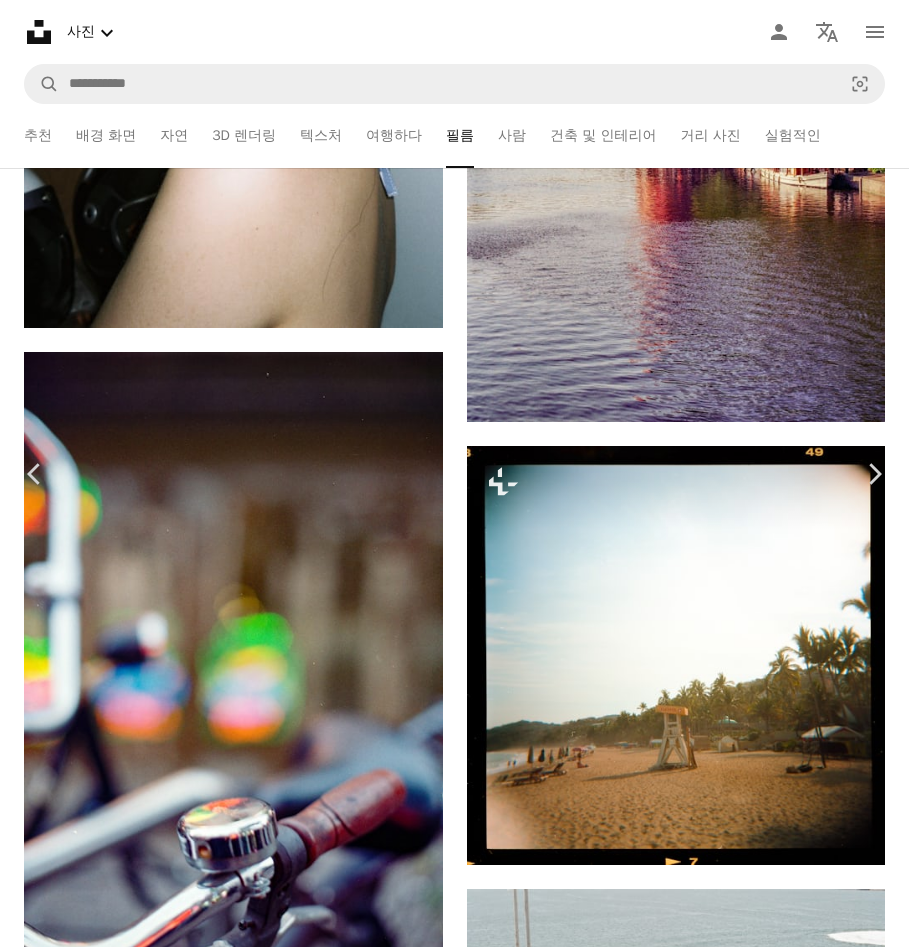 click on "An X shape" at bounding box center (20, 20) 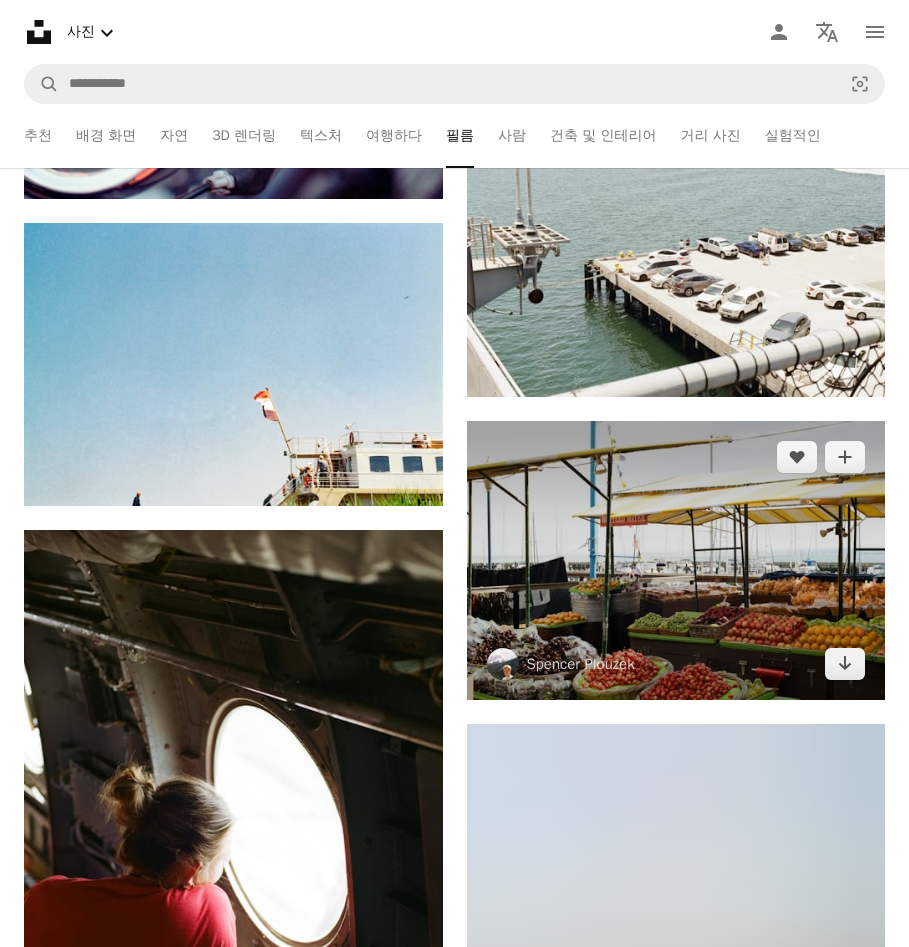 scroll, scrollTop: 3900, scrollLeft: 0, axis: vertical 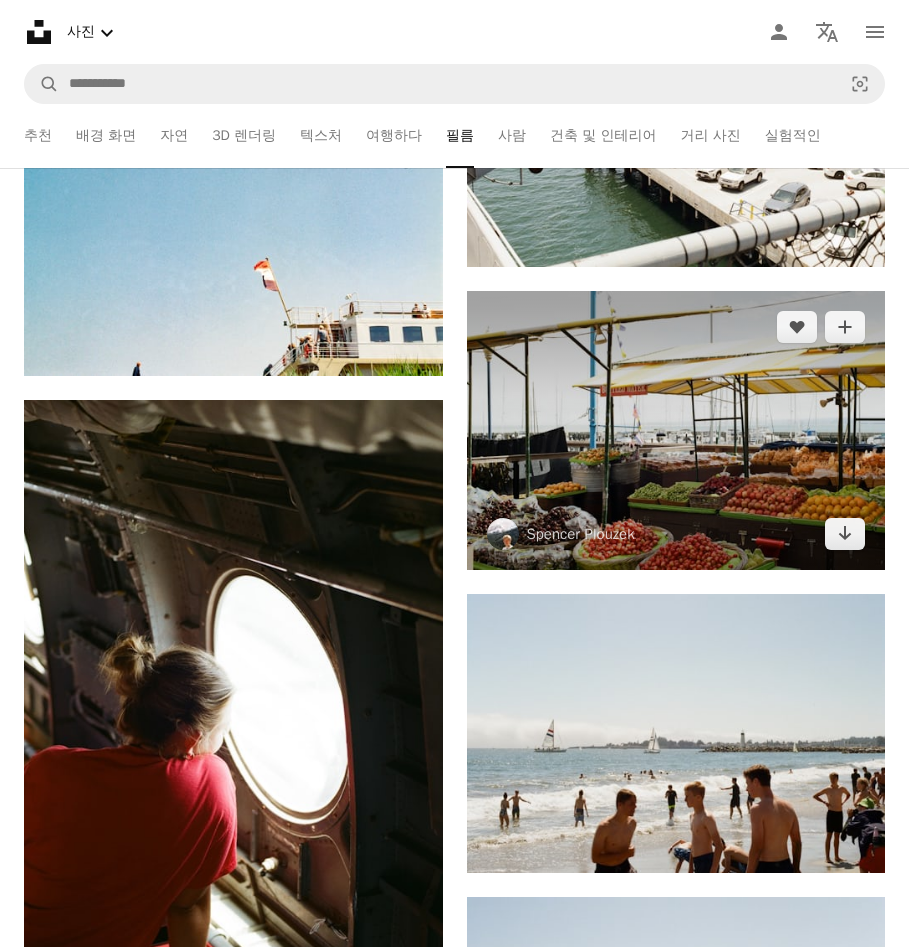 click at bounding box center (676, 430) 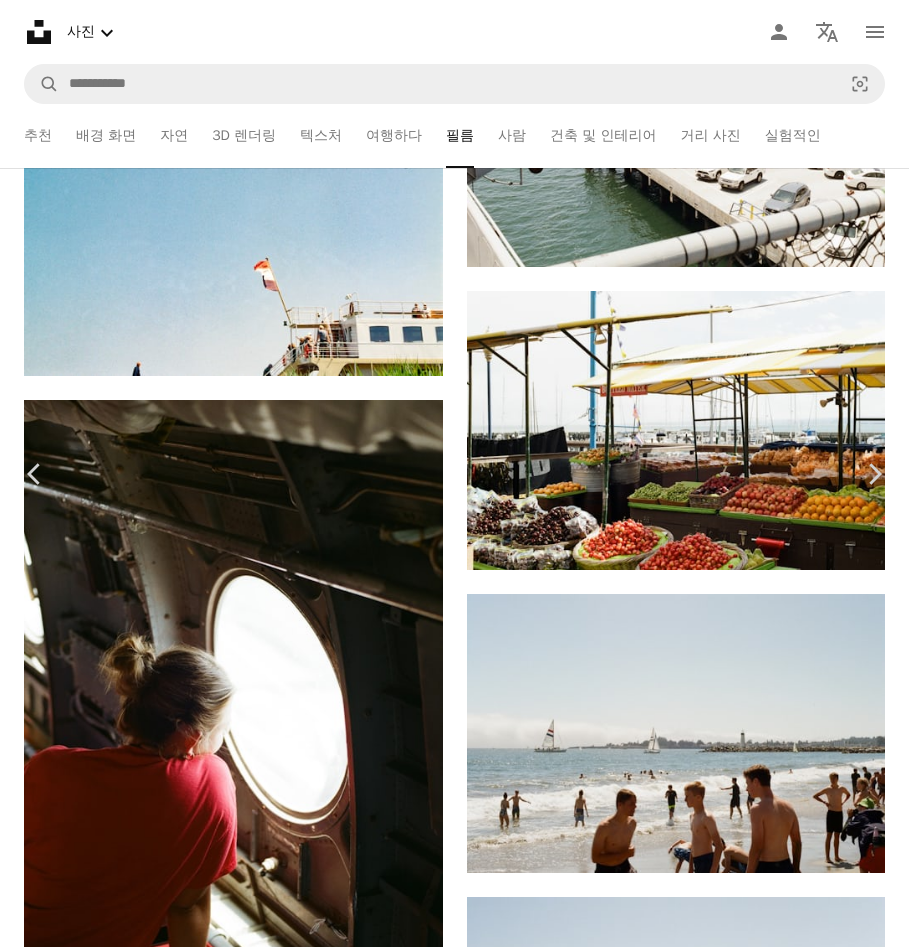 click on "Chevron down" 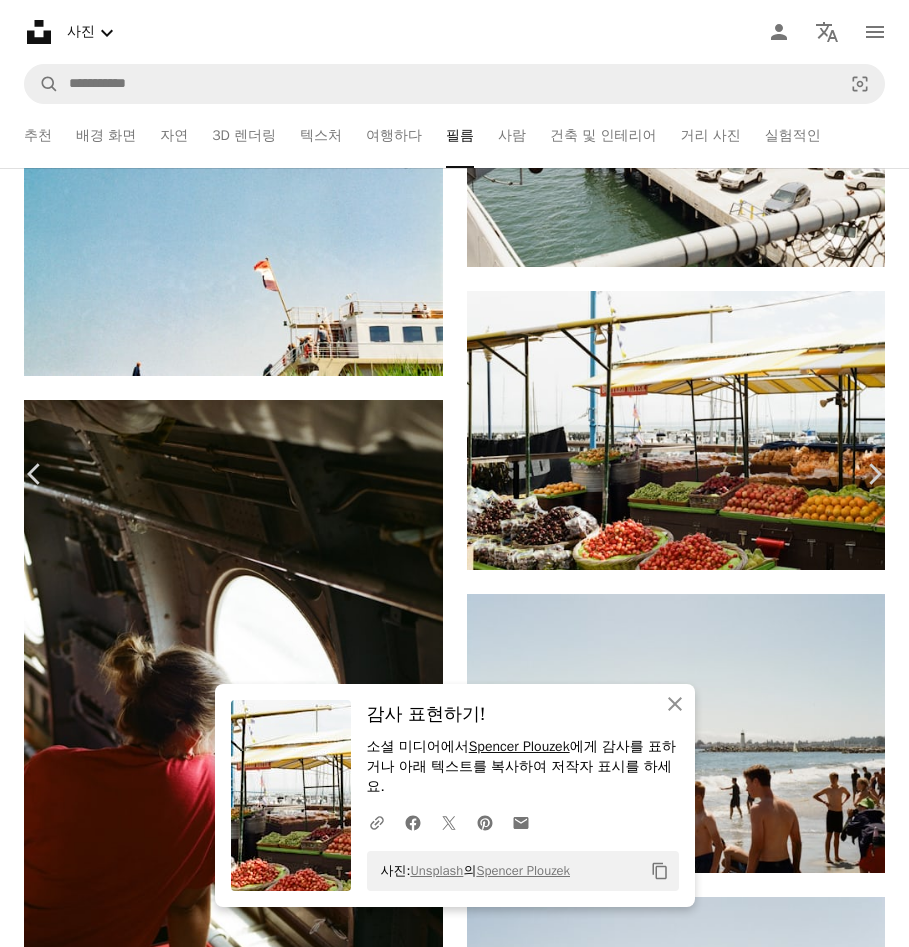 click on "Spencer Plouzek" at bounding box center (519, 746) 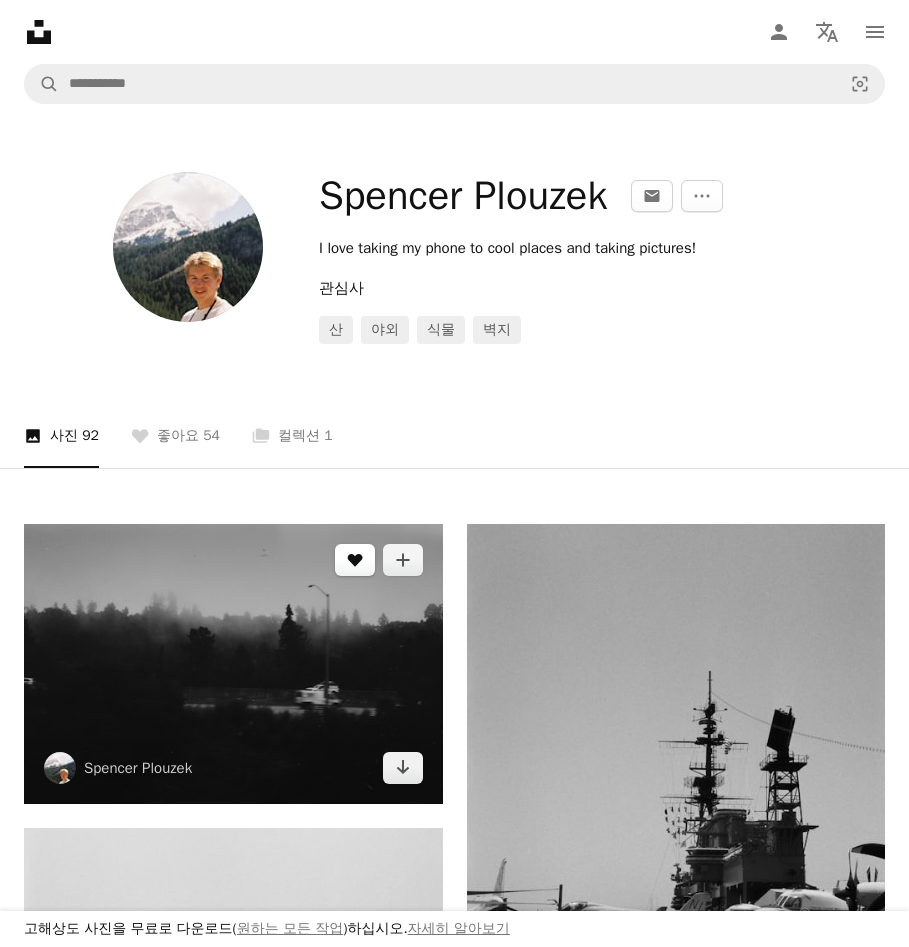 click 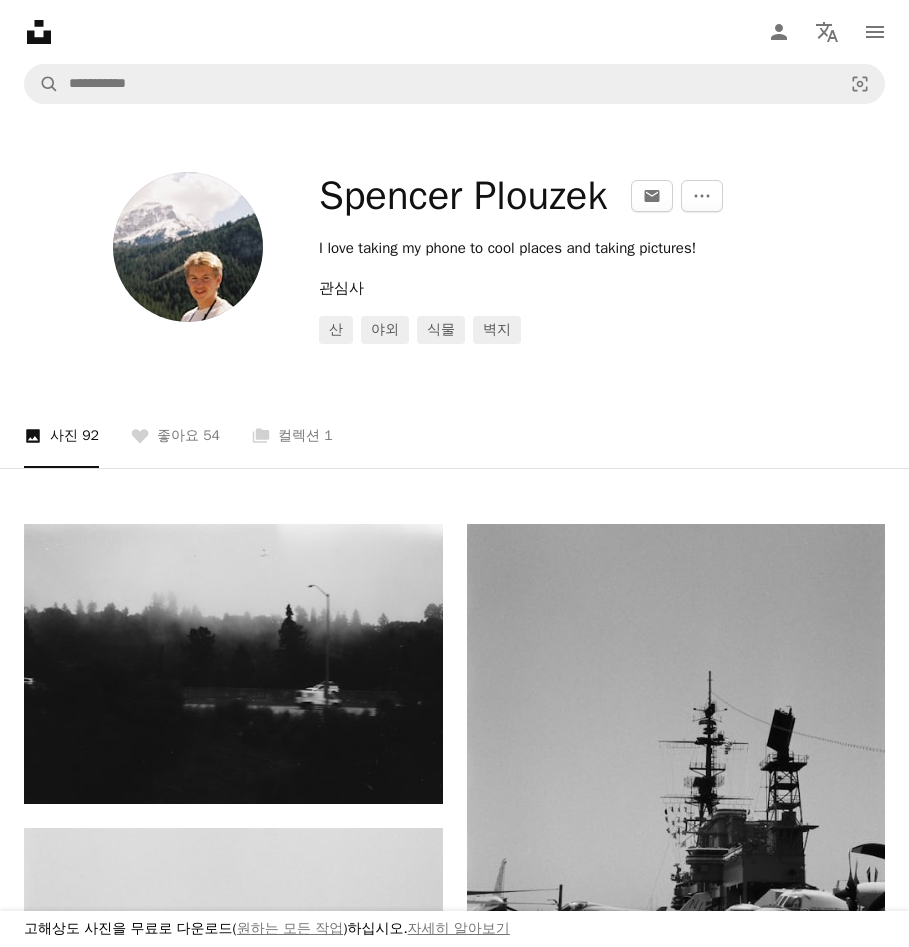 type on "**********" 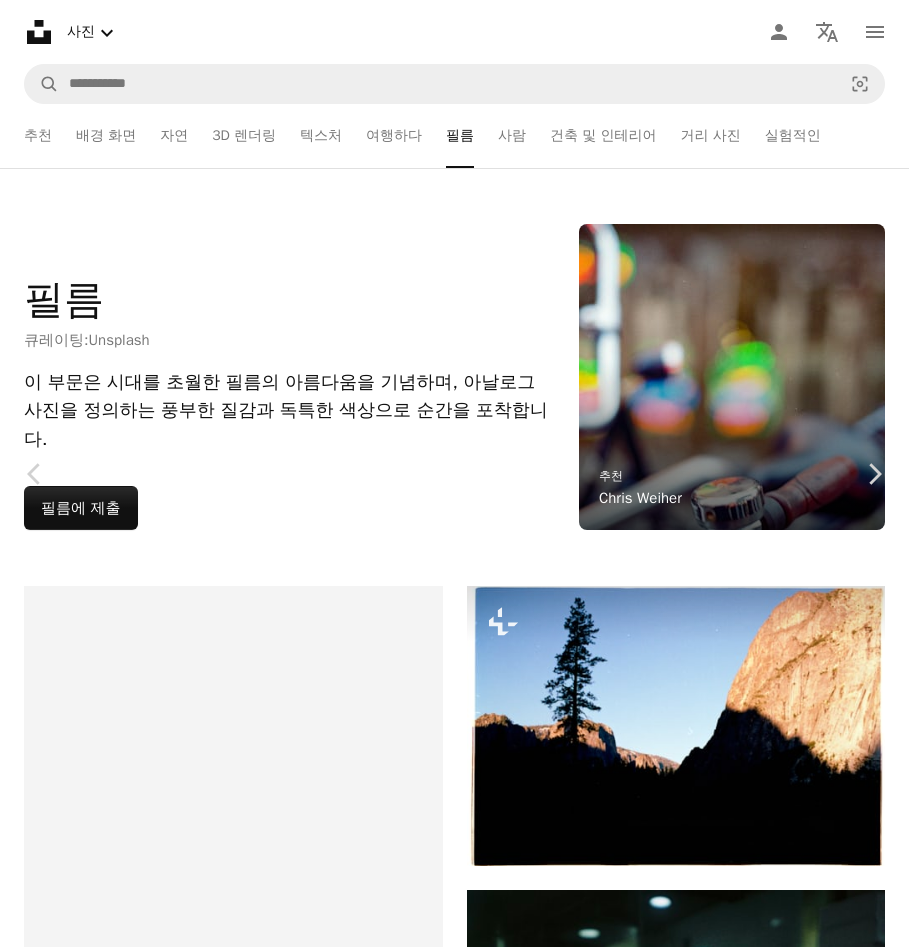 scroll, scrollTop: 3900, scrollLeft: 0, axis: vertical 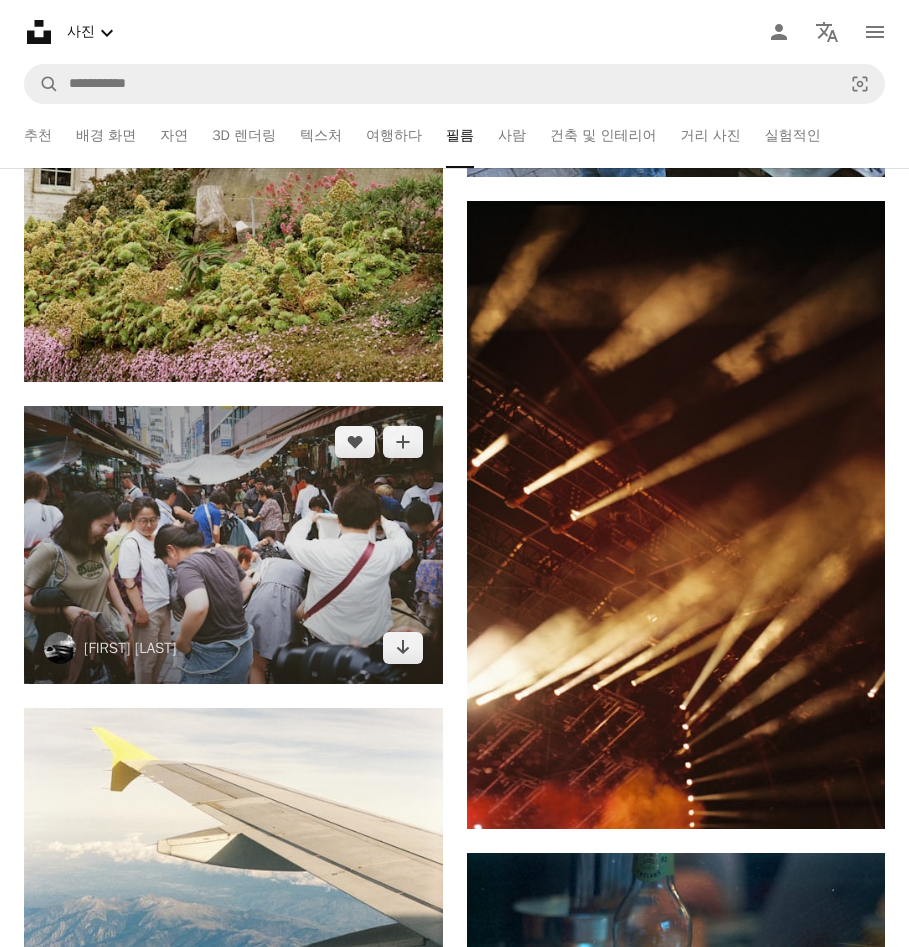 click at bounding box center (233, 545) 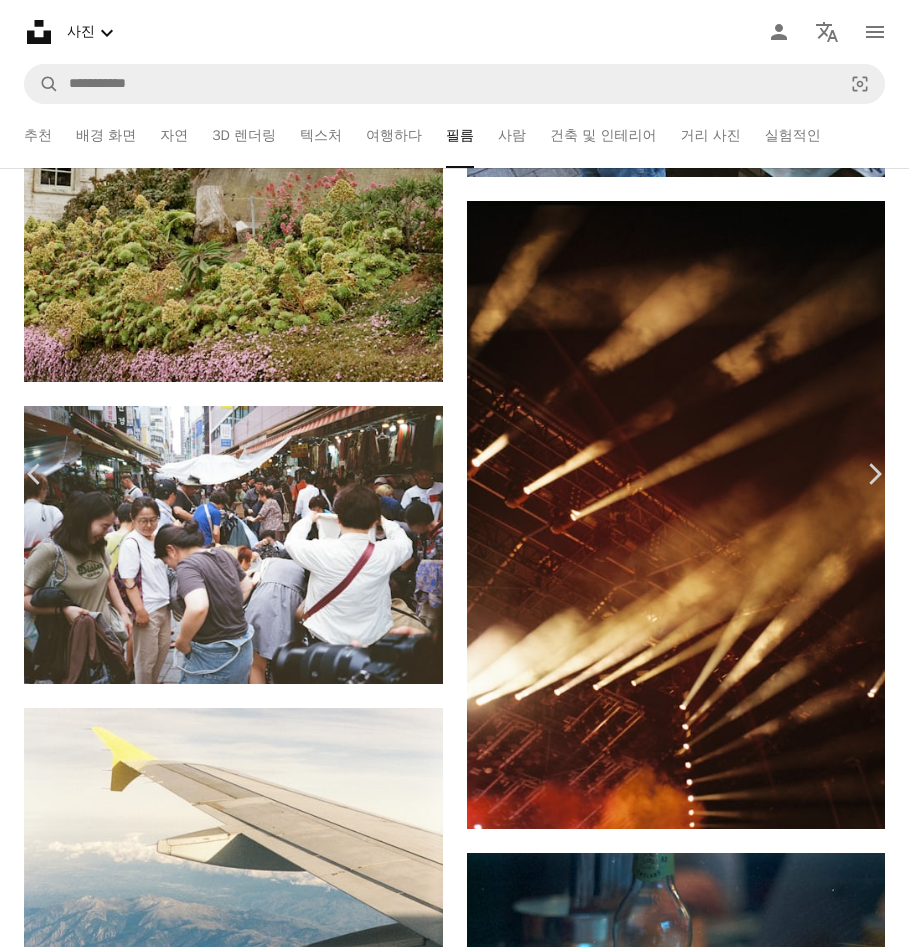 click on "Chevron down" 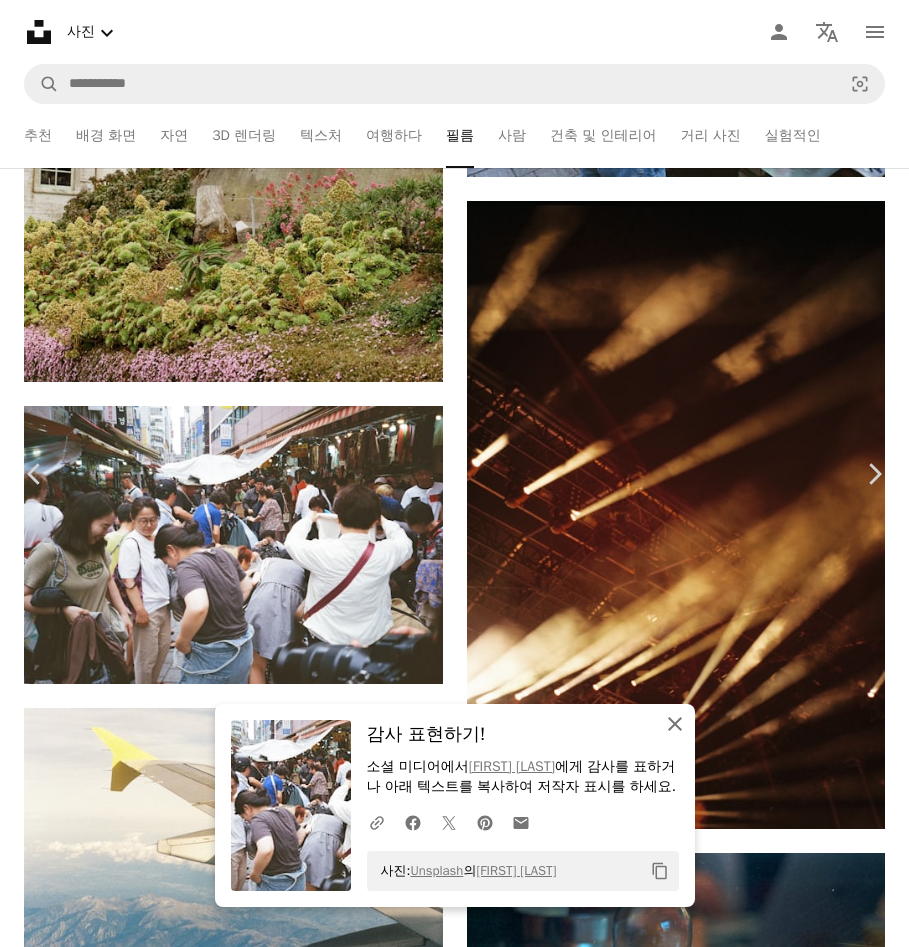 click on "An X shape 닫기" at bounding box center [675, 724] 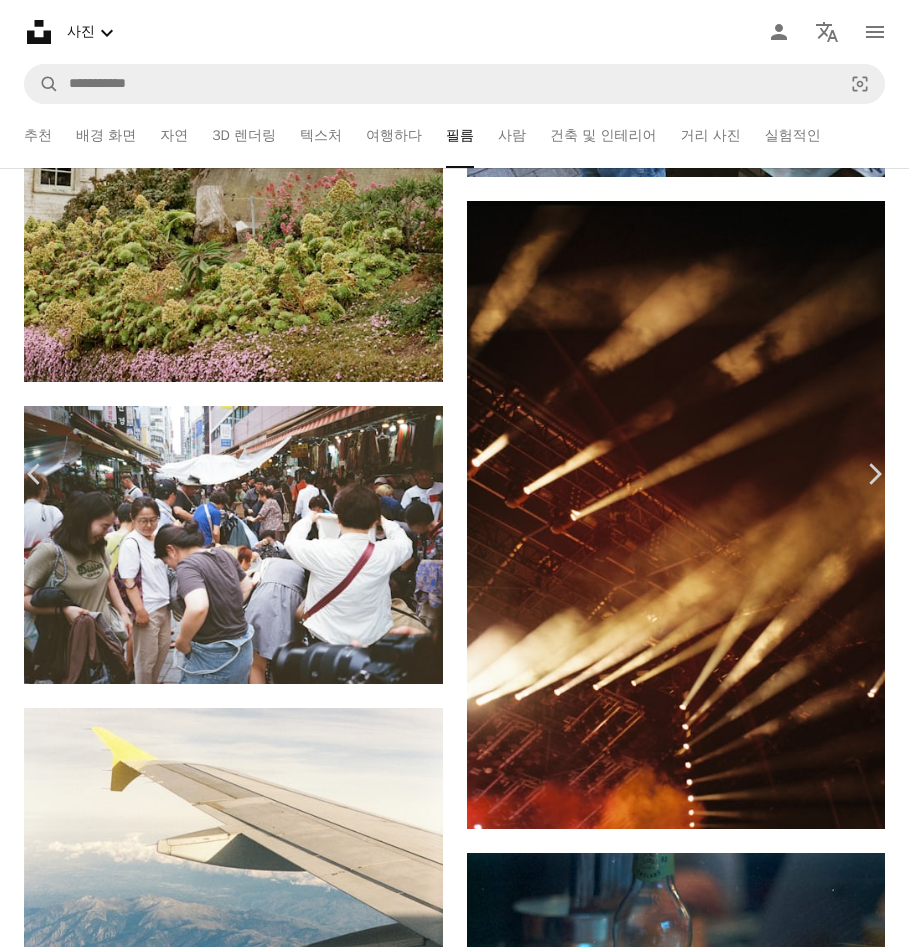 click on "An X shape" at bounding box center (20, 20) 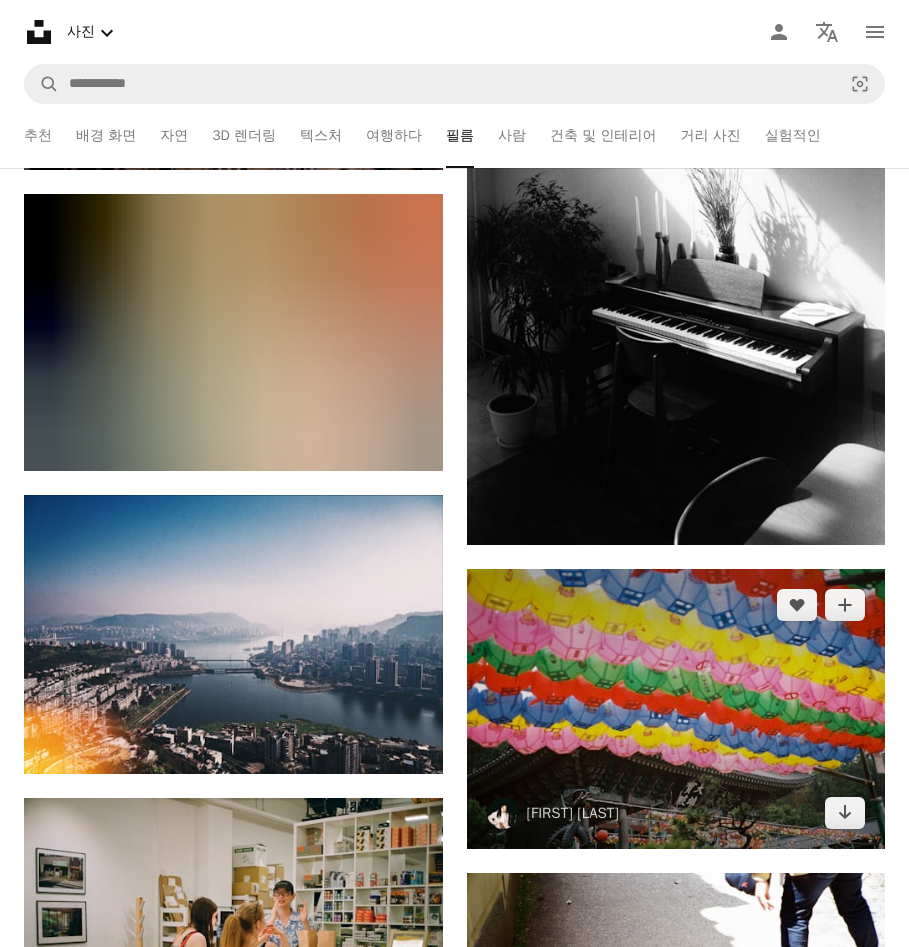scroll, scrollTop: 23100, scrollLeft: 0, axis: vertical 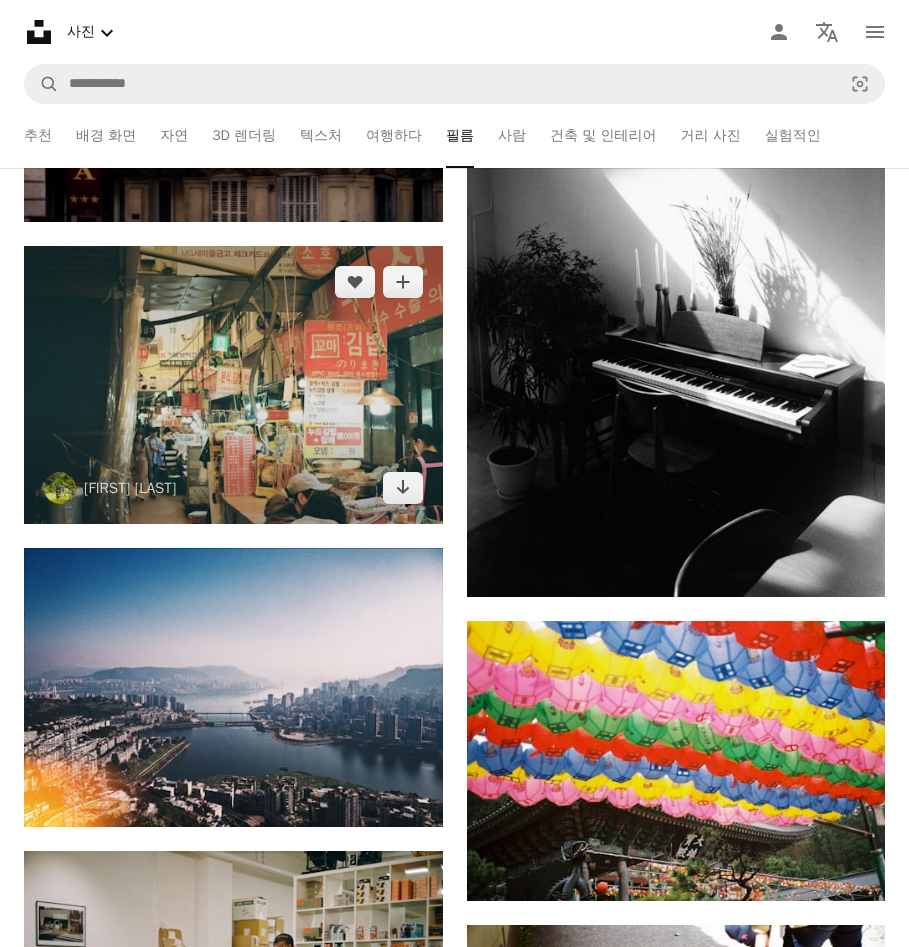 click at bounding box center (233, 385) 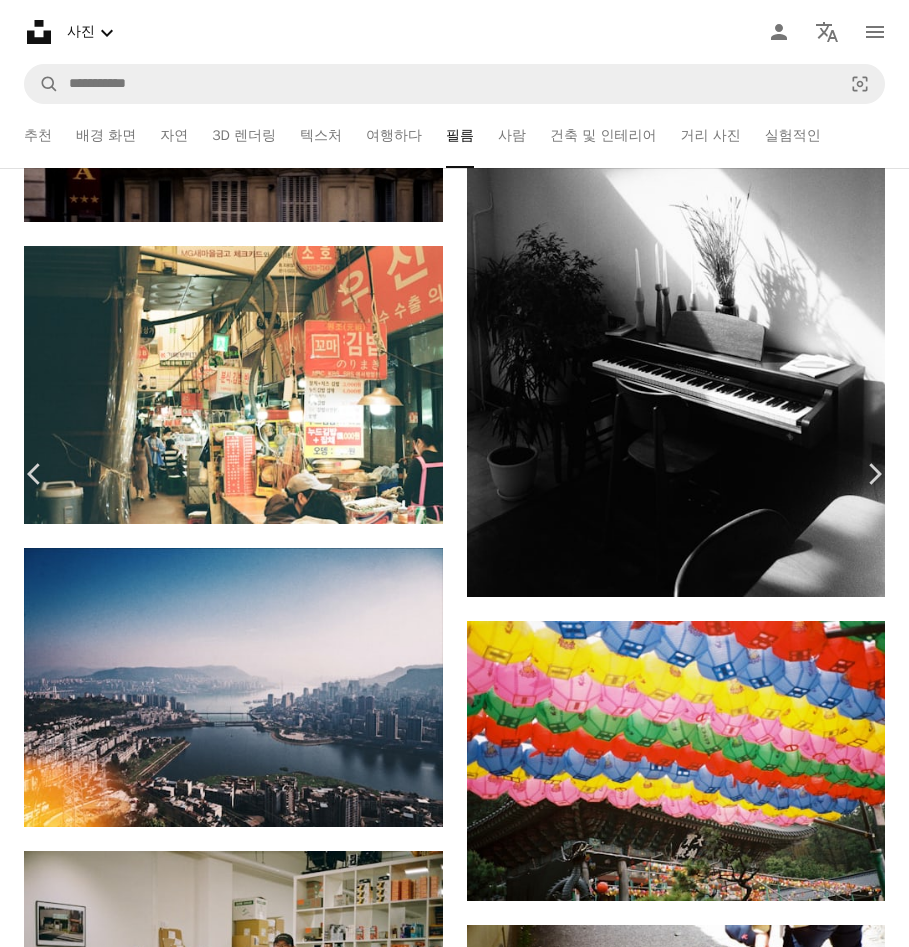 click on "Chevron down" 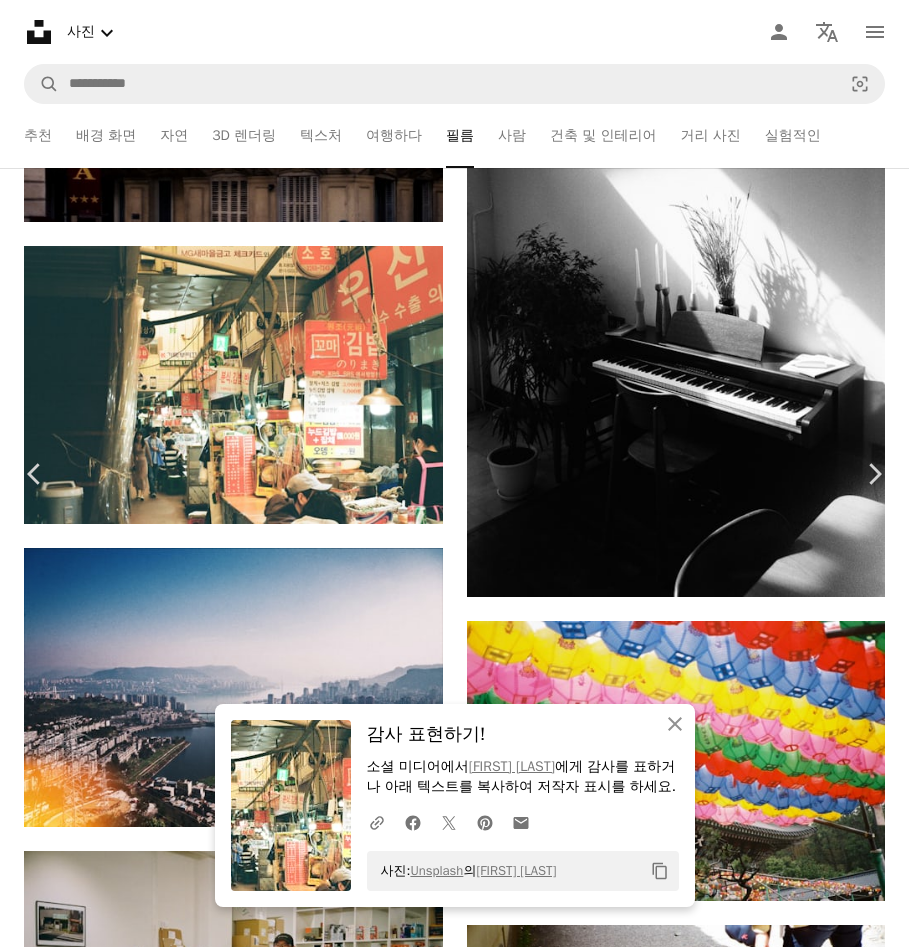 drag, startPoint x: 22, startPoint y: 19, endPoint x: 65, endPoint y: 6, distance: 44.922153 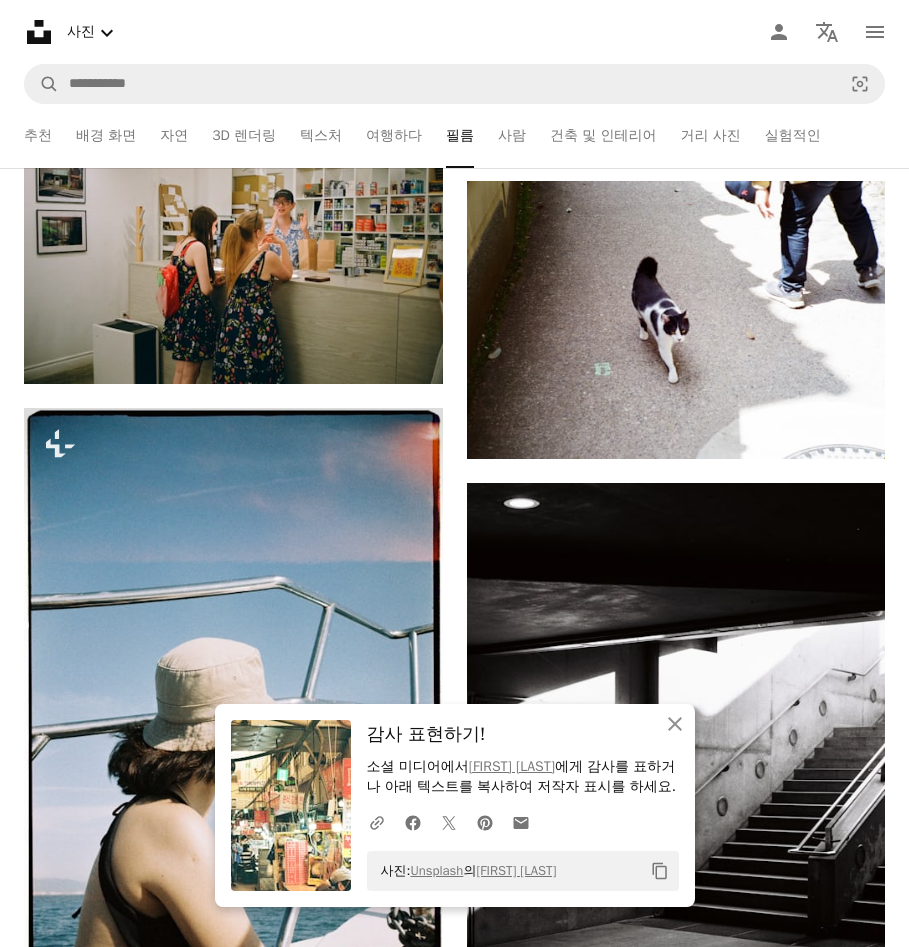 scroll, scrollTop: 23900, scrollLeft: 0, axis: vertical 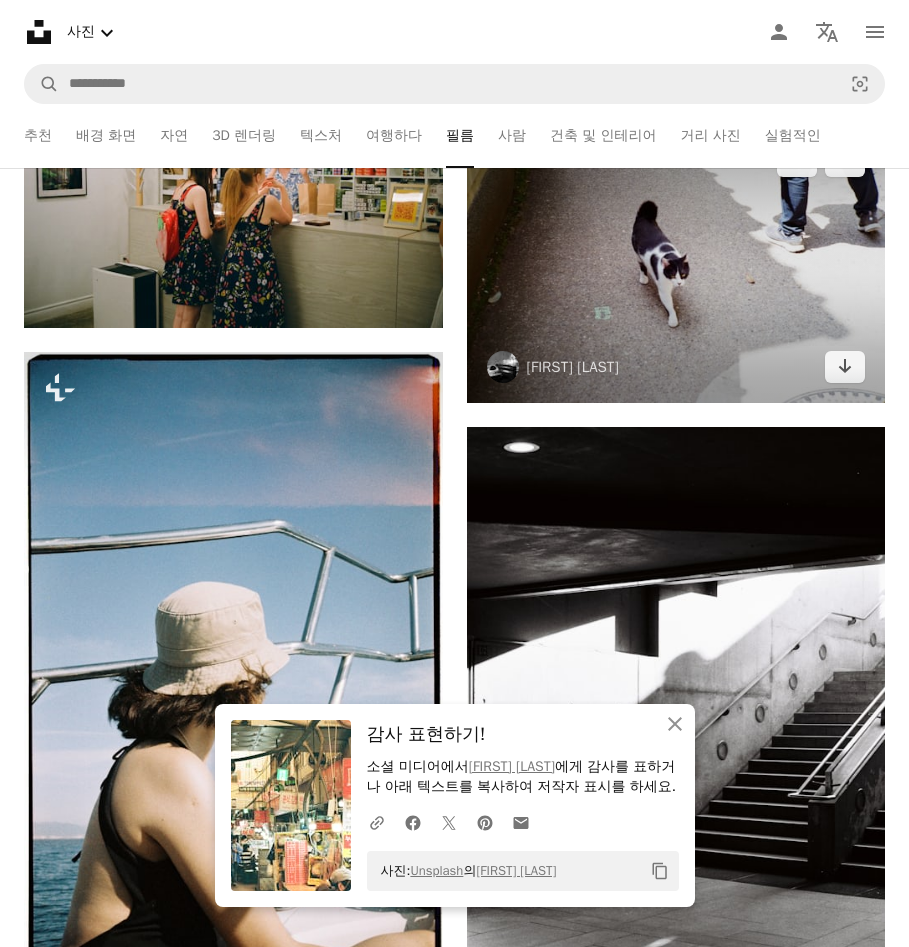 click at bounding box center (676, 264) 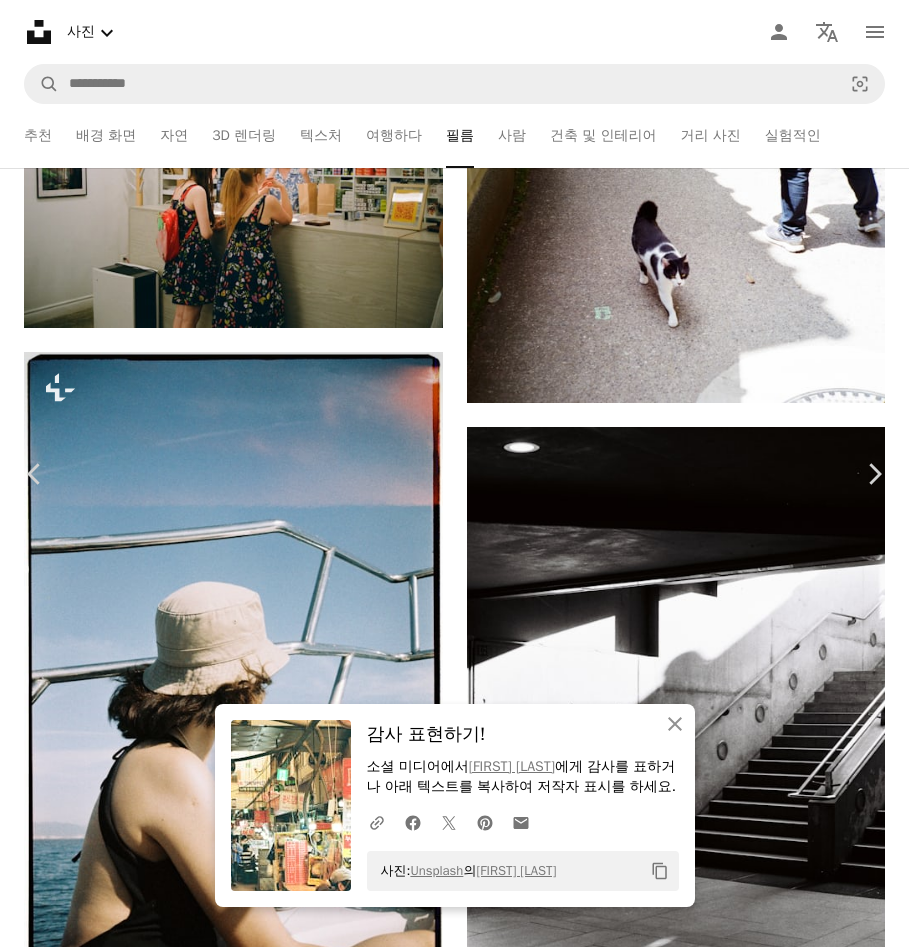 click on "Chevron down" 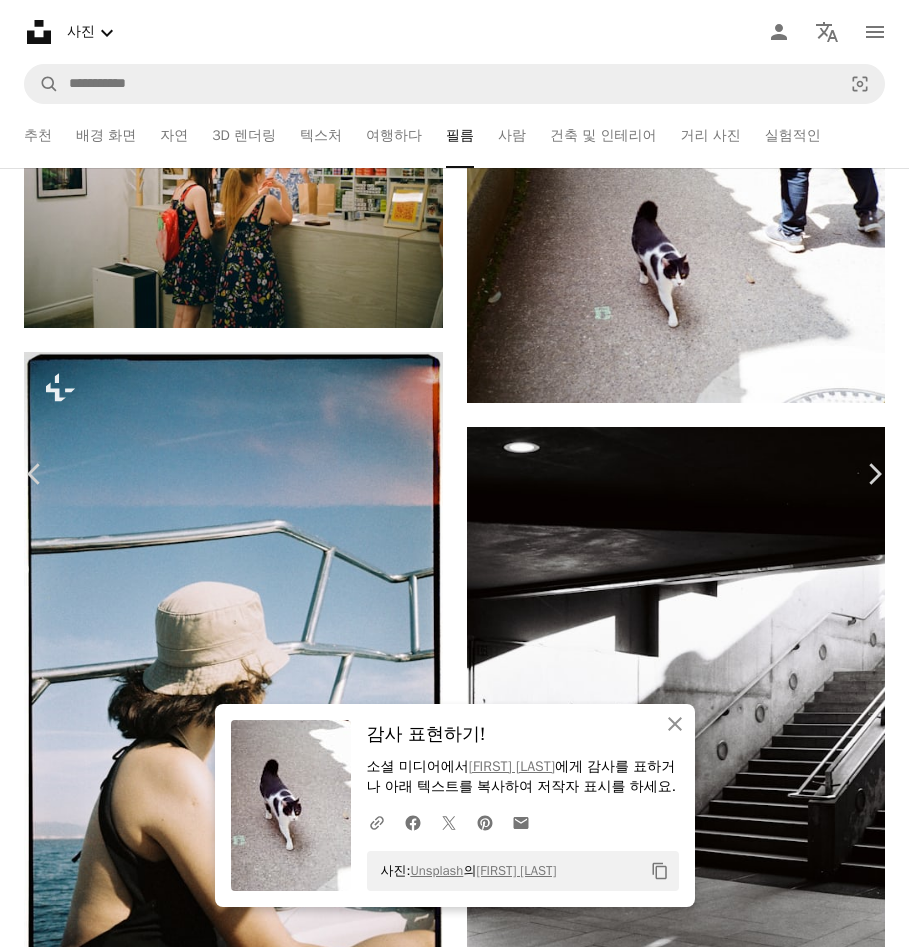 click on "An X shape" at bounding box center (20, 20) 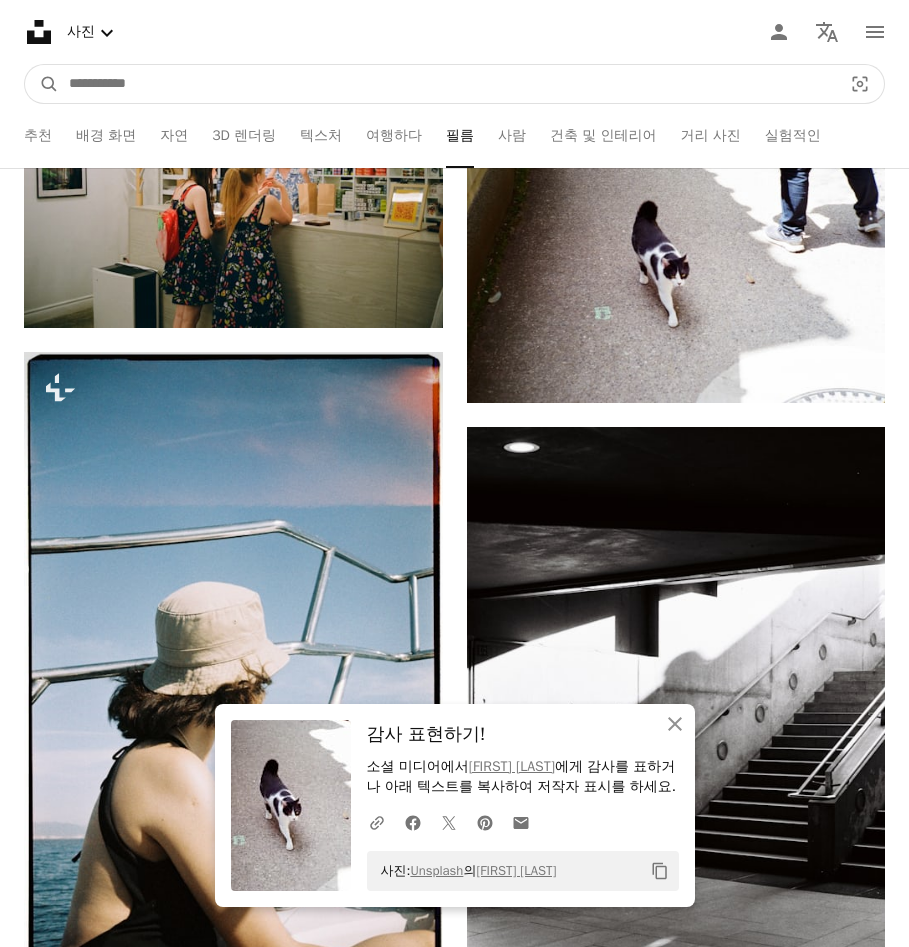 click at bounding box center [447, 84] 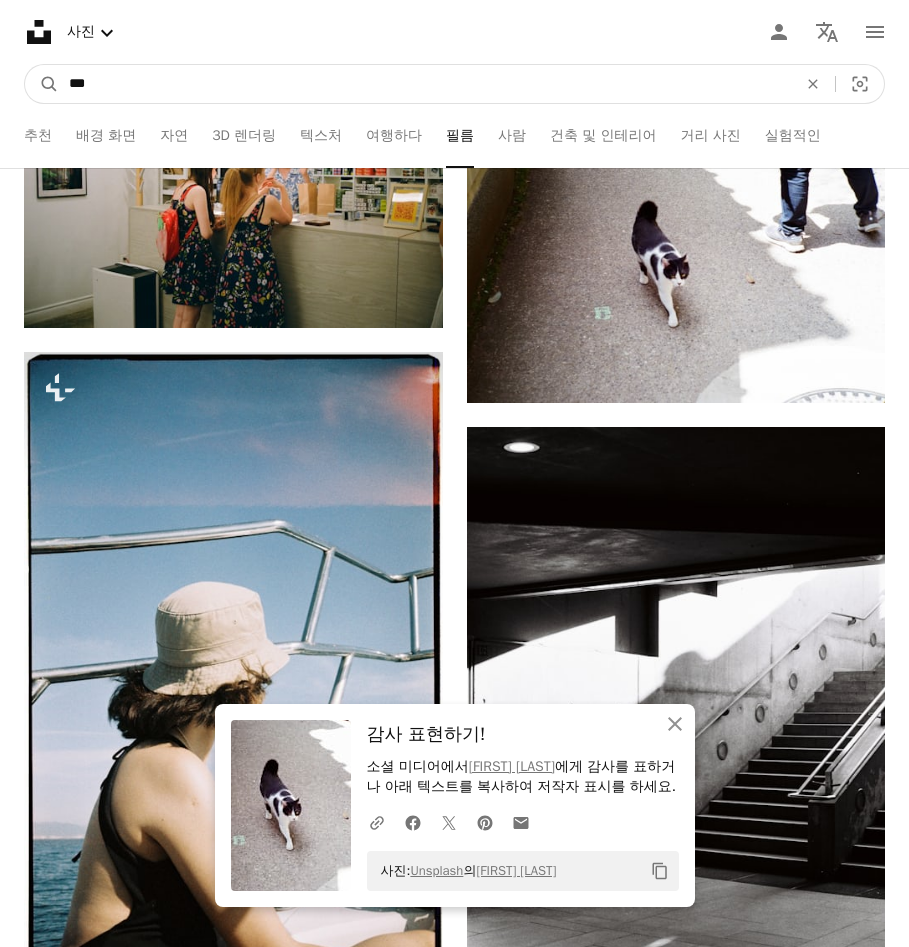 type on "****" 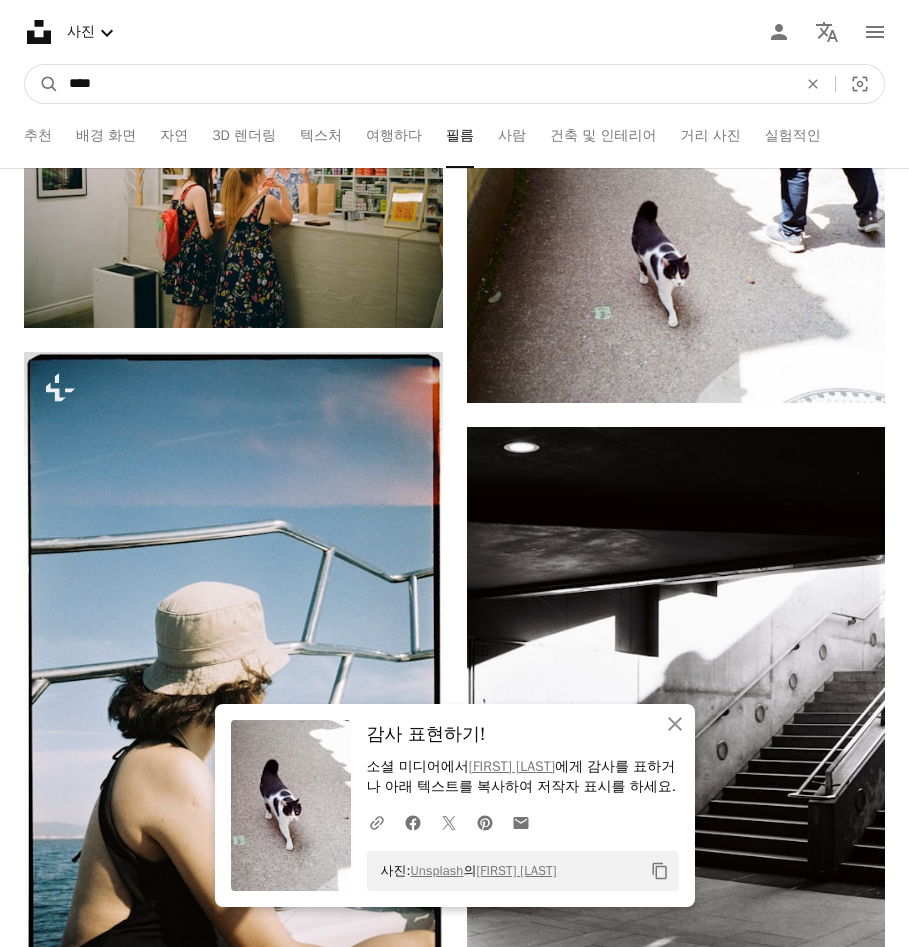 click on "A magnifying glass" at bounding box center (42, 84) 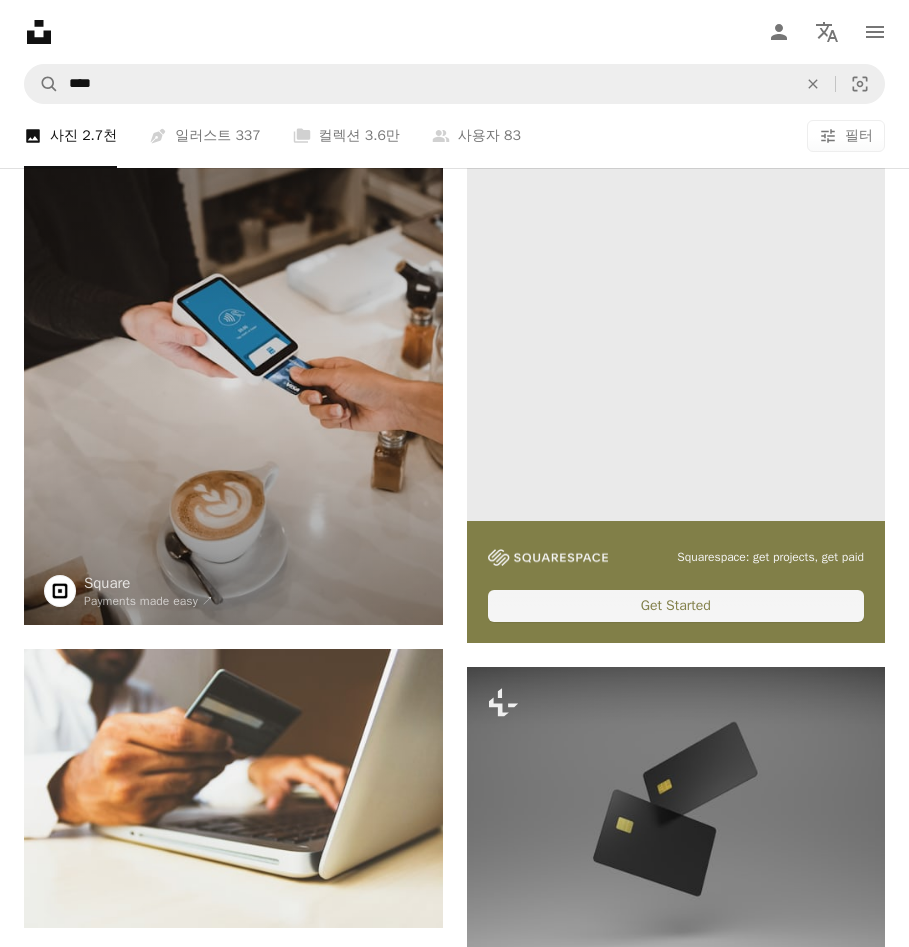 scroll, scrollTop: 500, scrollLeft: 0, axis: vertical 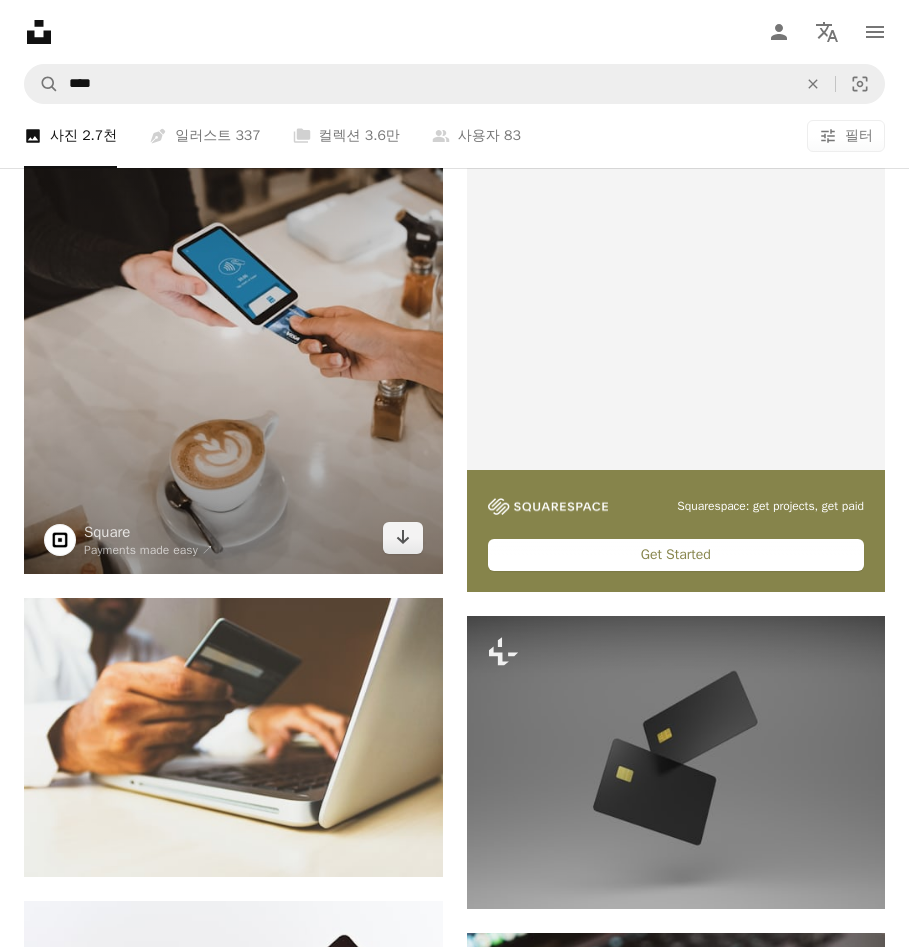 click at bounding box center [233, 312] 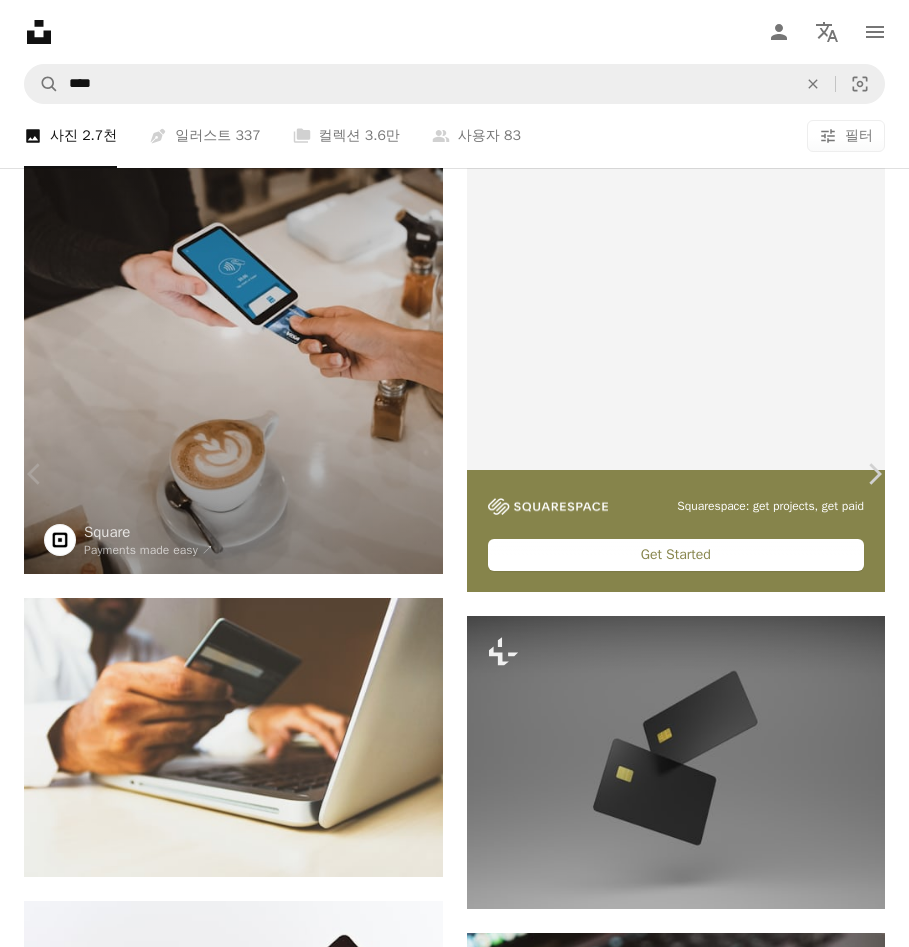 click on "Chevron down" 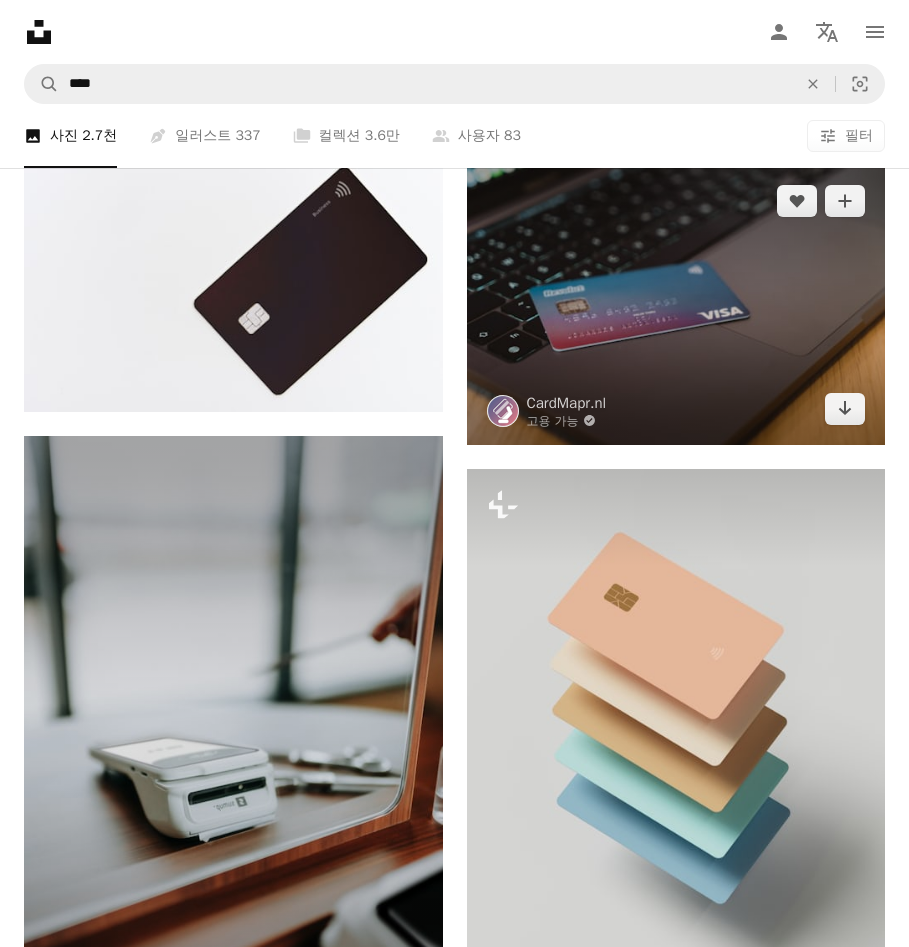 scroll, scrollTop: 1200, scrollLeft: 0, axis: vertical 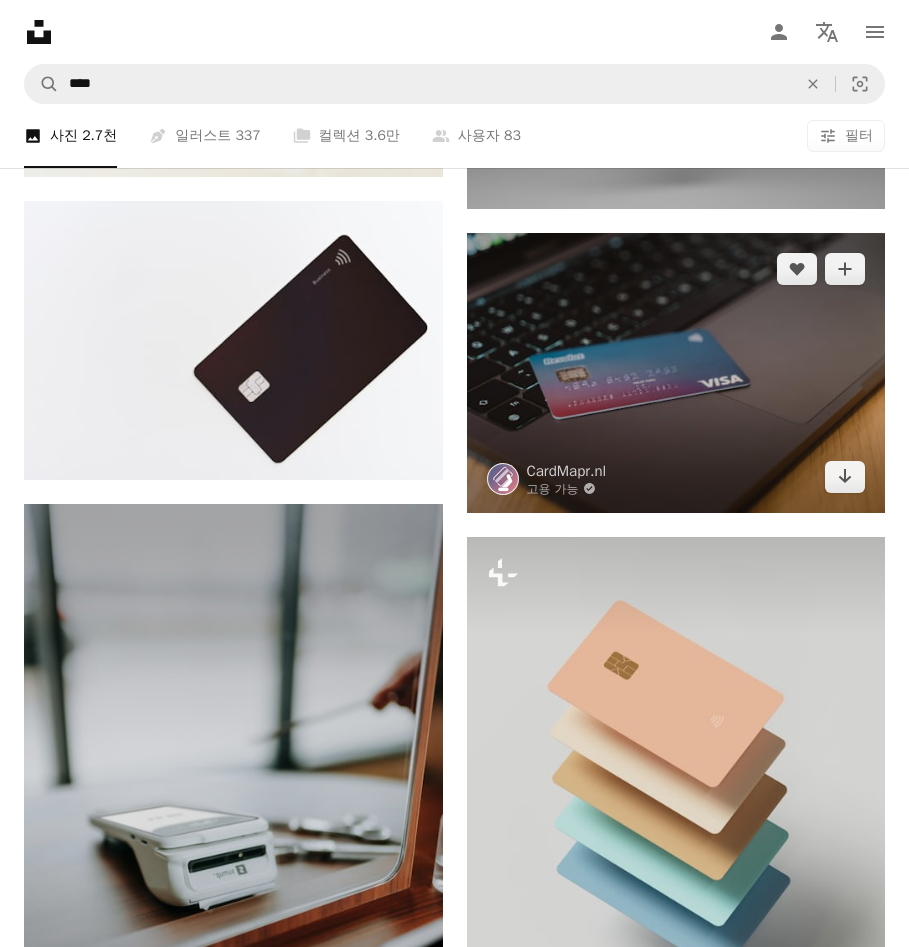 click at bounding box center (676, 373) 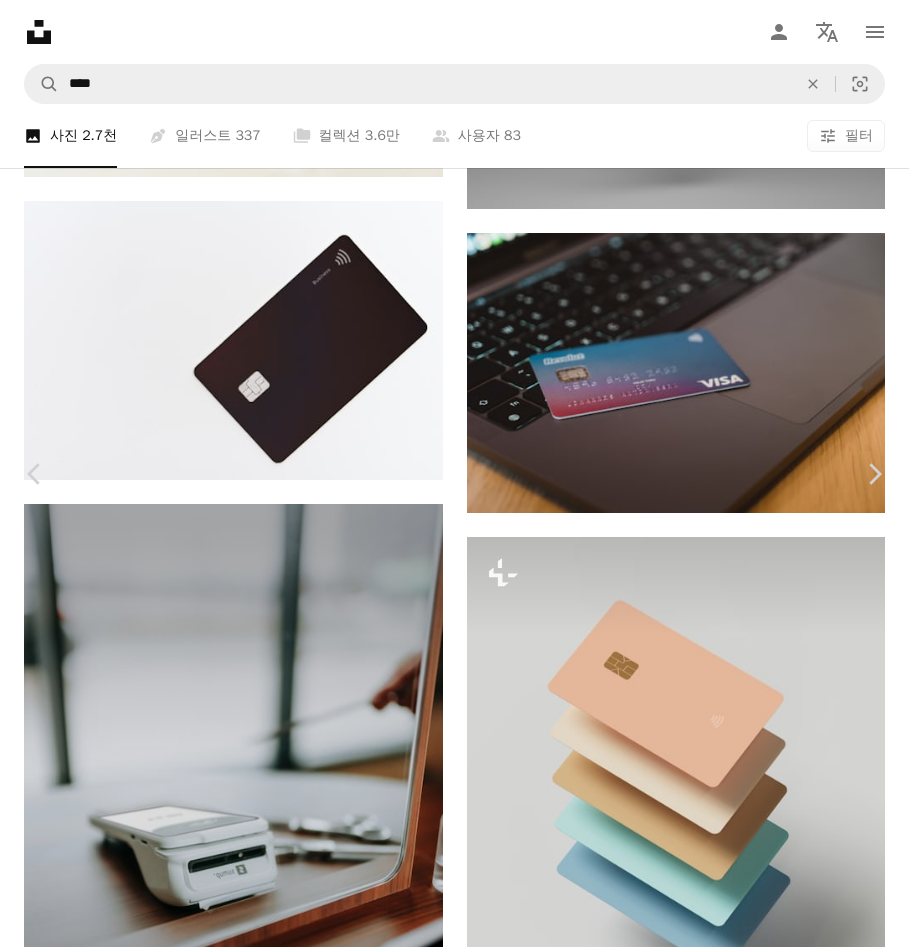 click on "Chevron down" 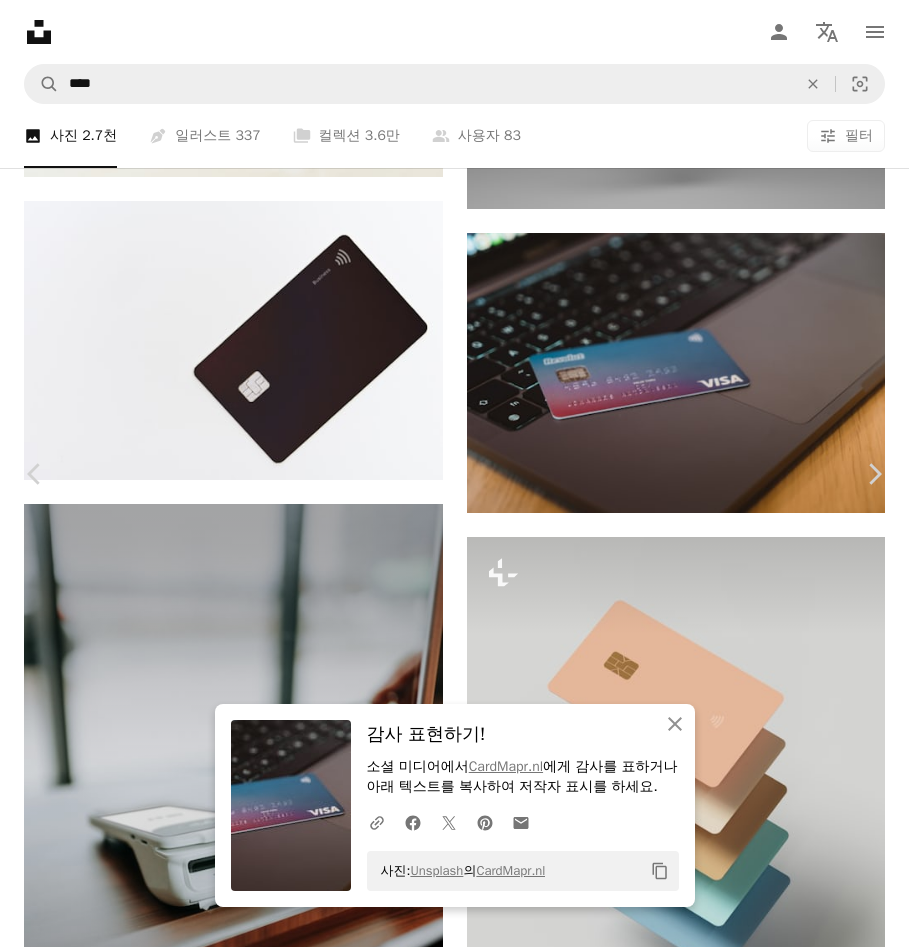 drag, startPoint x: 18, startPoint y: 25, endPoint x: 44, endPoint y: 44, distance: 32.202484 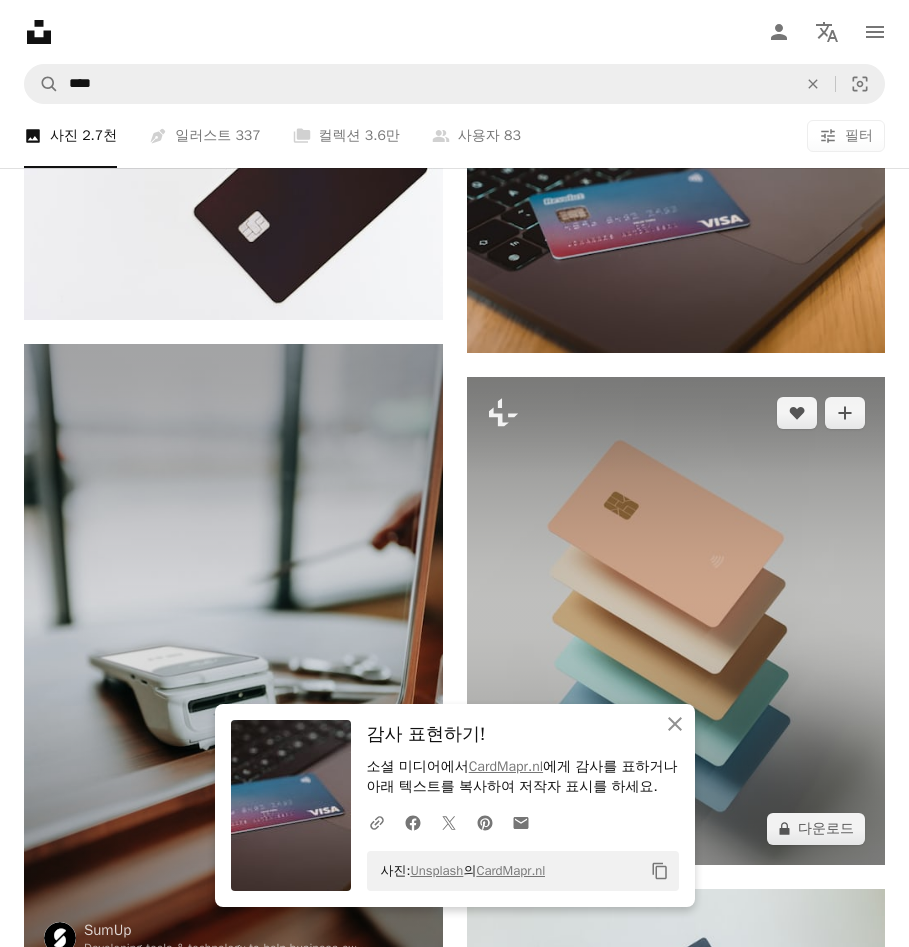 scroll, scrollTop: 1600, scrollLeft: 0, axis: vertical 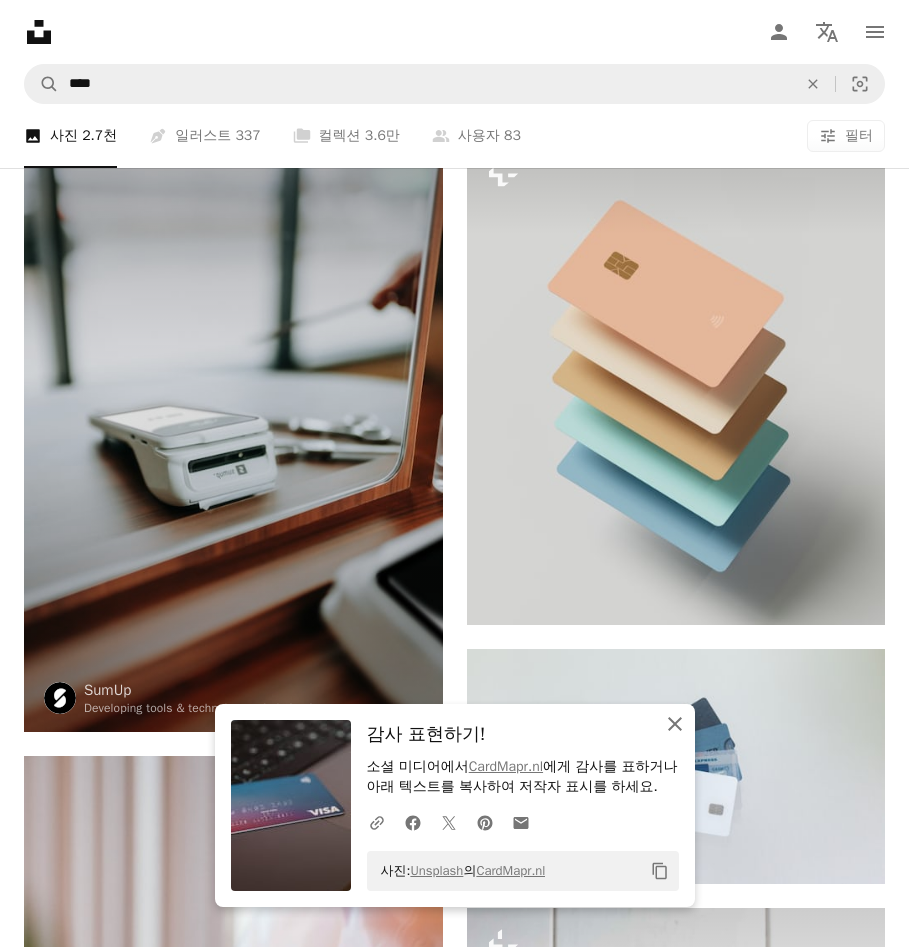 click on "An X shape" 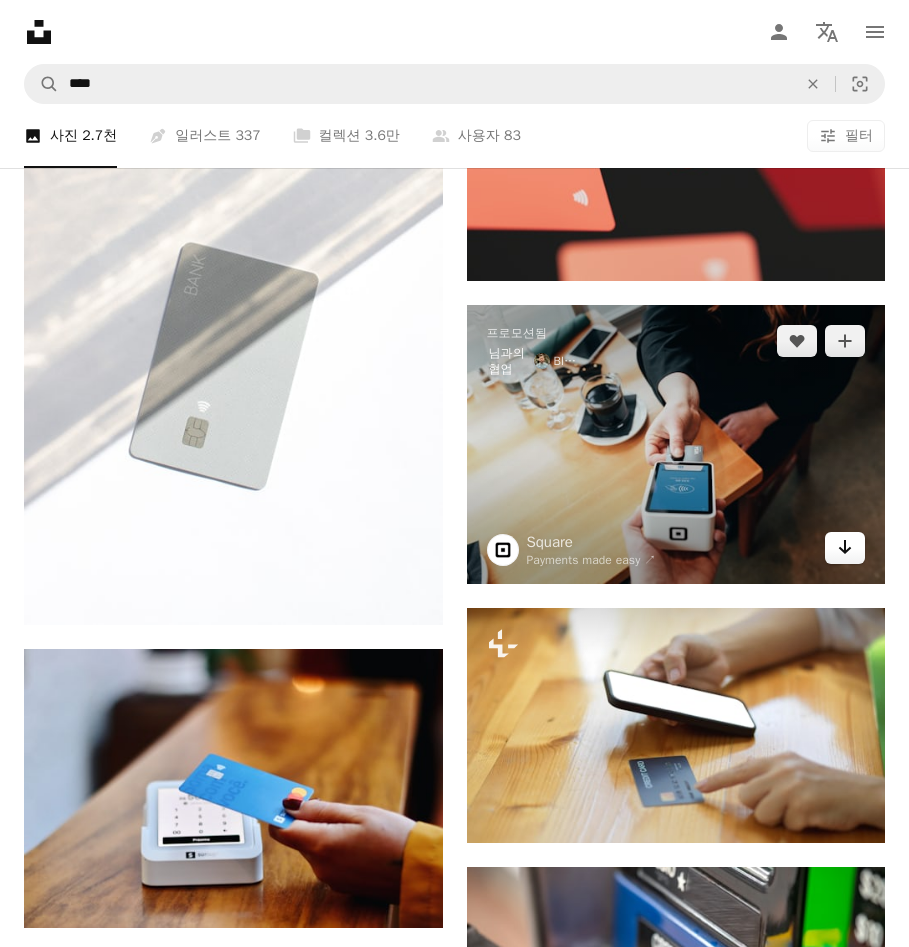 scroll, scrollTop: 4000, scrollLeft: 0, axis: vertical 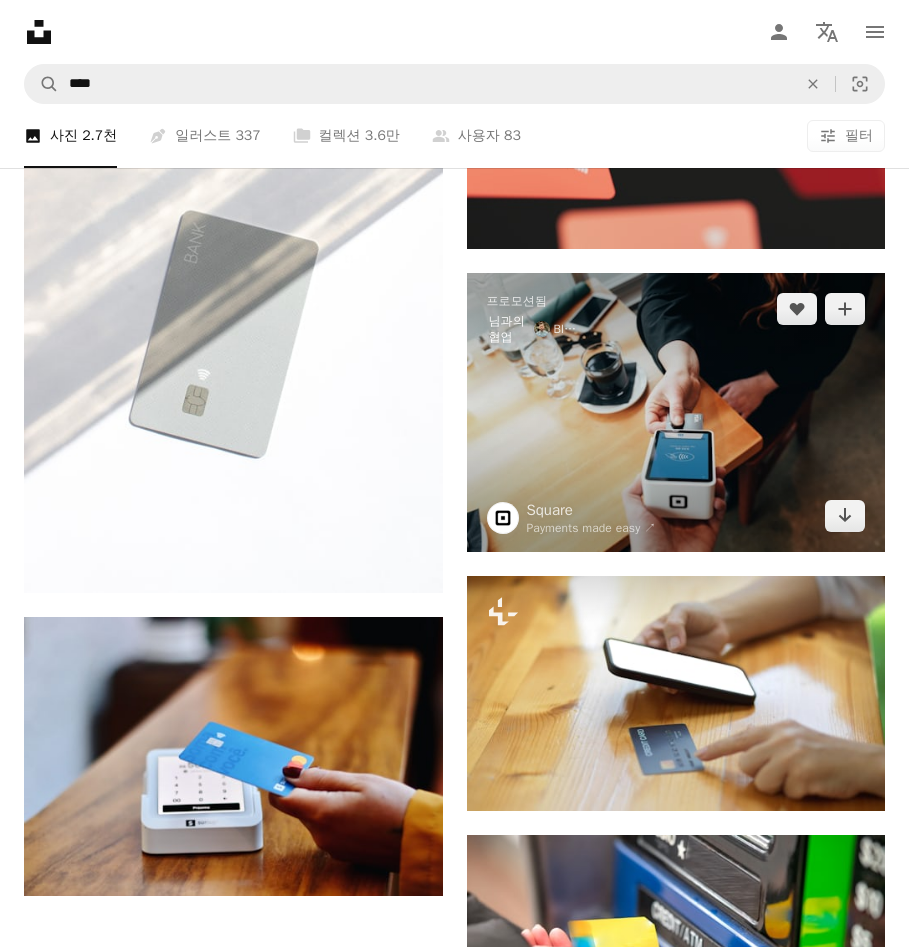 click at bounding box center (676, 412) 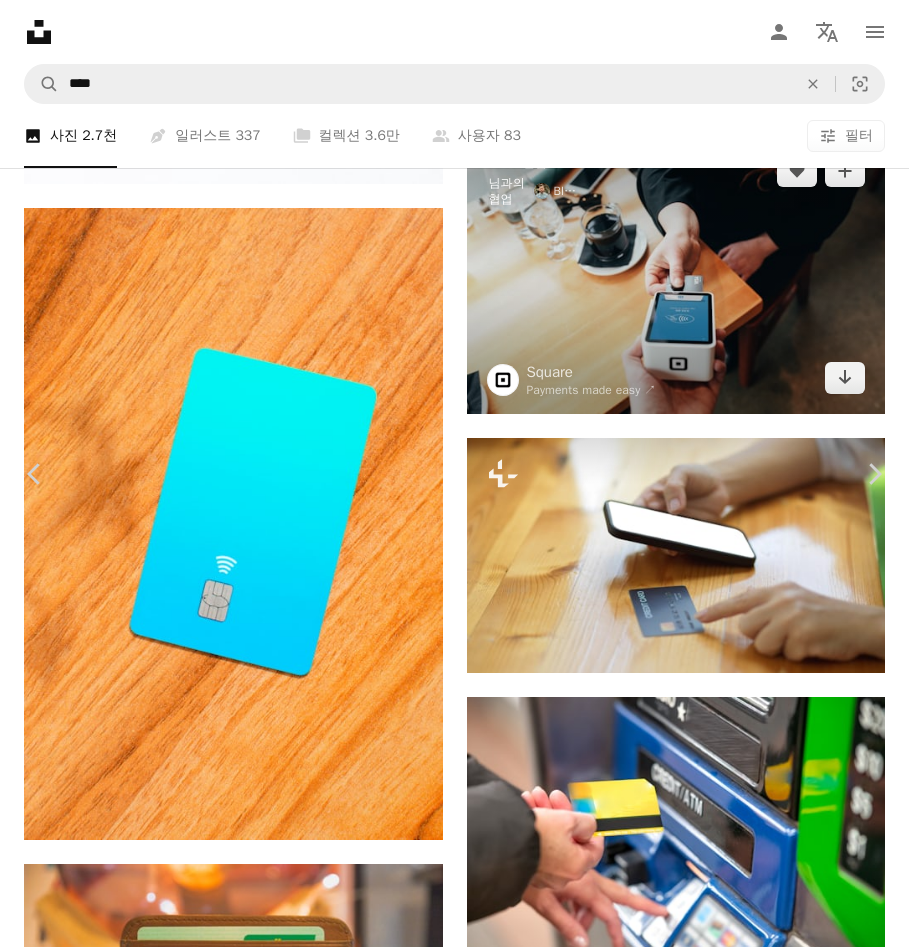 scroll, scrollTop: 3591, scrollLeft: 0, axis: vertical 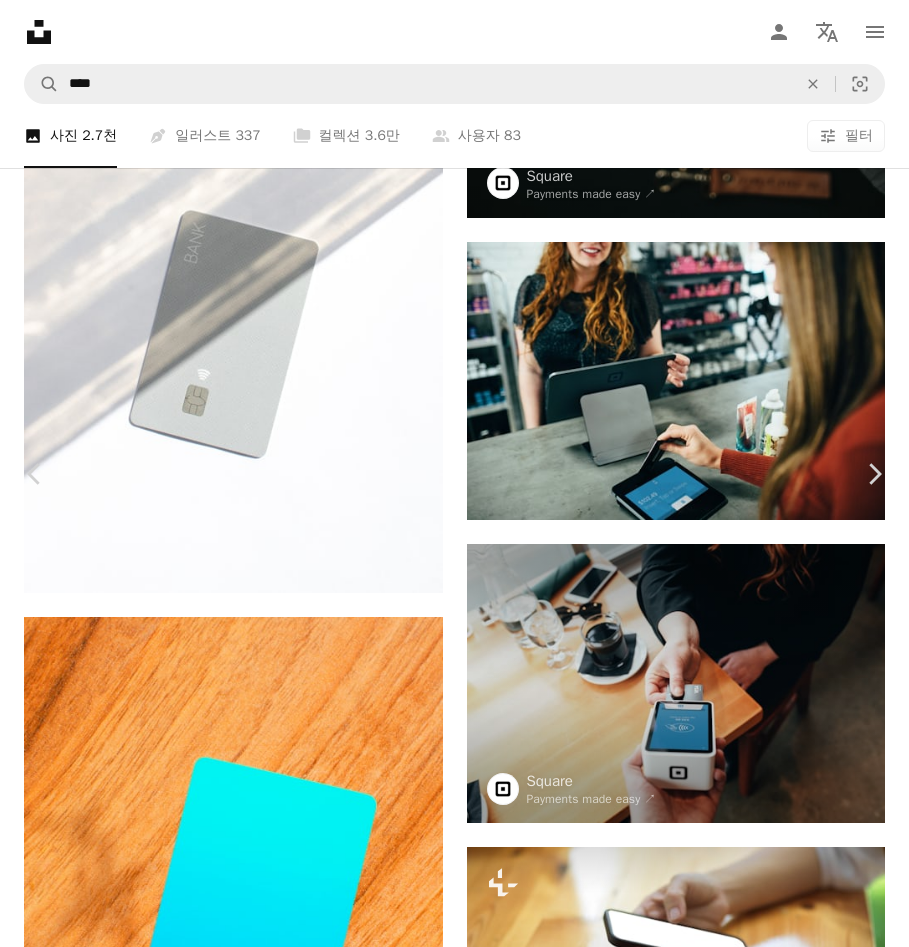 click on "An X shape" at bounding box center [20, 20] 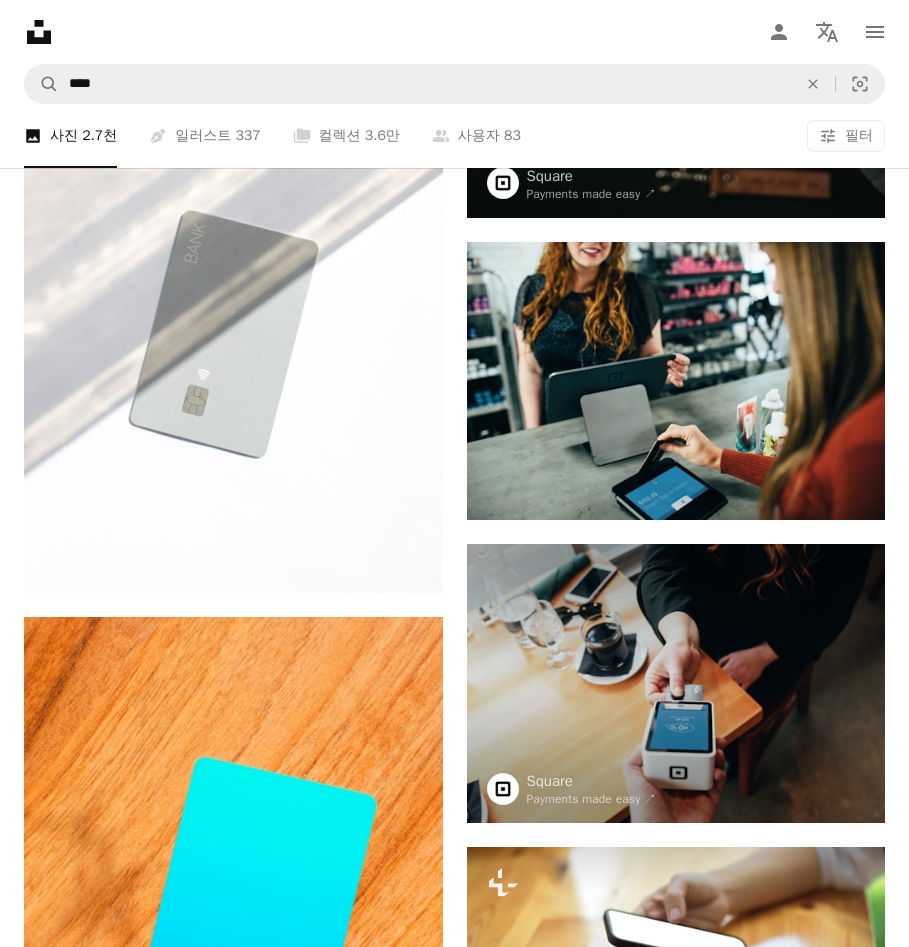 scroll, scrollTop: 4000, scrollLeft: 0, axis: vertical 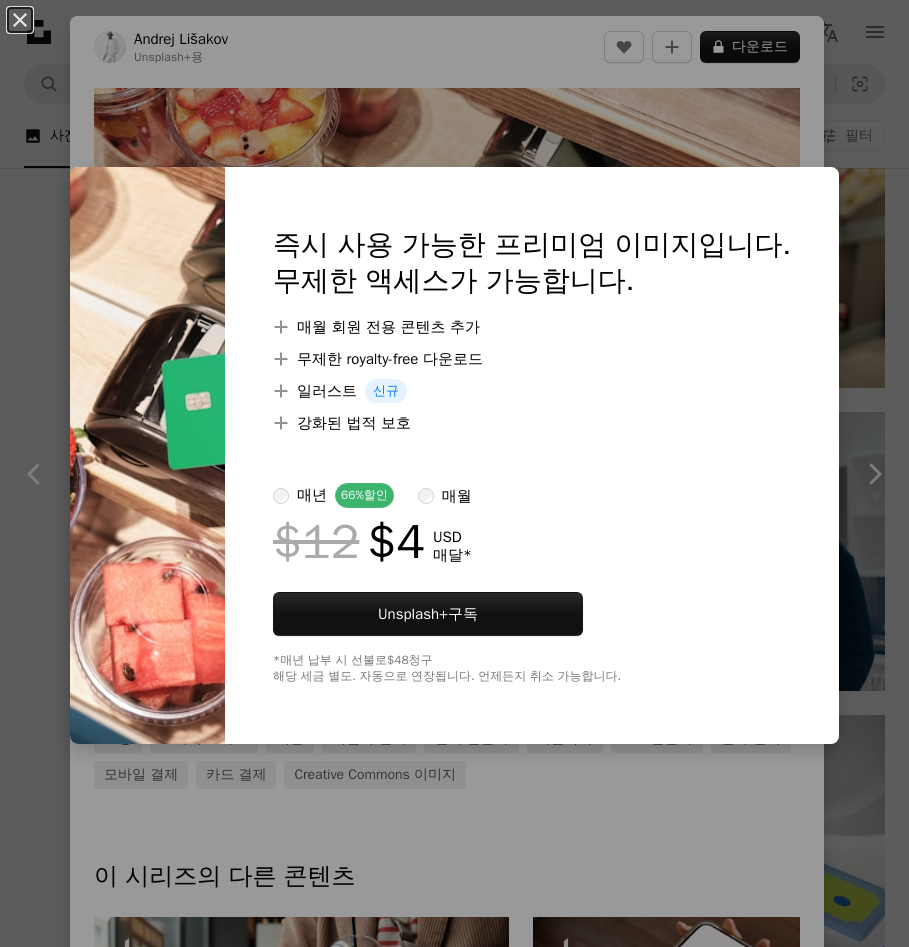 drag, startPoint x: 141, startPoint y: 103, endPoint x: 133, endPoint y: 81, distance: 23.409399 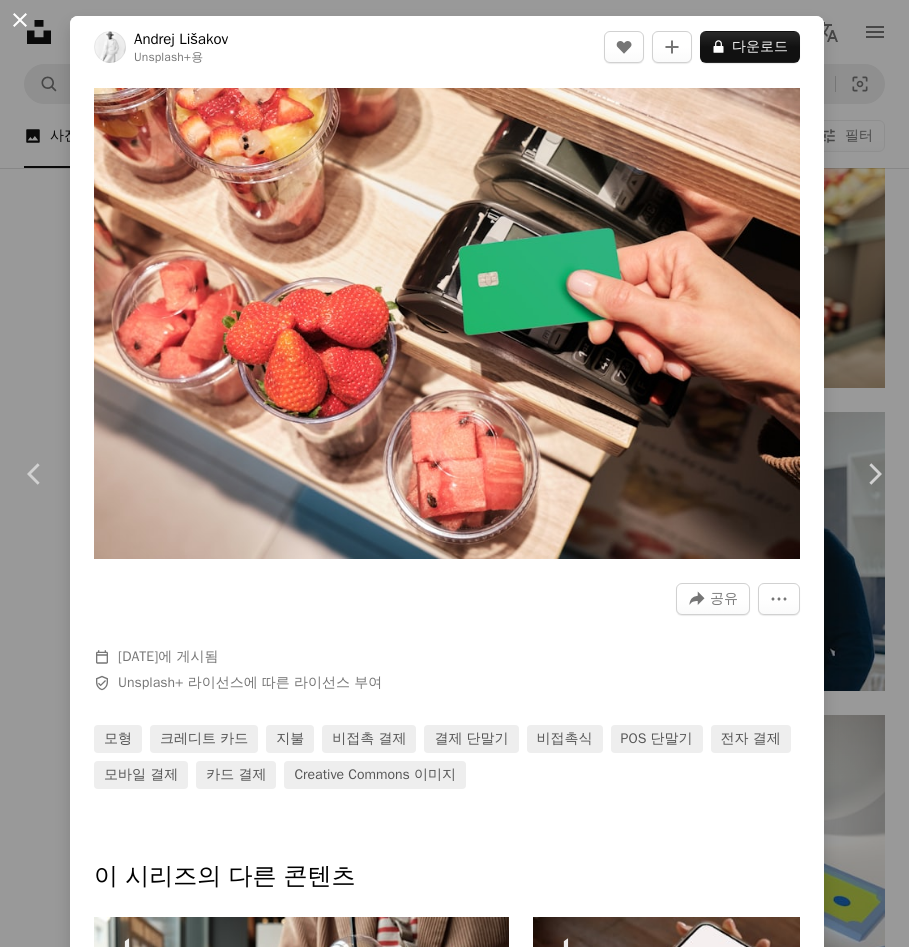 click on "An X shape" at bounding box center (20, 20) 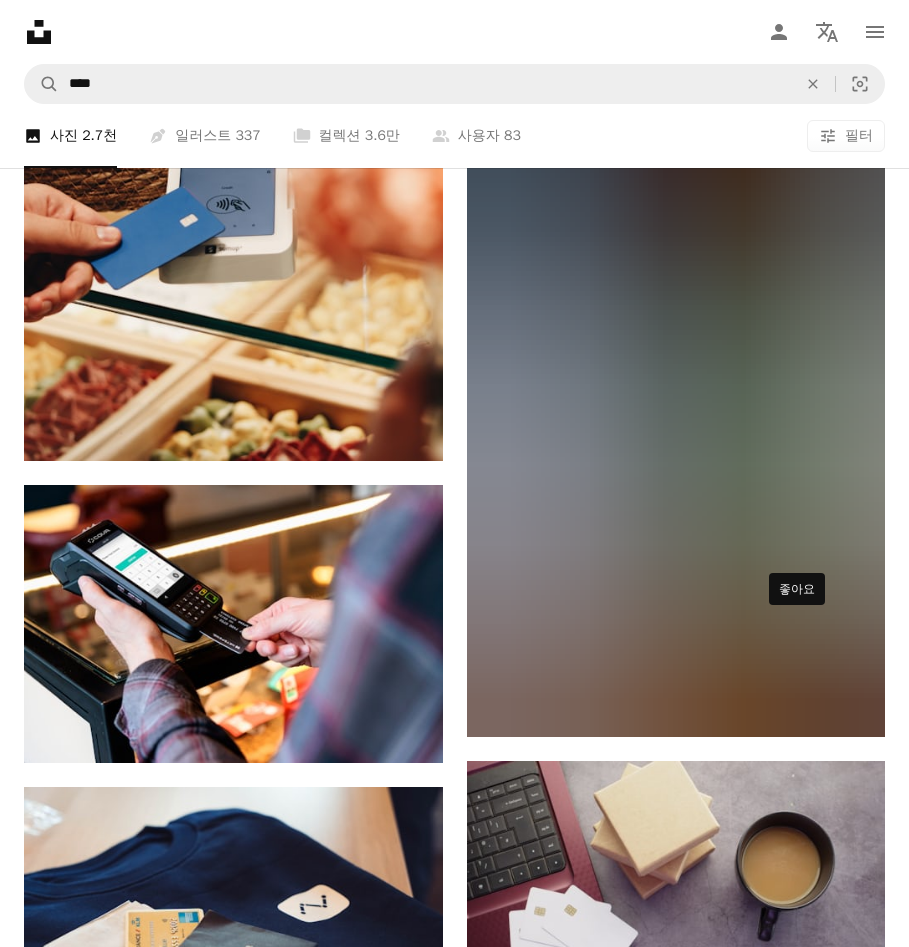 scroll, scrollTop: 26634, scrollLeft: 0, axis: vertical 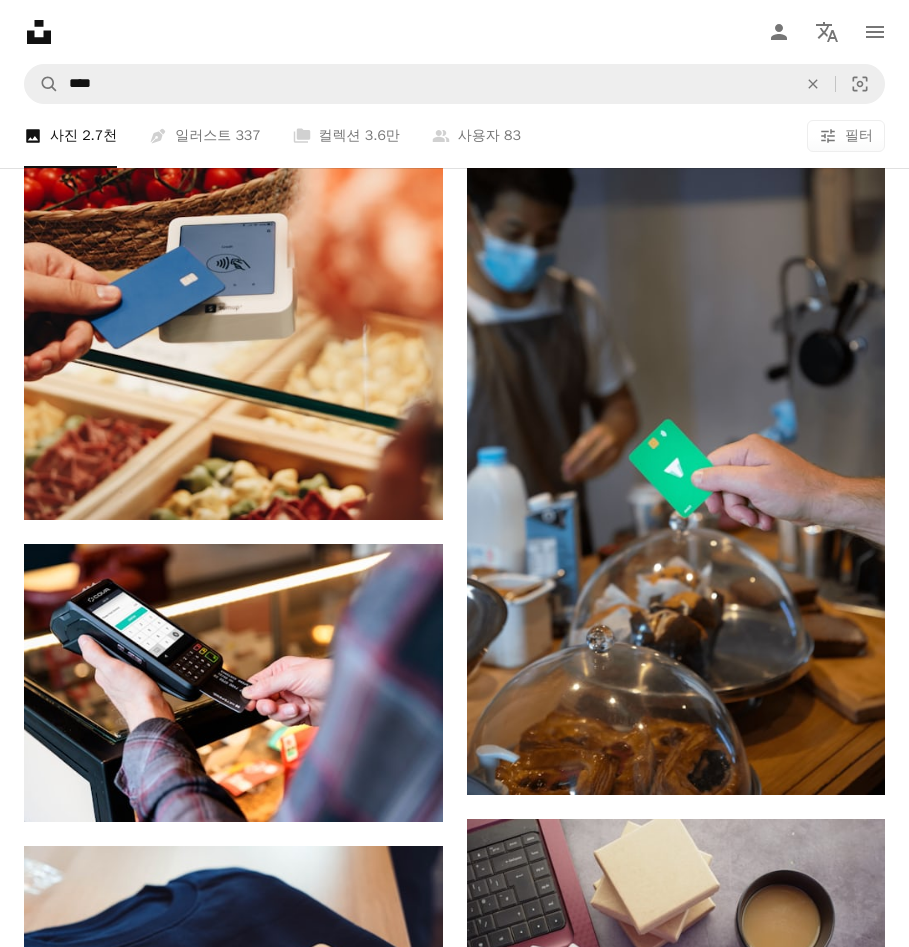 click at bounding box center [676, -1826] 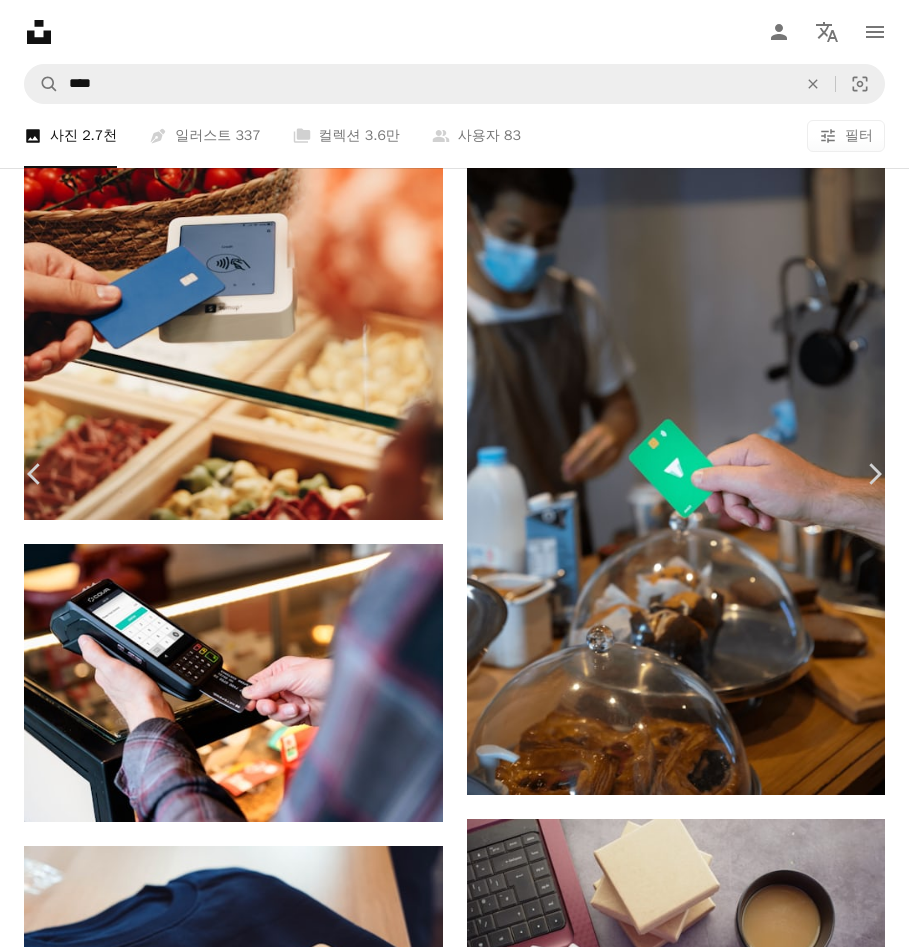 click on "Chevron down" 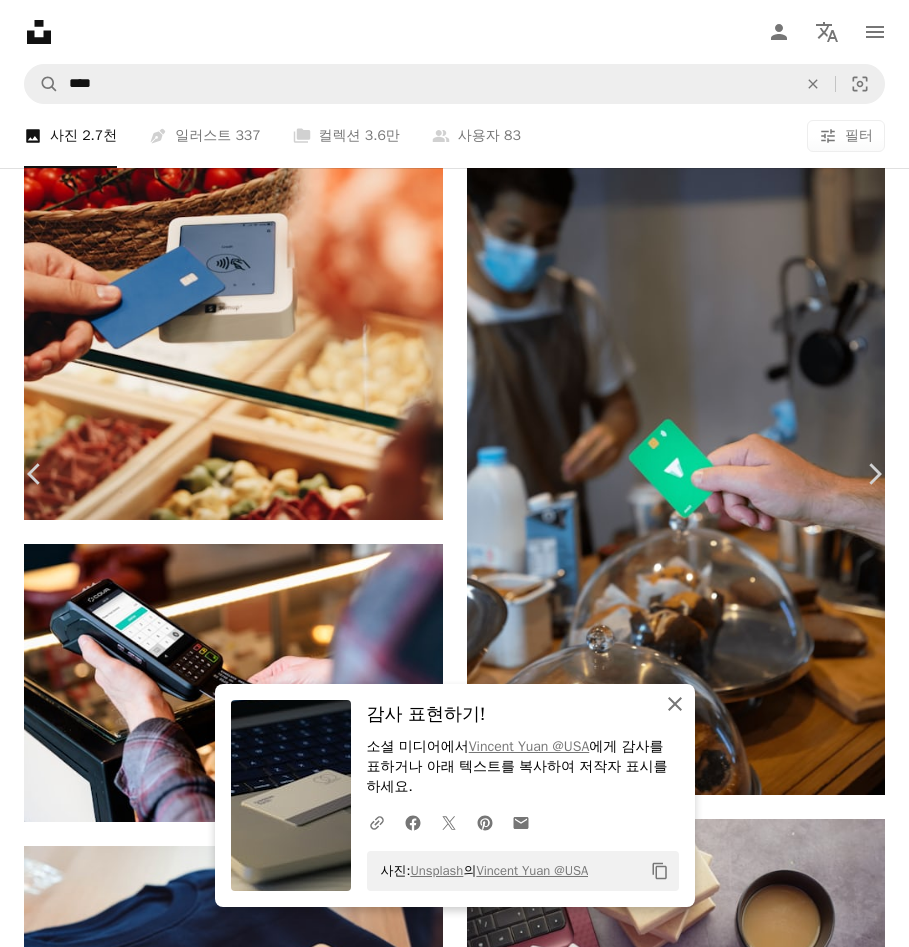 drag, startPoint x: 672, startPoint y: 702, endPoint x: 660, endPoint y: 689, distance: 17.691807 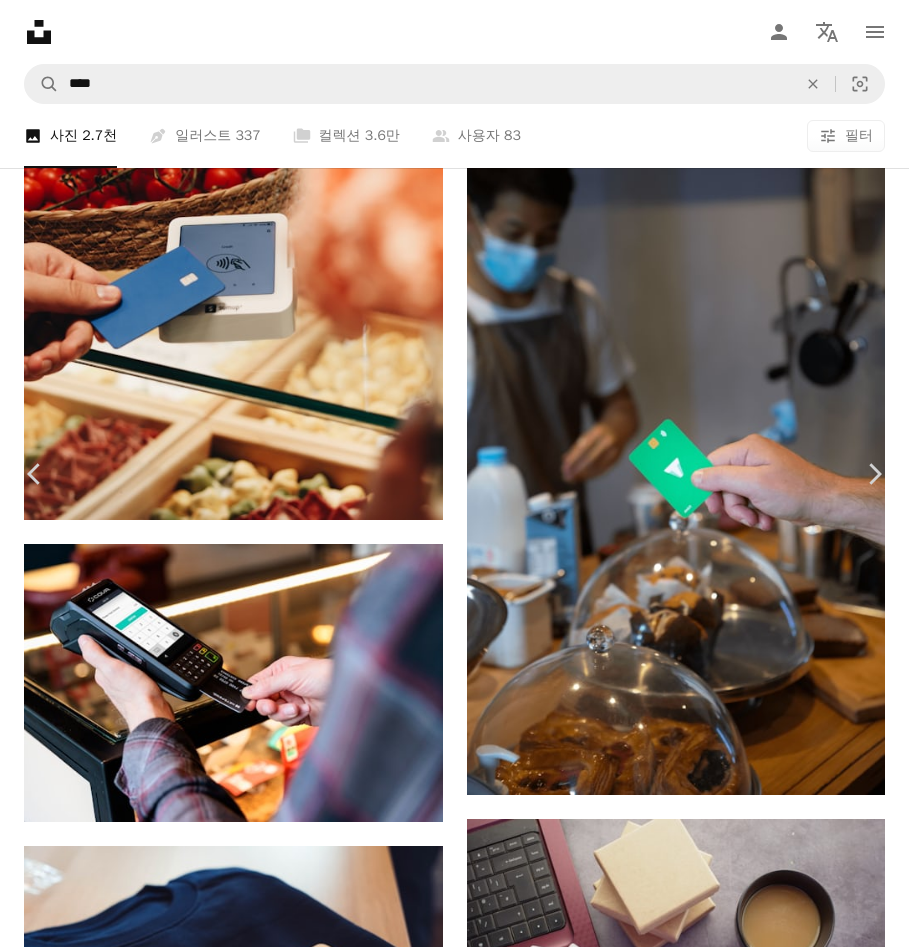 click on "An X shape" at bounding box center [20, 20] 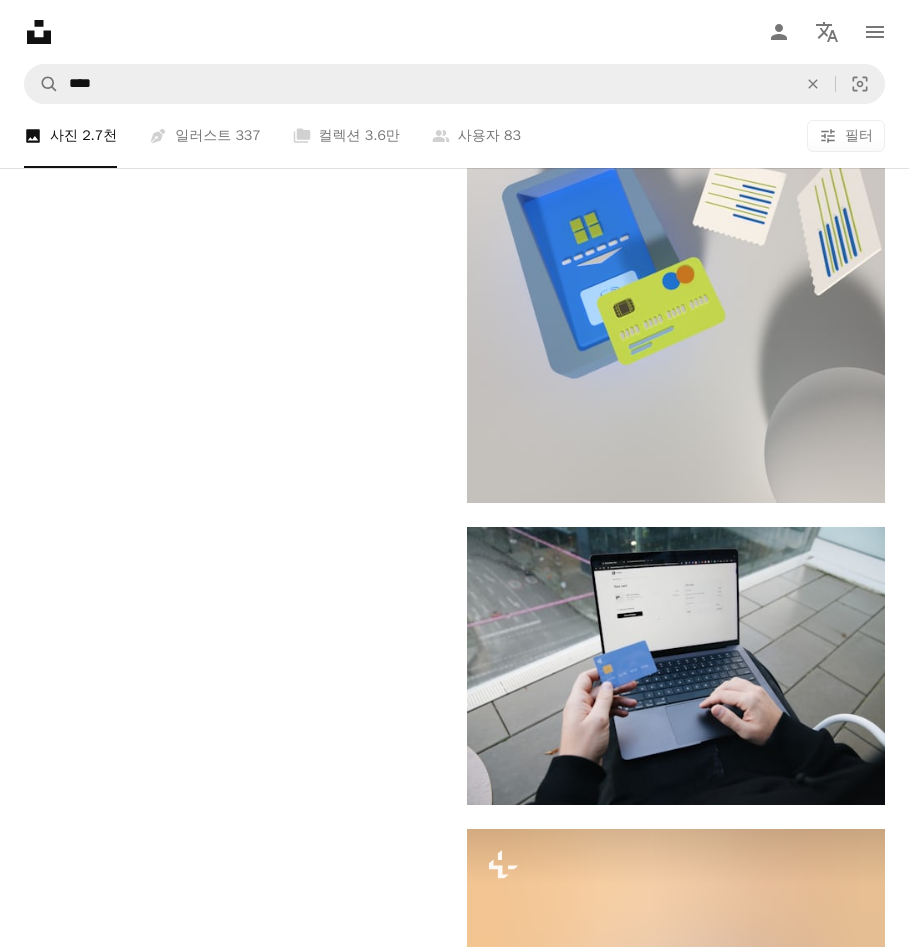 scroll, scrollTop: 39834, scrollLeft: 0, axis: vertical 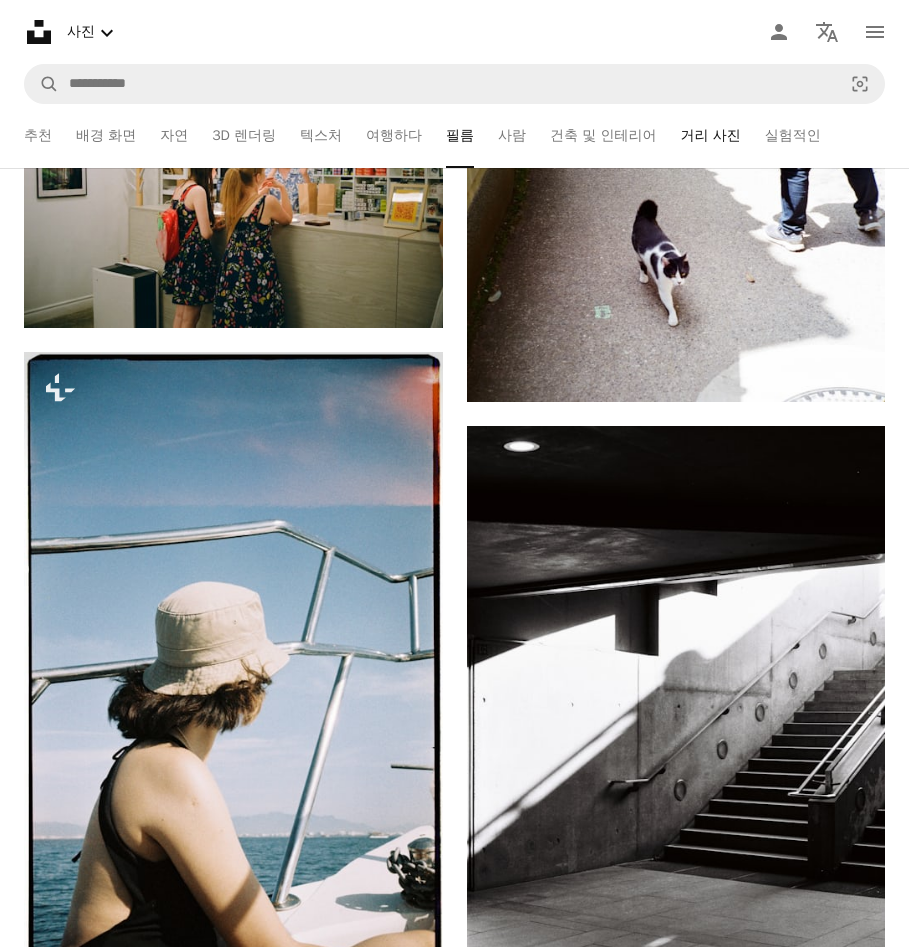 click on "거리 사진" at bounding box center [710, 136] 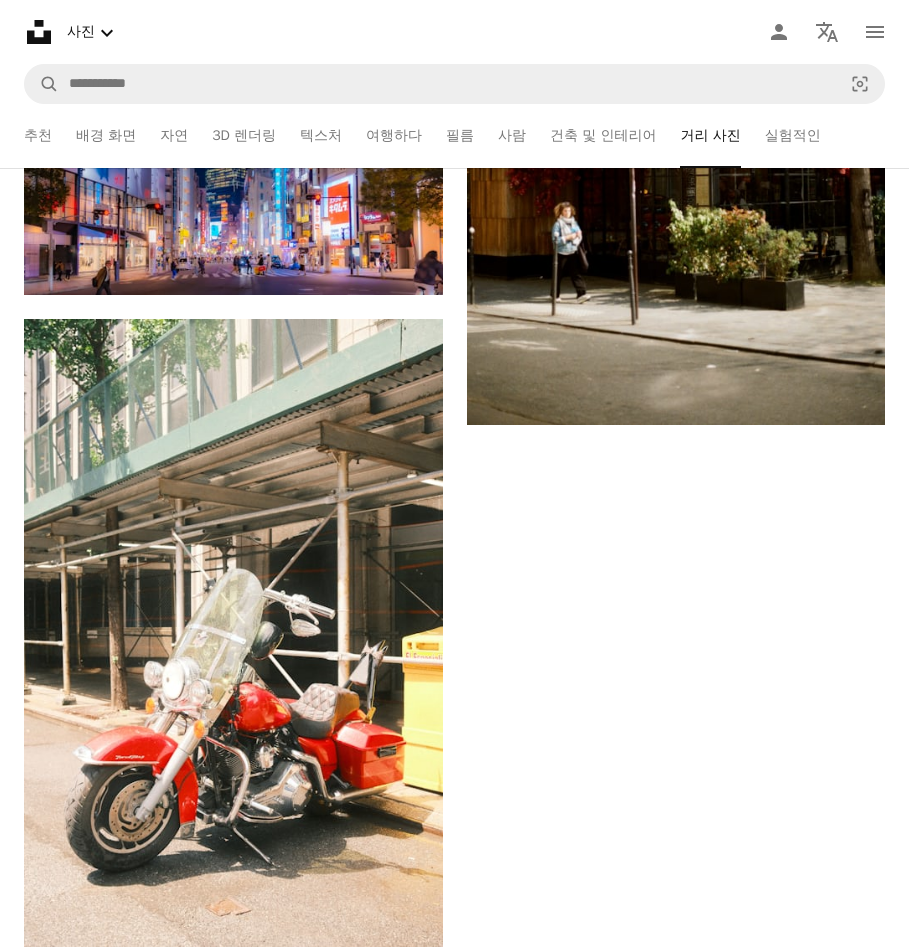 scroll, scrollTop: 0, scrollLeft: 0, axis: both 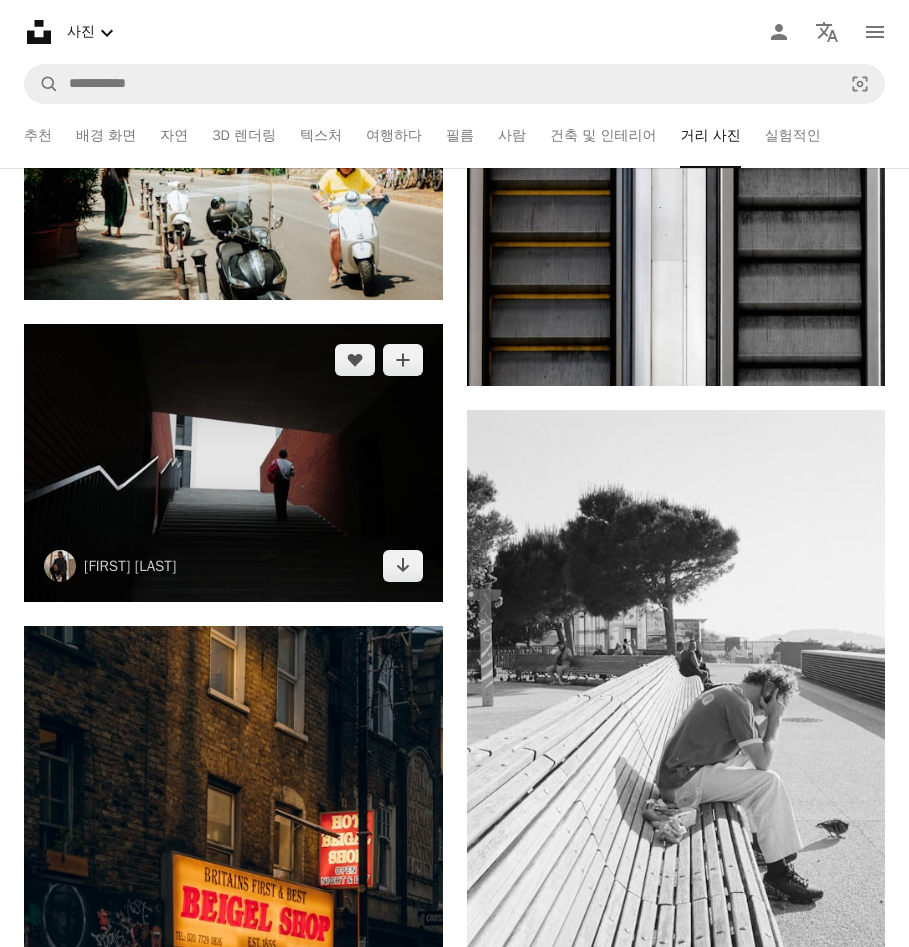 click at bounding box center (233, 463) 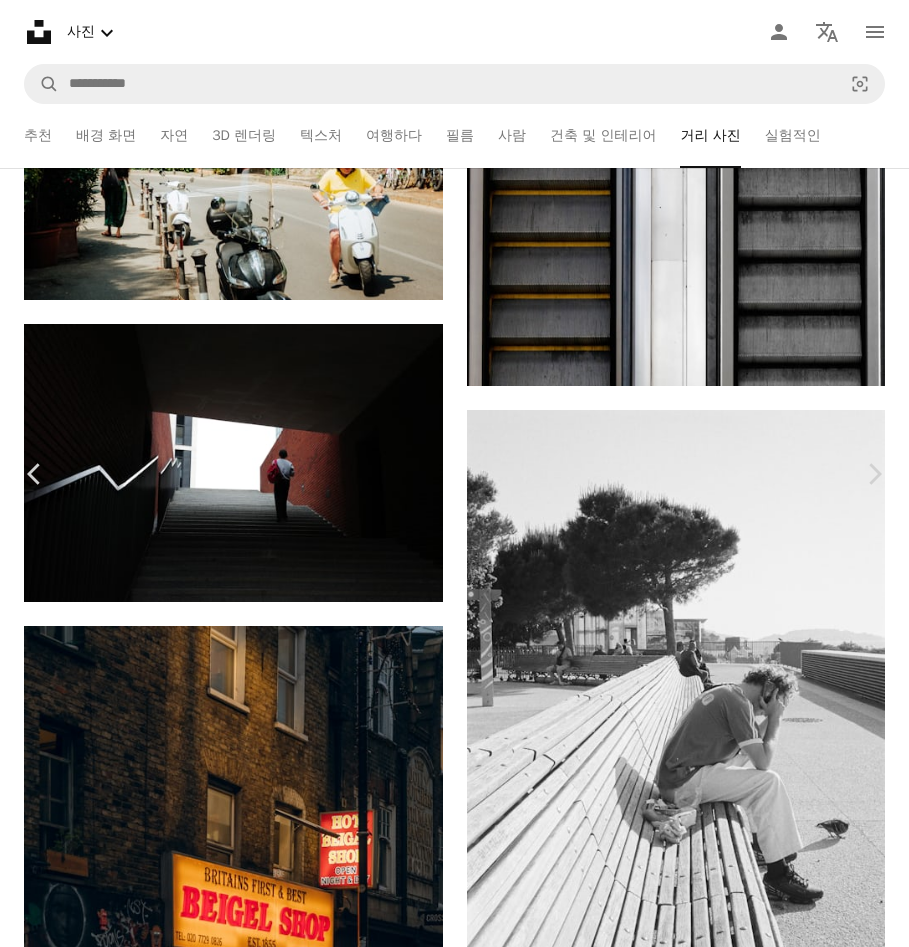 click on "Chevron down" 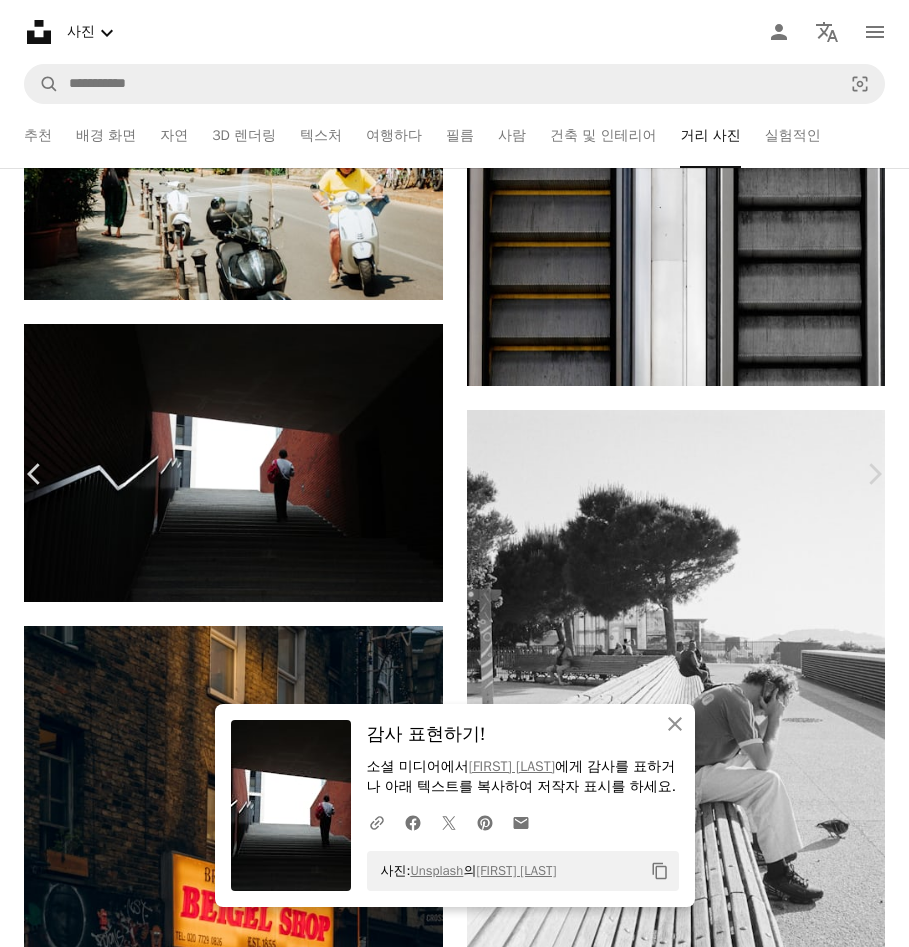 click on "An X shape" at bounding box center [20, 20] 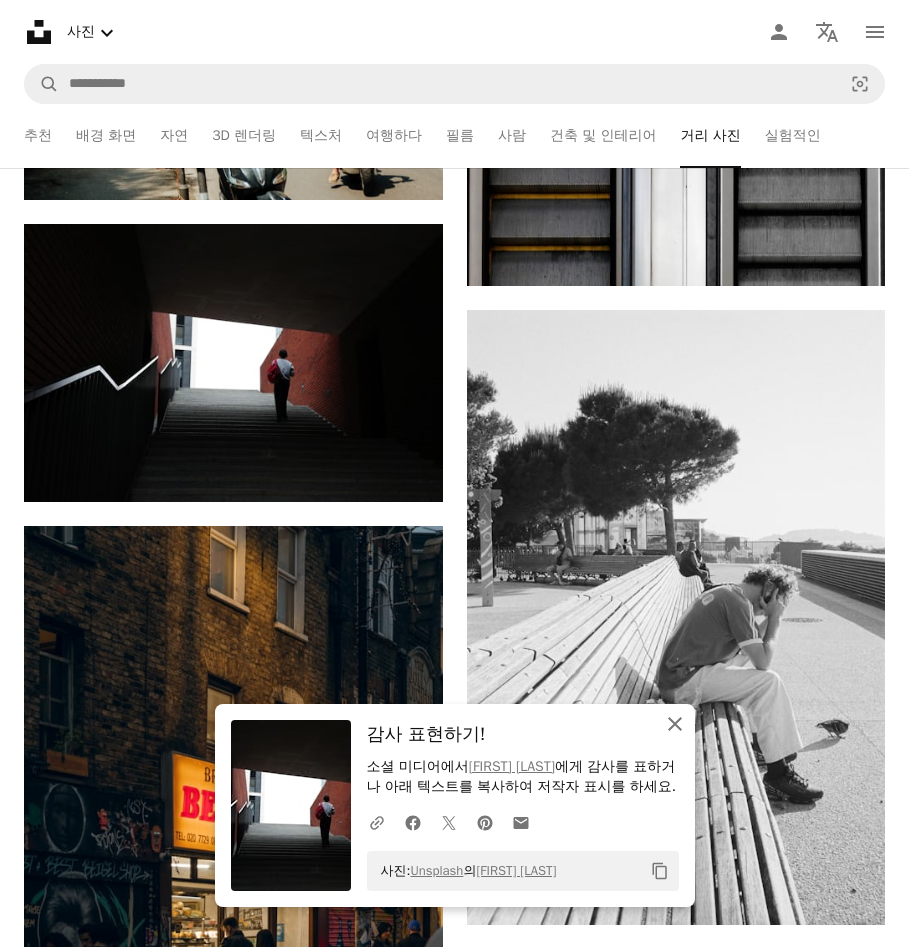 drag, startPoint x: 674, startPoint y: 703, endPoint x: 691, endPoint y: 685, distance: 24.758837 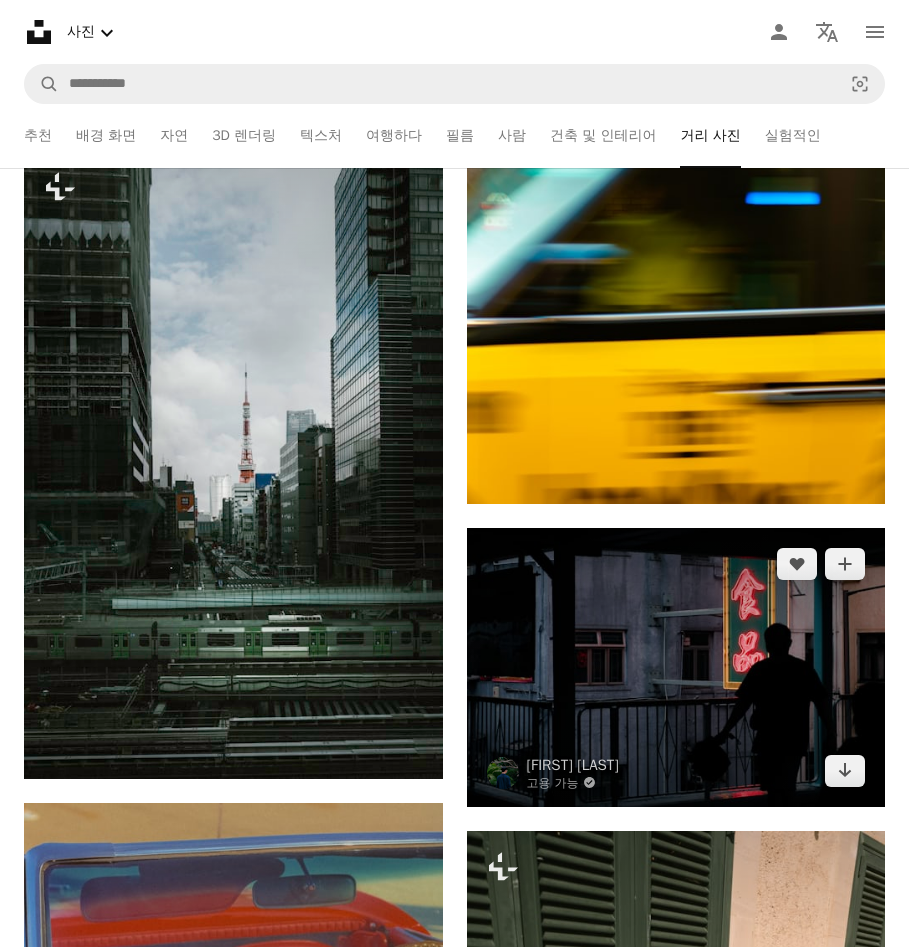 scroll, scrollTop: 16638, scrollLeft: 0, axis: vertical 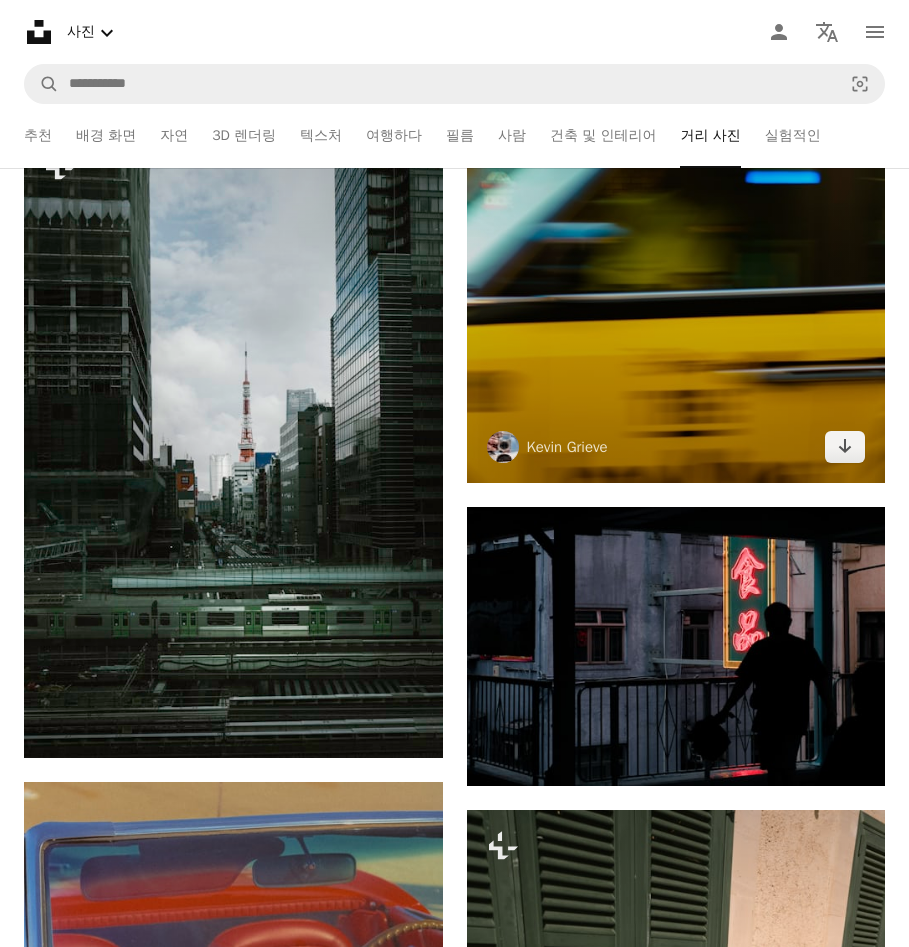 click at bounding box center [676, 169] 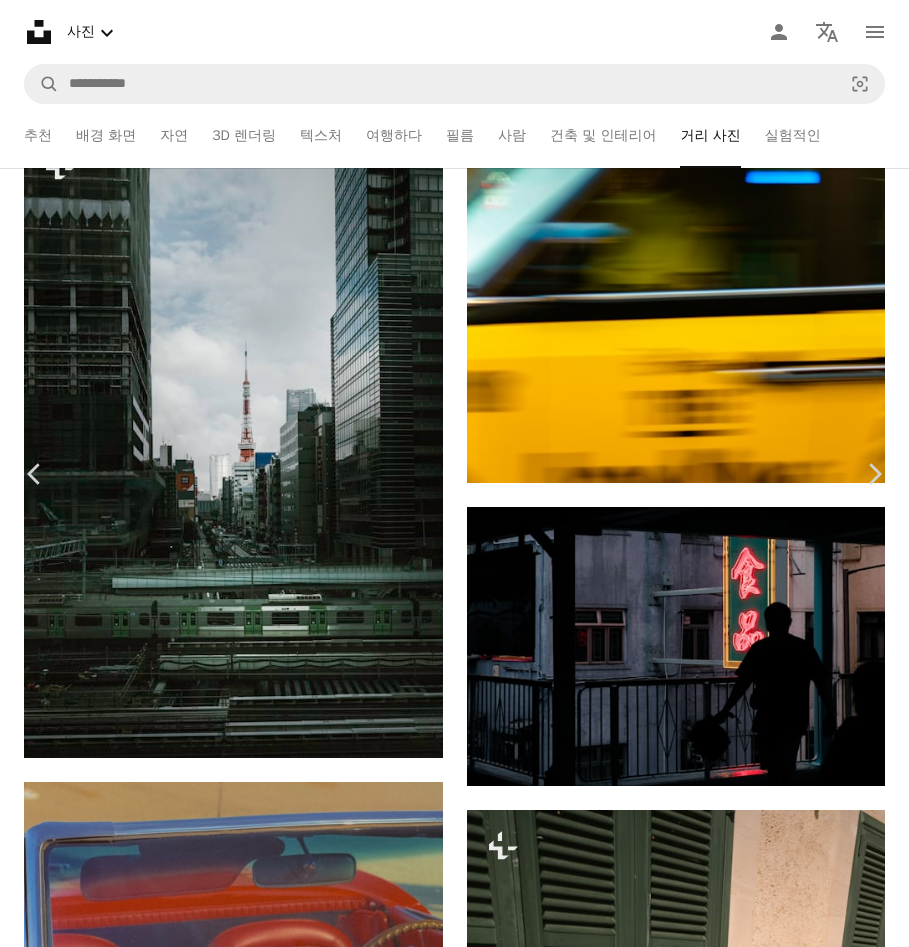 click on "Chevron down" 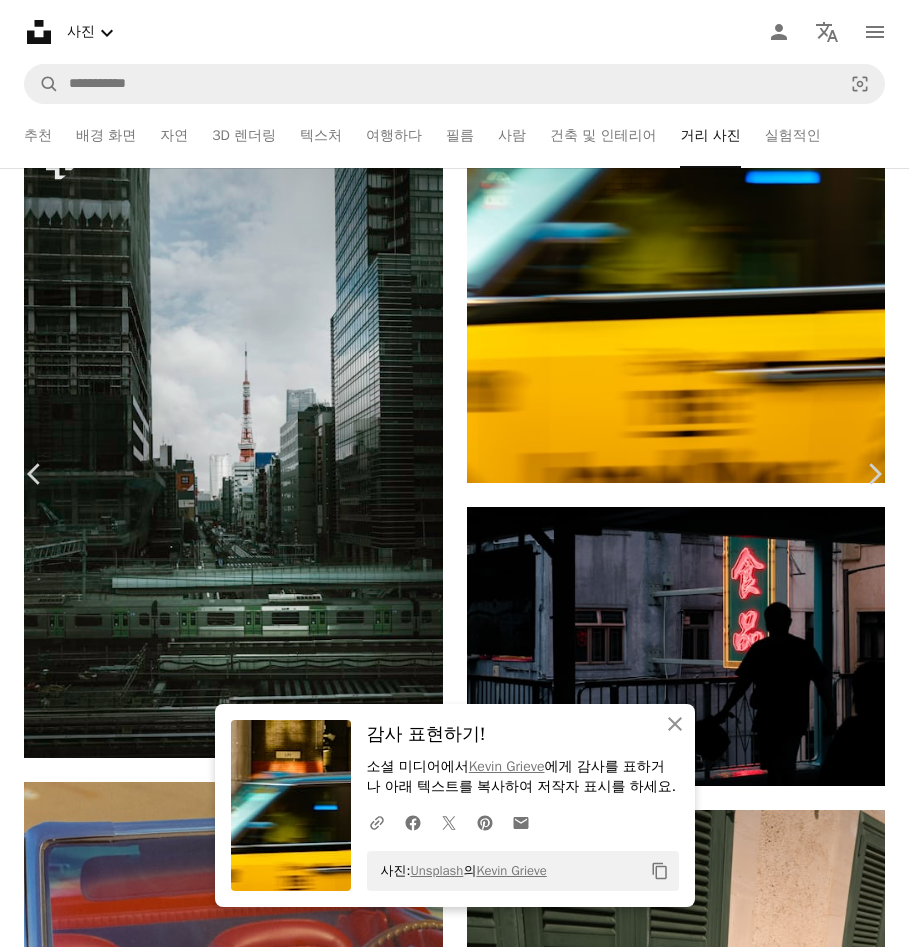 click on "An X shape" at bounding box center [20, 20] 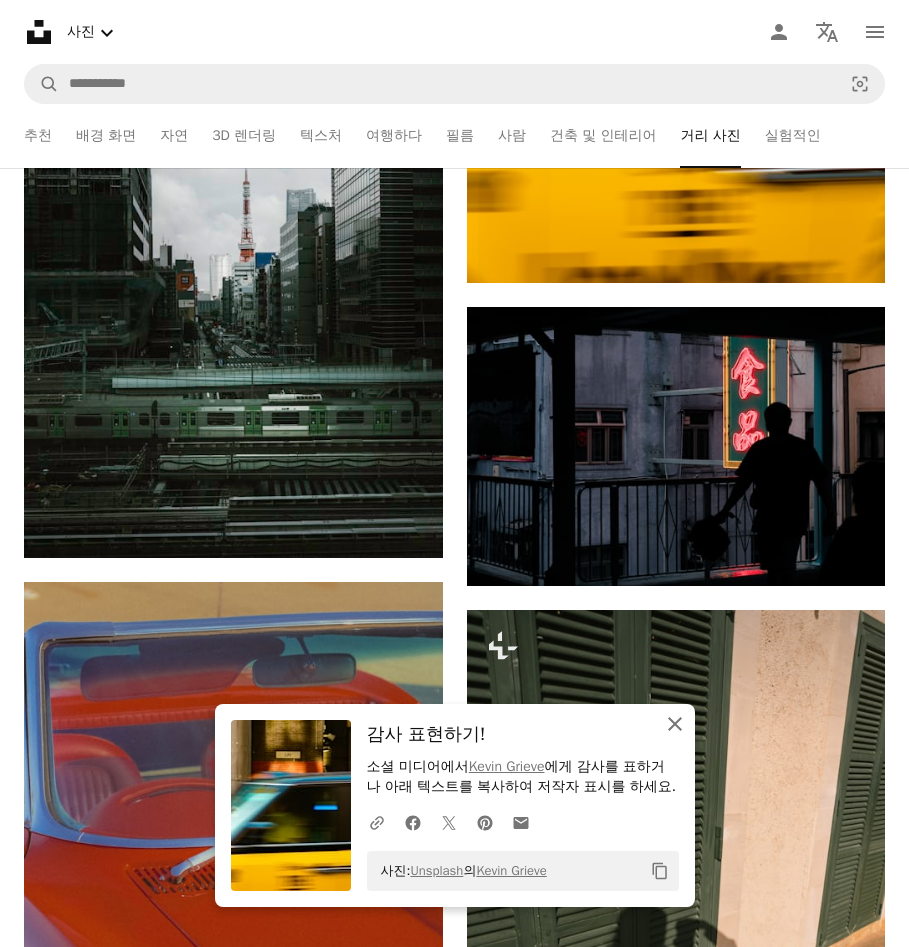 click on "An X shape" 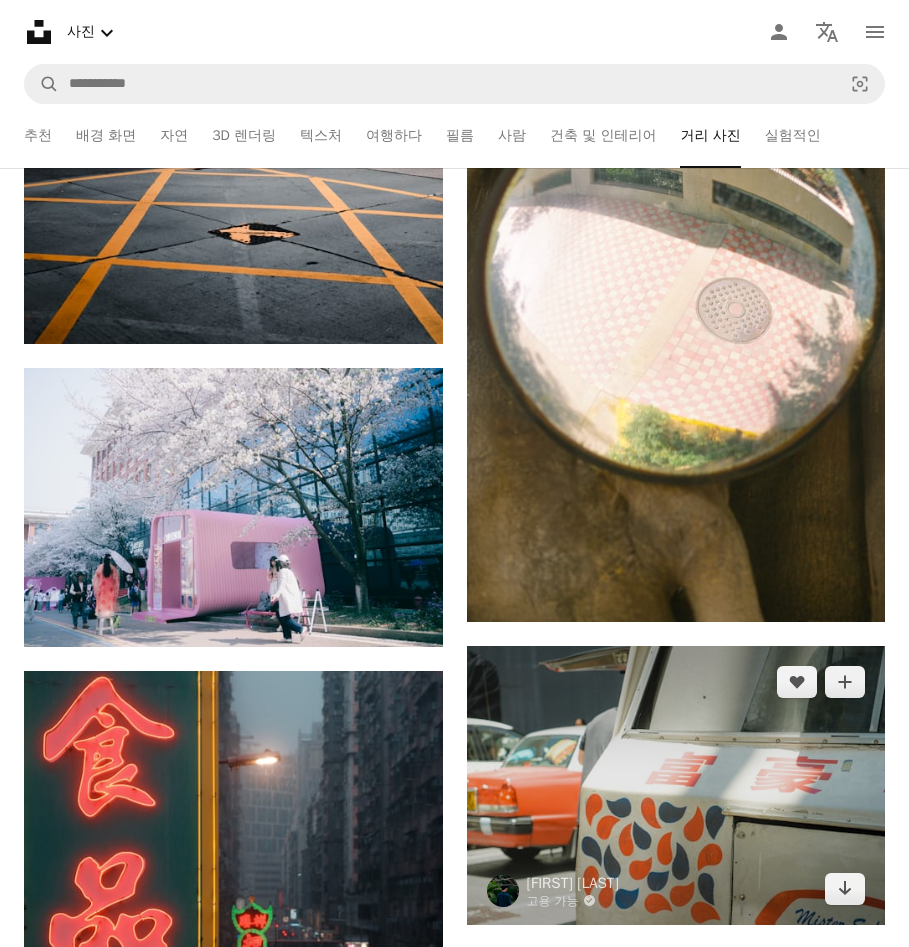 scroll, scrollTop: 24038, scrollLeft: 0, axis: vertical 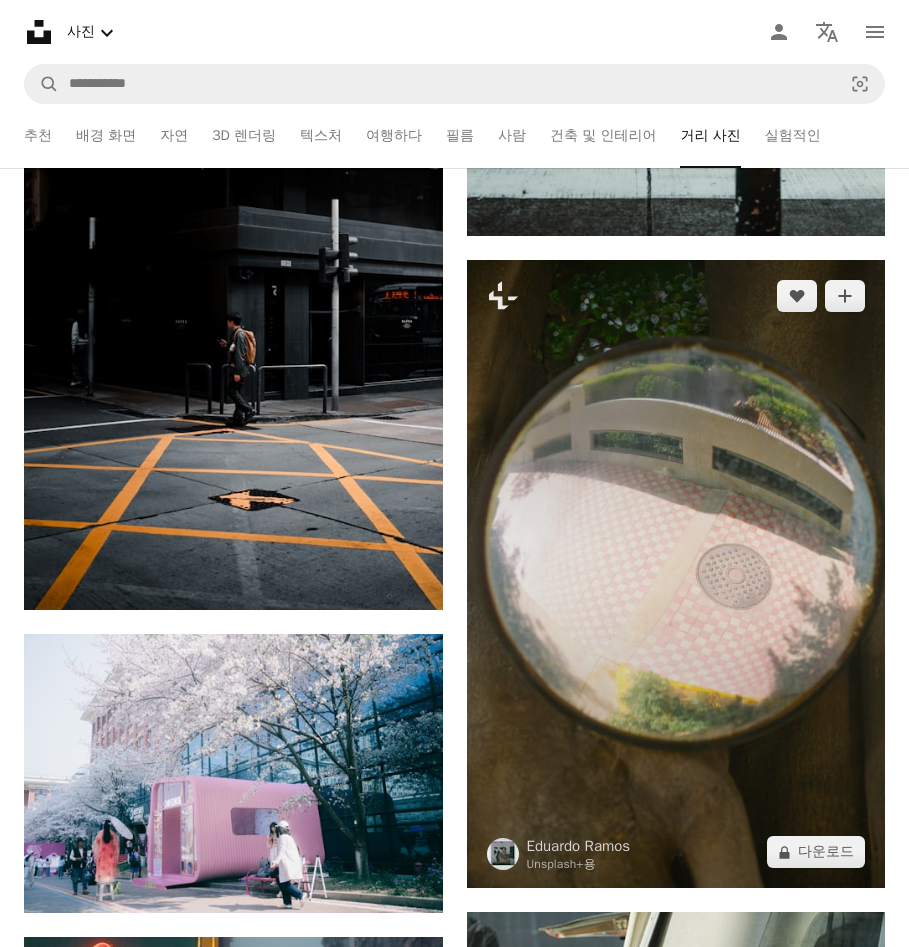 click at bounding box center (676, 574) 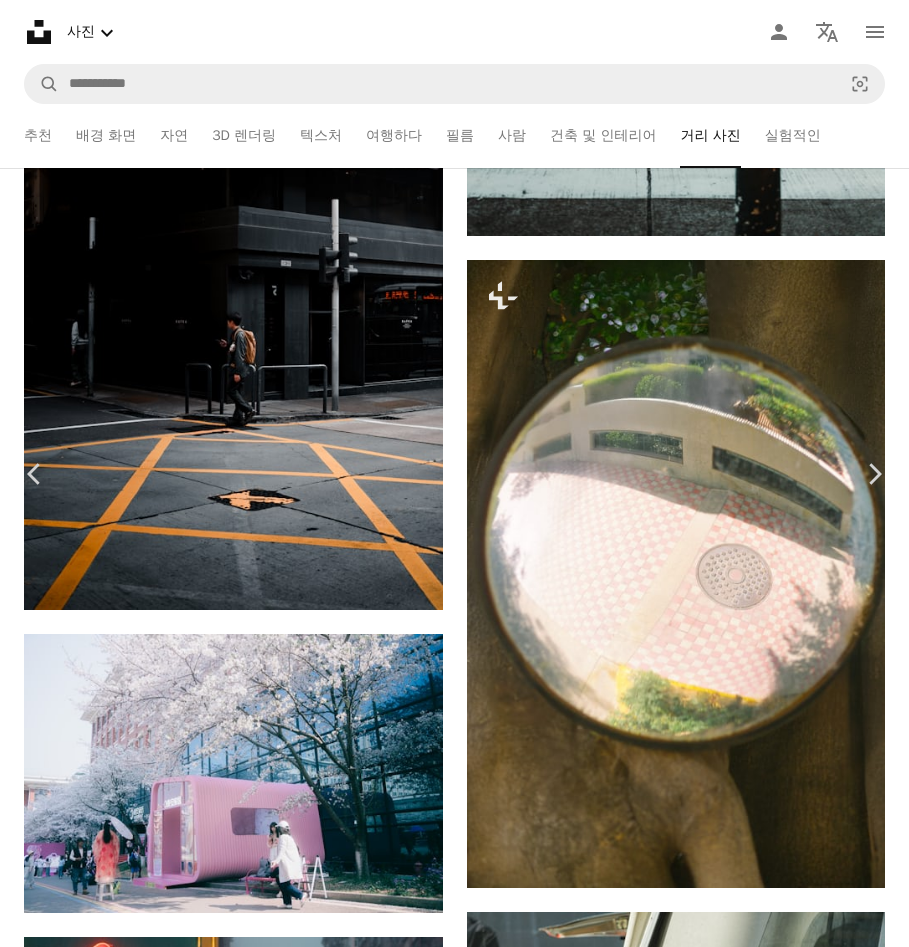 click on "An X shape" at bounding box center [20, 20] 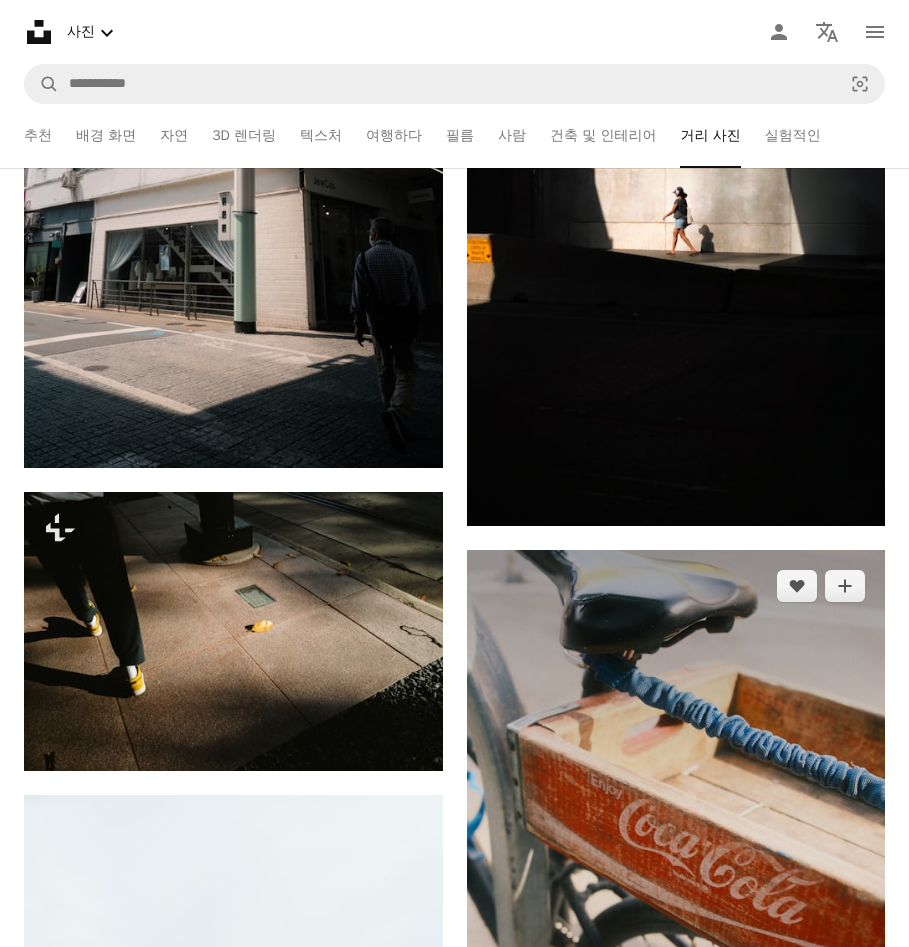 scroll, scrollTop: 26638, scrollLeft: 0, axis: vertical 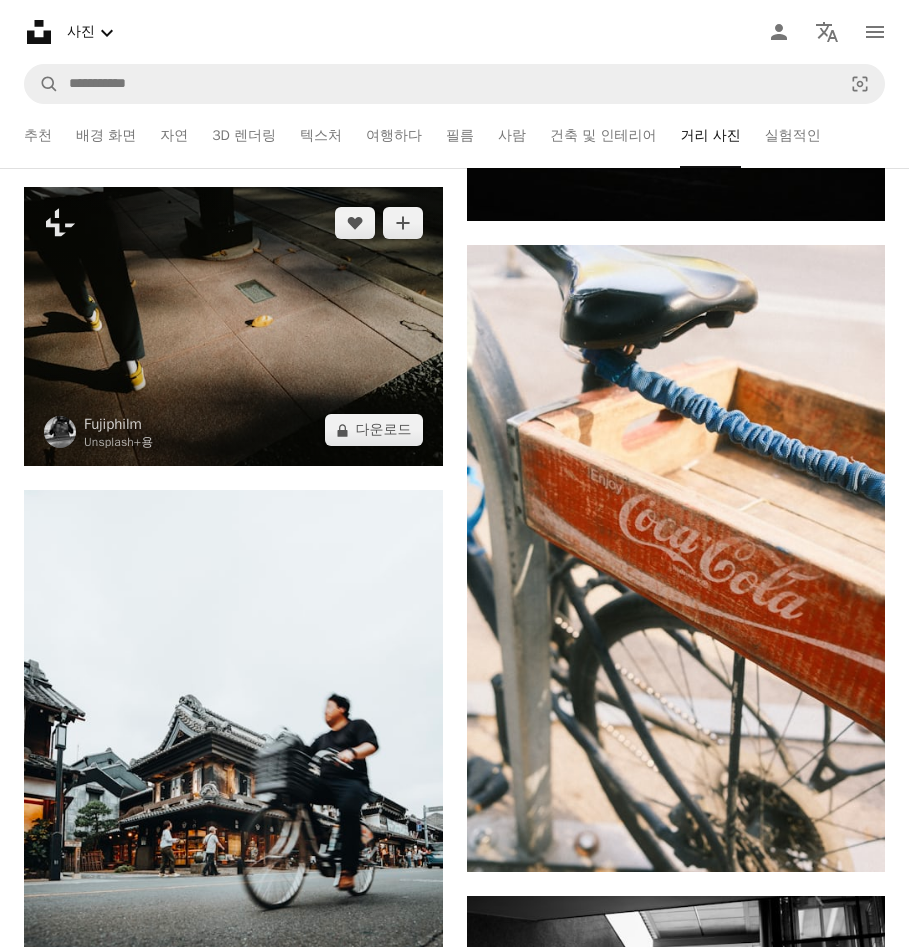 click at bounding box center [233, 326] 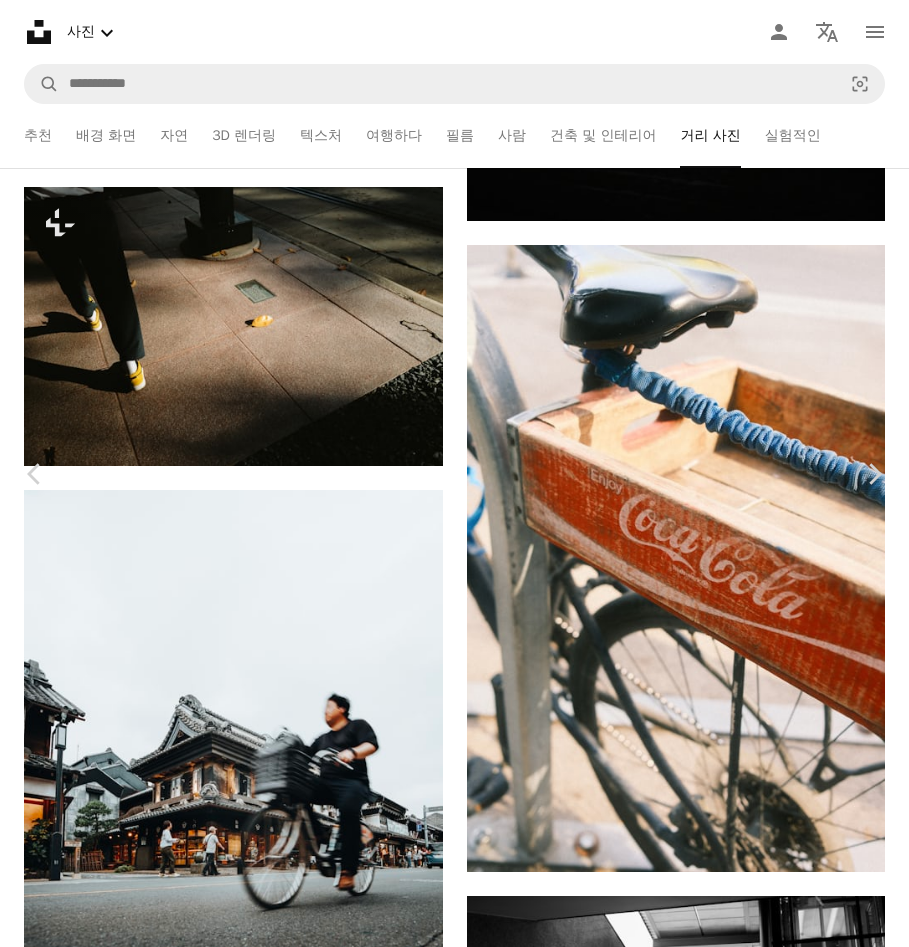 click on "An X shape" at bounding box center (20, 20) 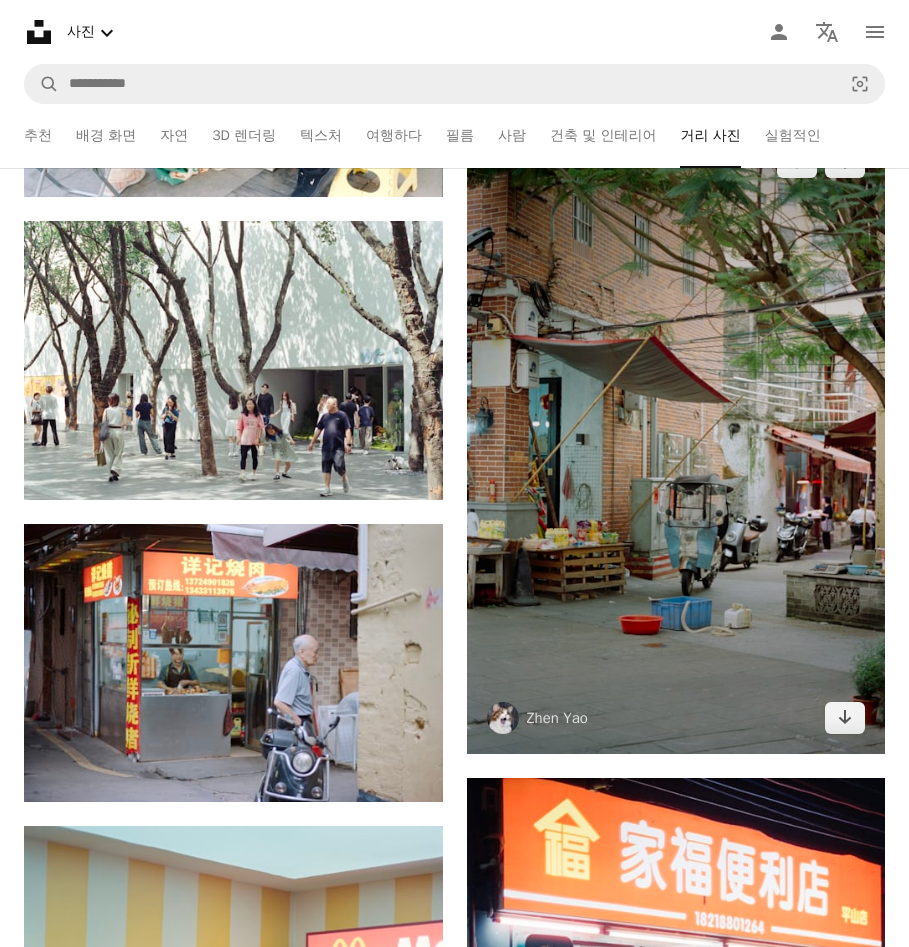 scroll, scrollTop: 37938, scrollLeft: 0, axis: vertical 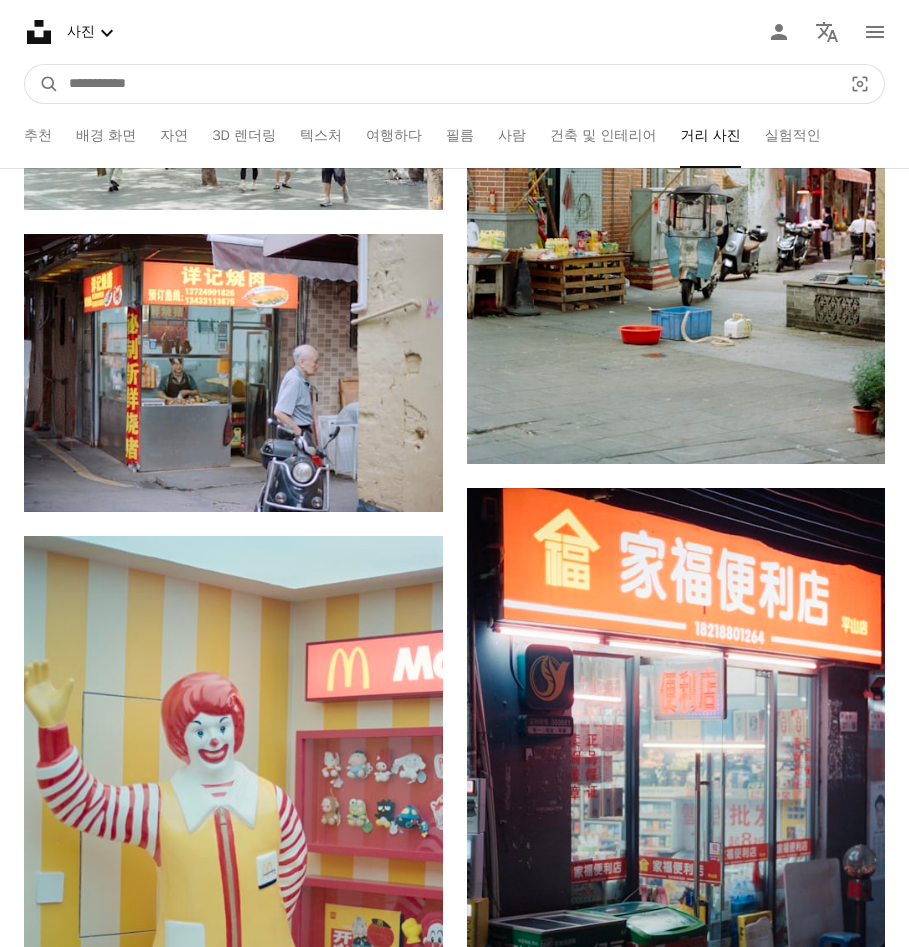 click at bounding box center (447, 84) 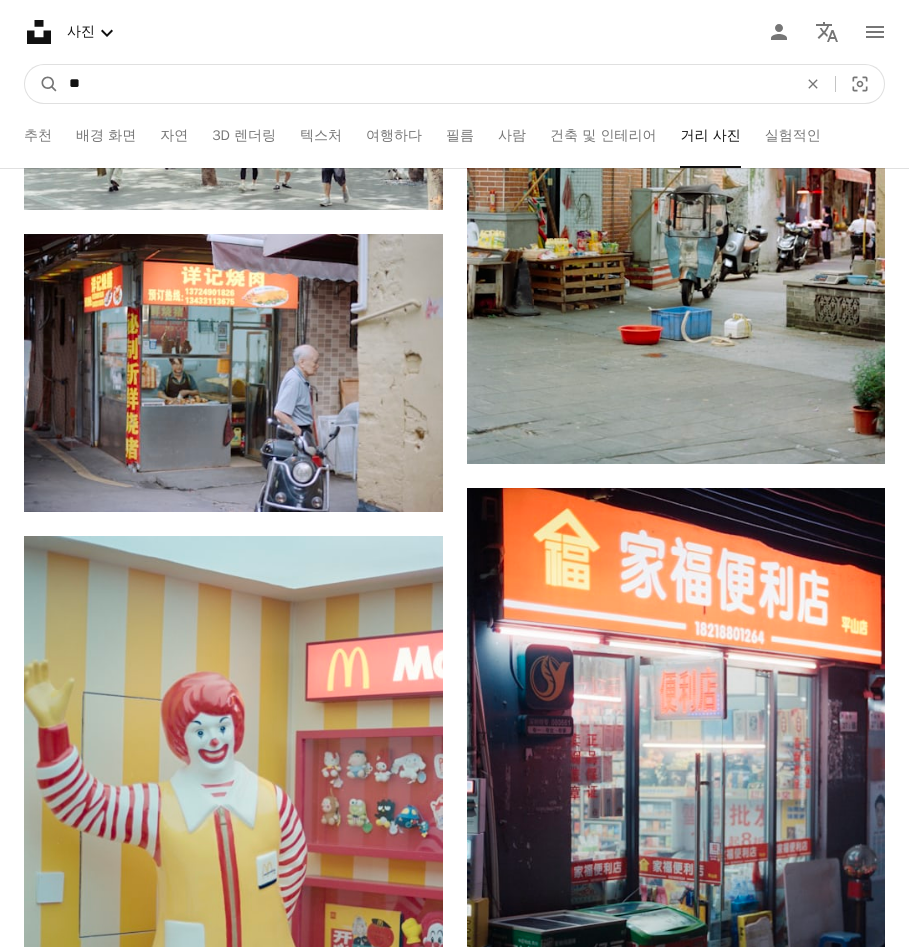 type on "**" 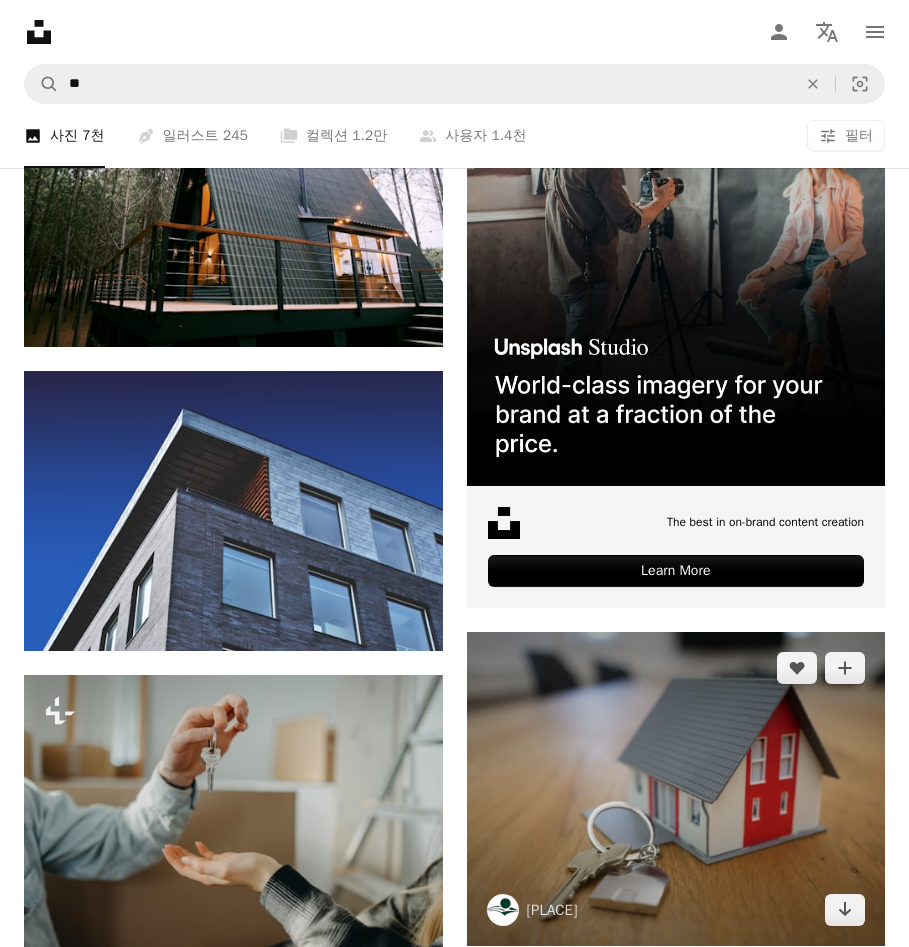 scroll, scrollTop: 600, scrollLeft: 0, axis: vertical 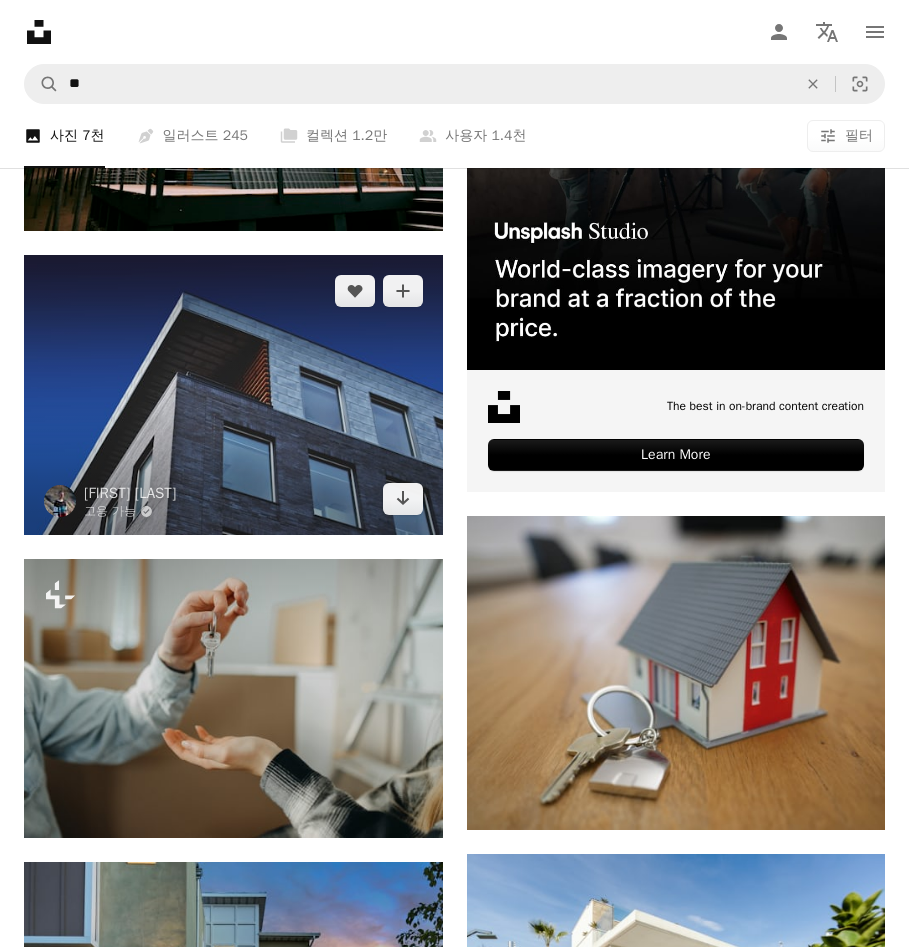click at bounding box center [233, 395] 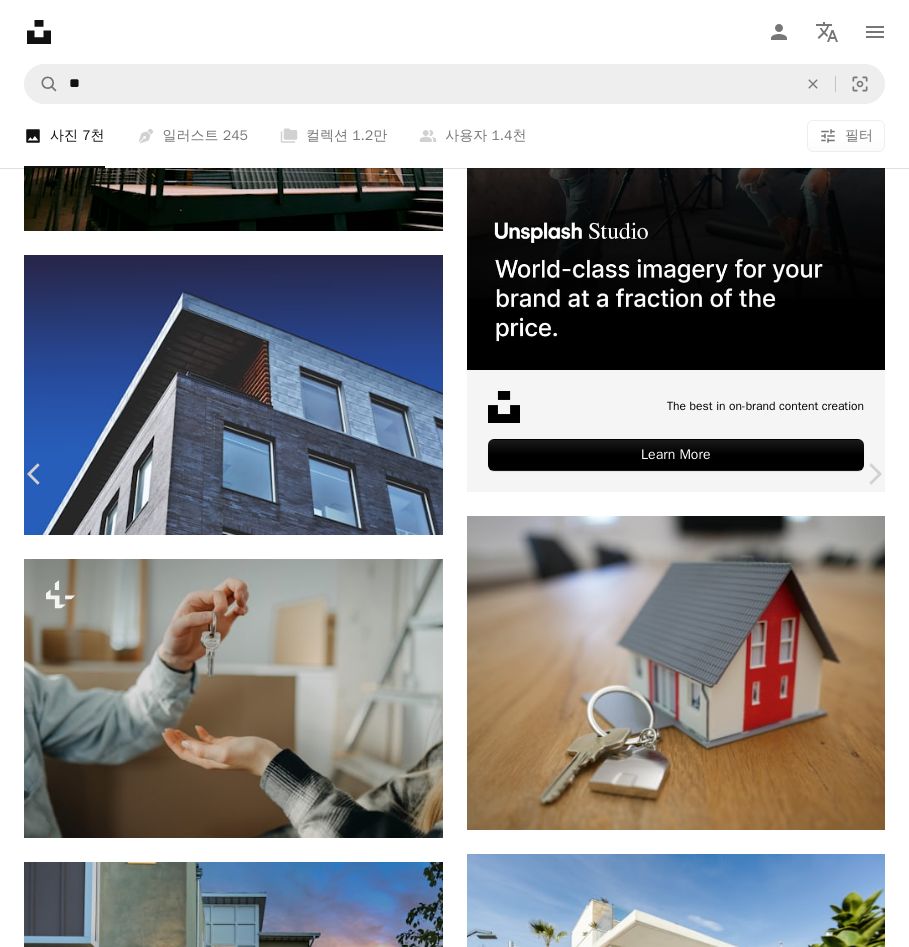 click on "An X shape" at bounding box center (20, 20) 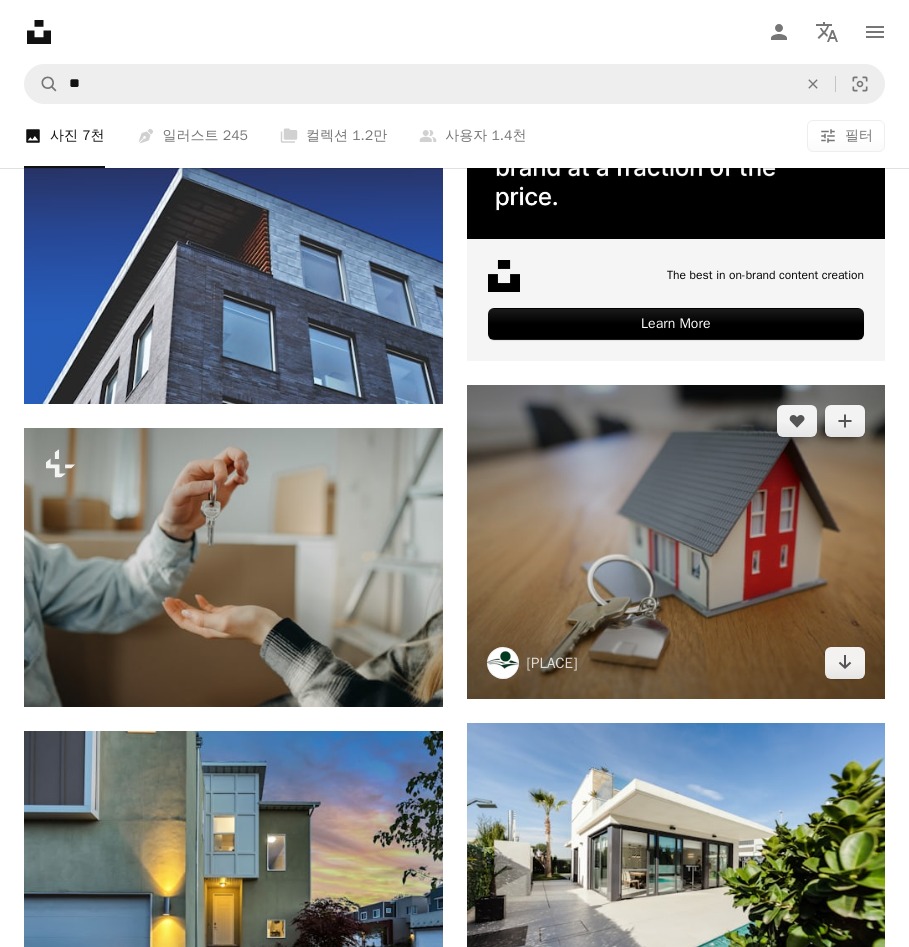 scroll, scrollTop: 700, scrollLeft: 0, axis: vertical 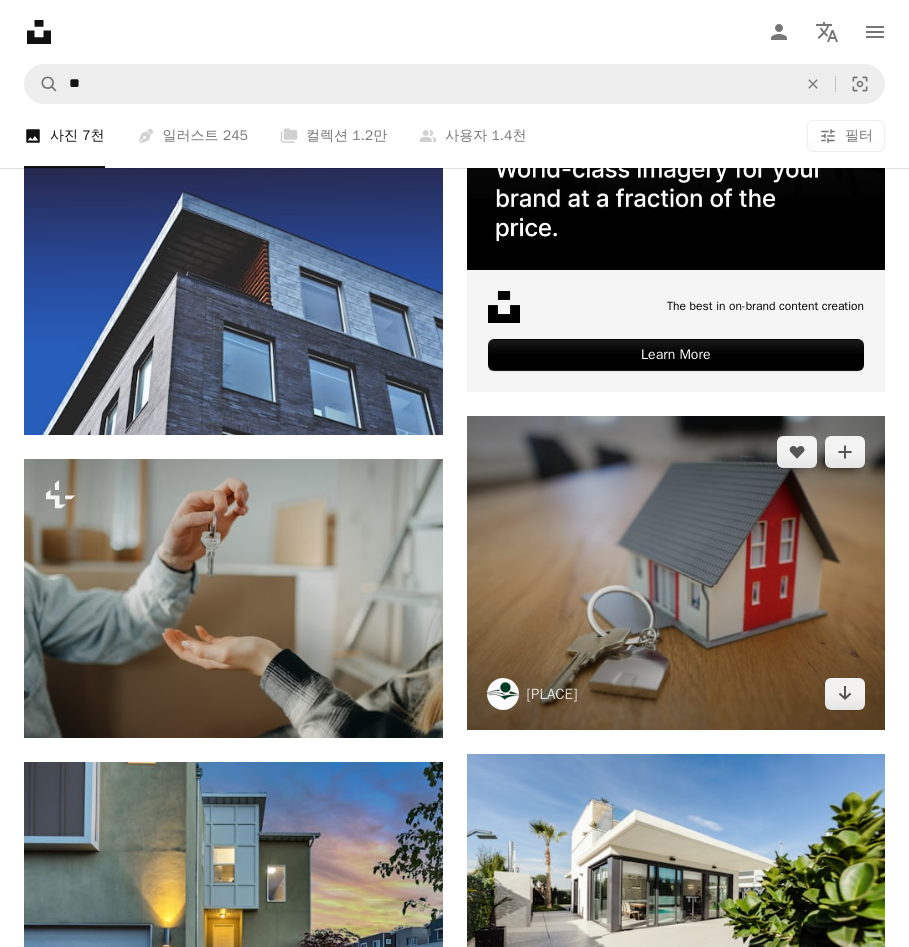 click at bounding box center [676, 573] 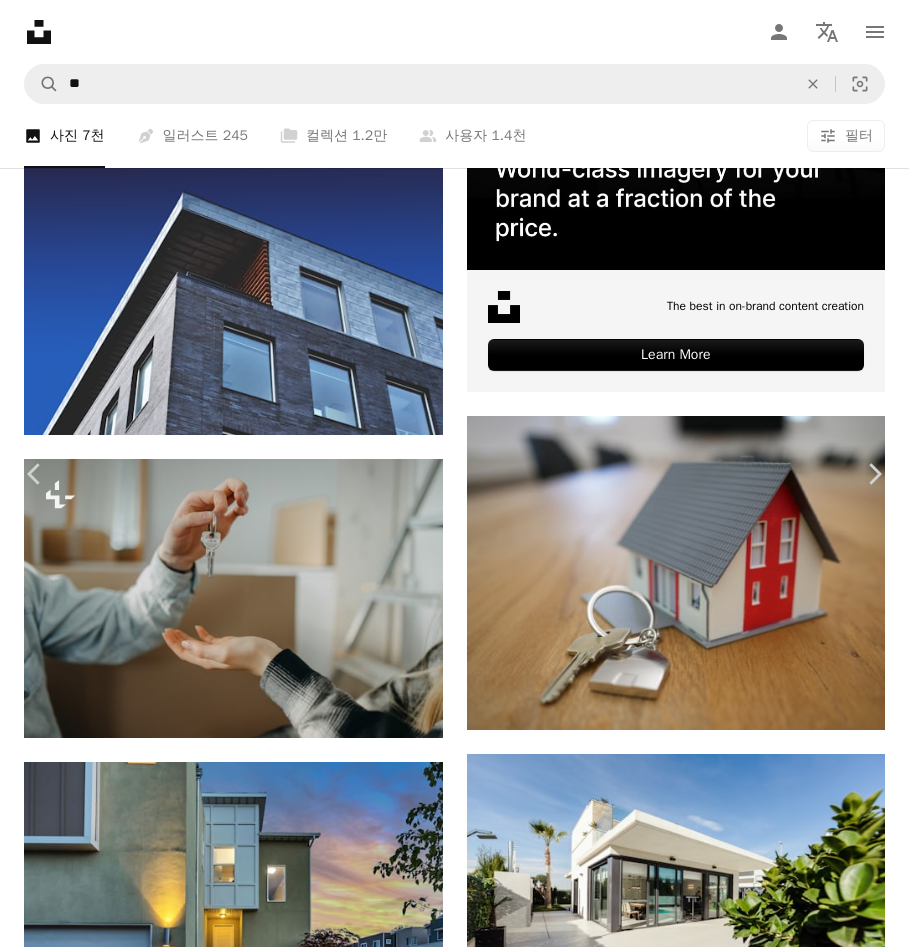 click on "An X shape" at bounding box center [20, 20] 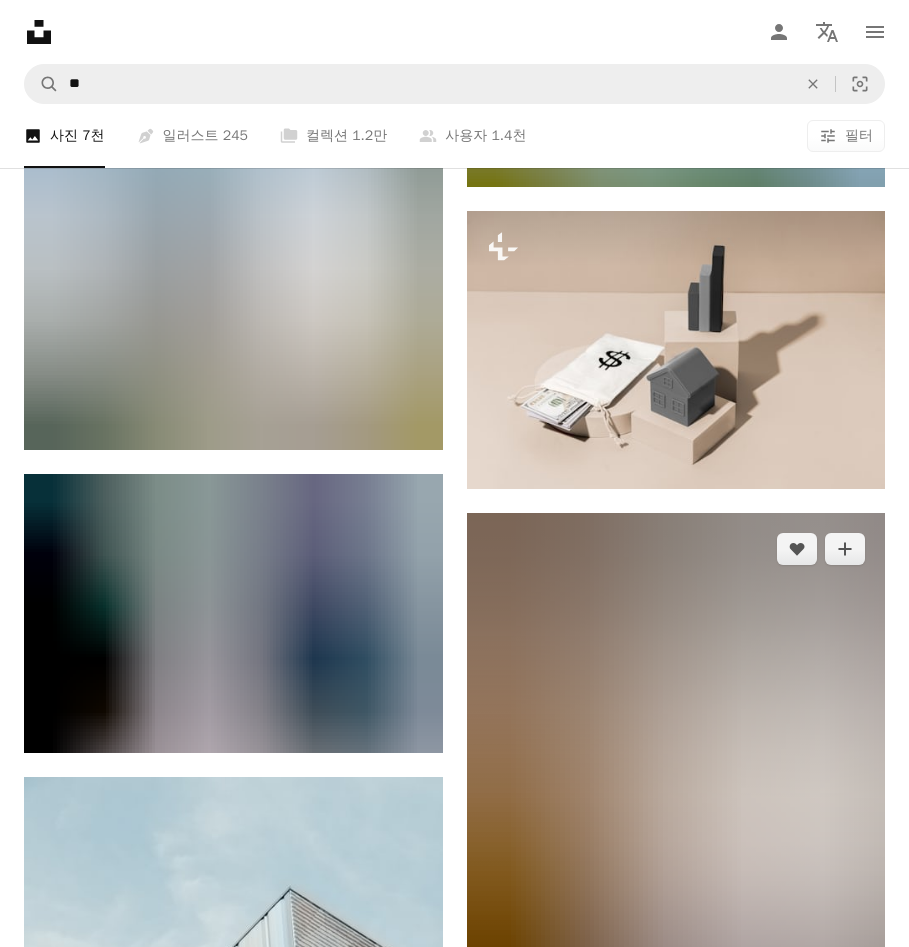 scroll, scrollTop: 2800, scrollLeft: 0, axis: vertical 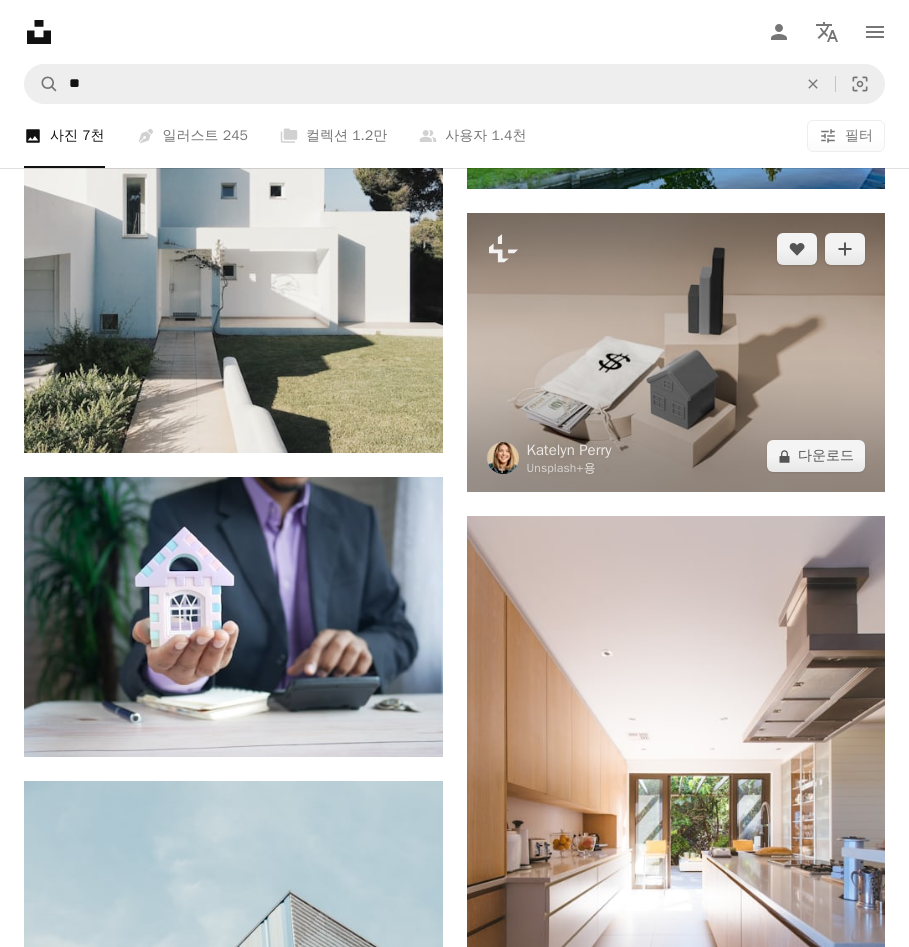 click at bounding box center (676, 352) 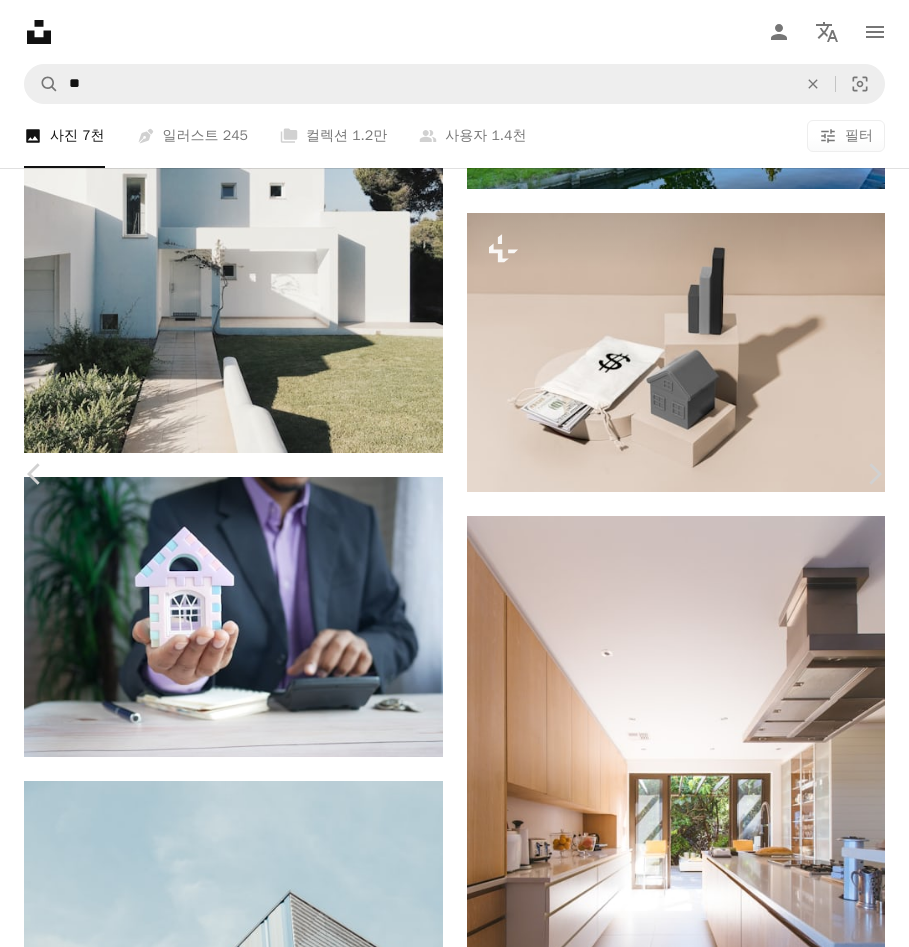 click on "An X shape" at bounding box center (20, 20) 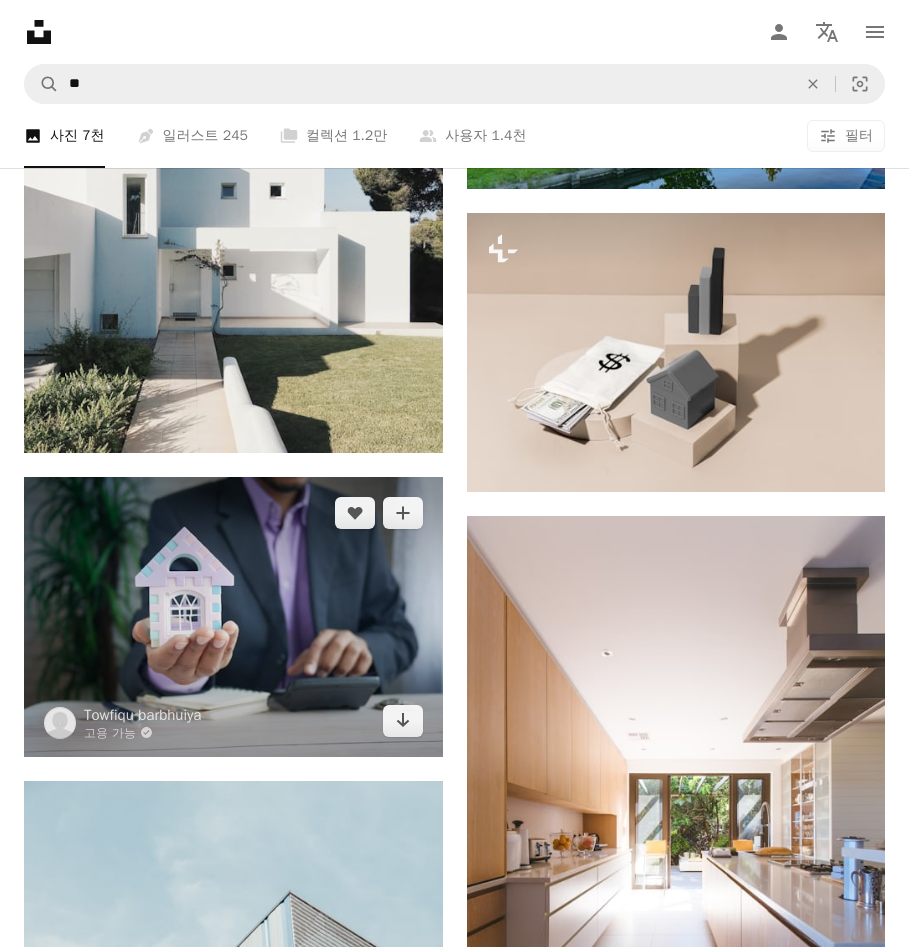 click at bounding box center (233, 617) 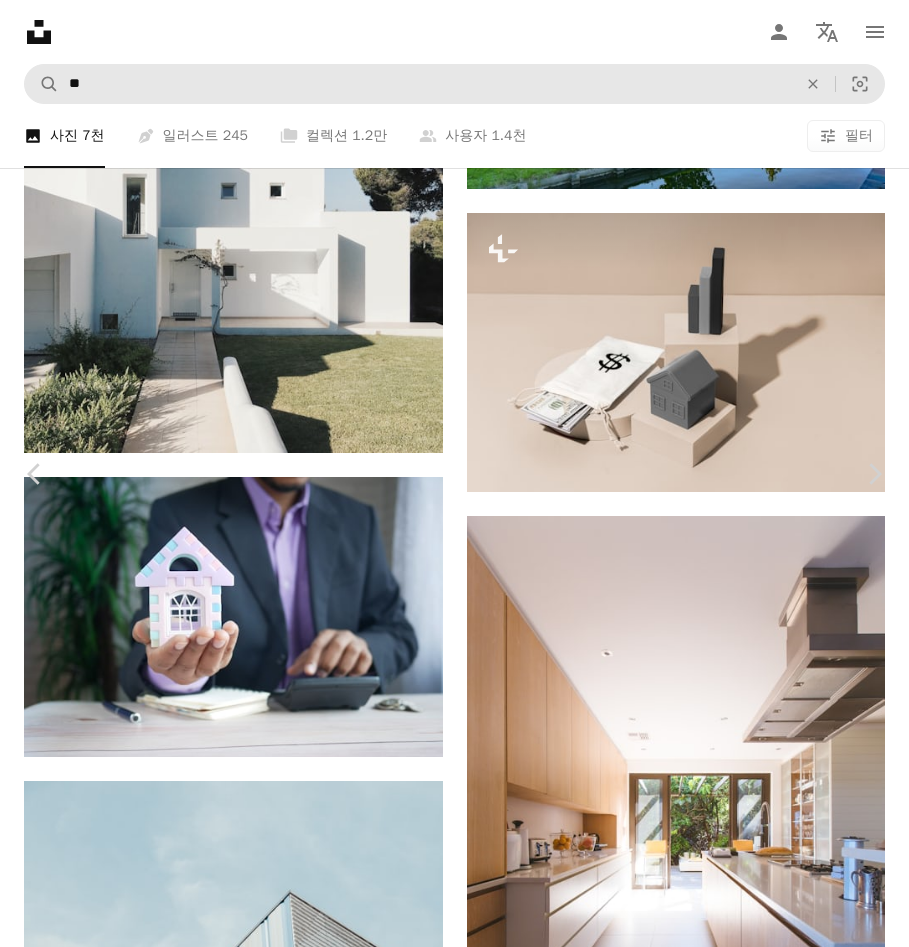 drag, startPoint x: 22, startPoint y: 12, endPoint x: 128, endPoint y: 69, distance: 120.353645 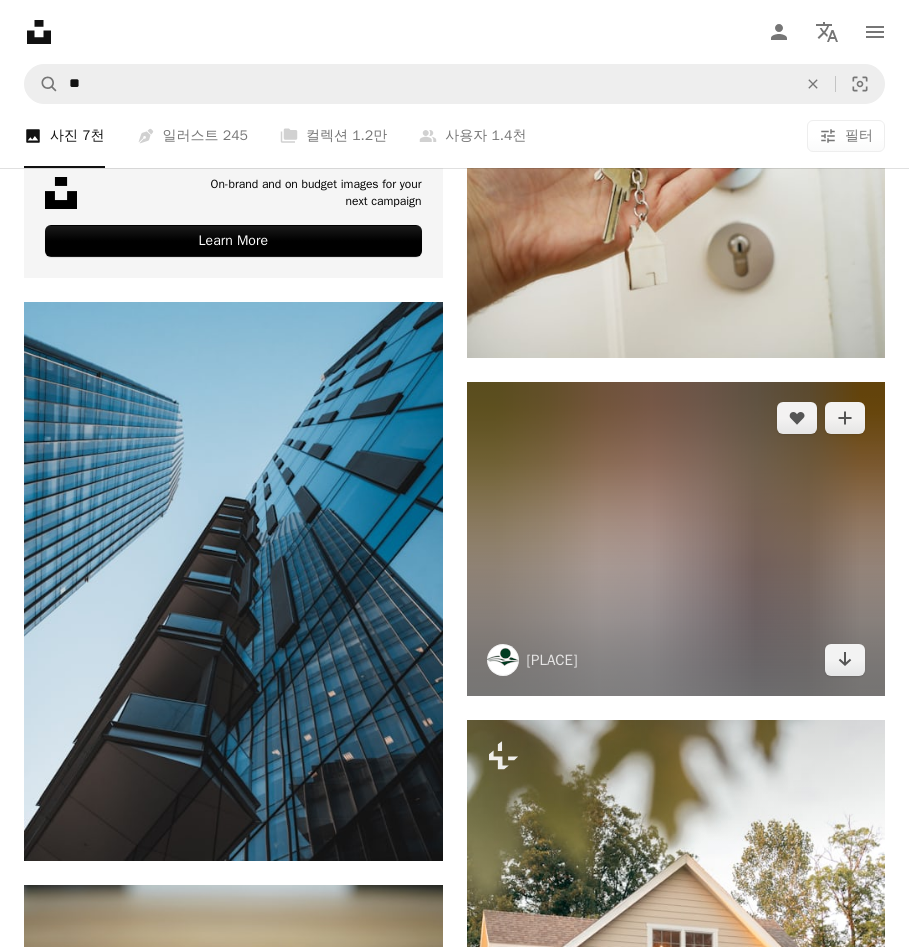 scroll, scrollTop: 5600, scrollLeft: 0, axis: vertical 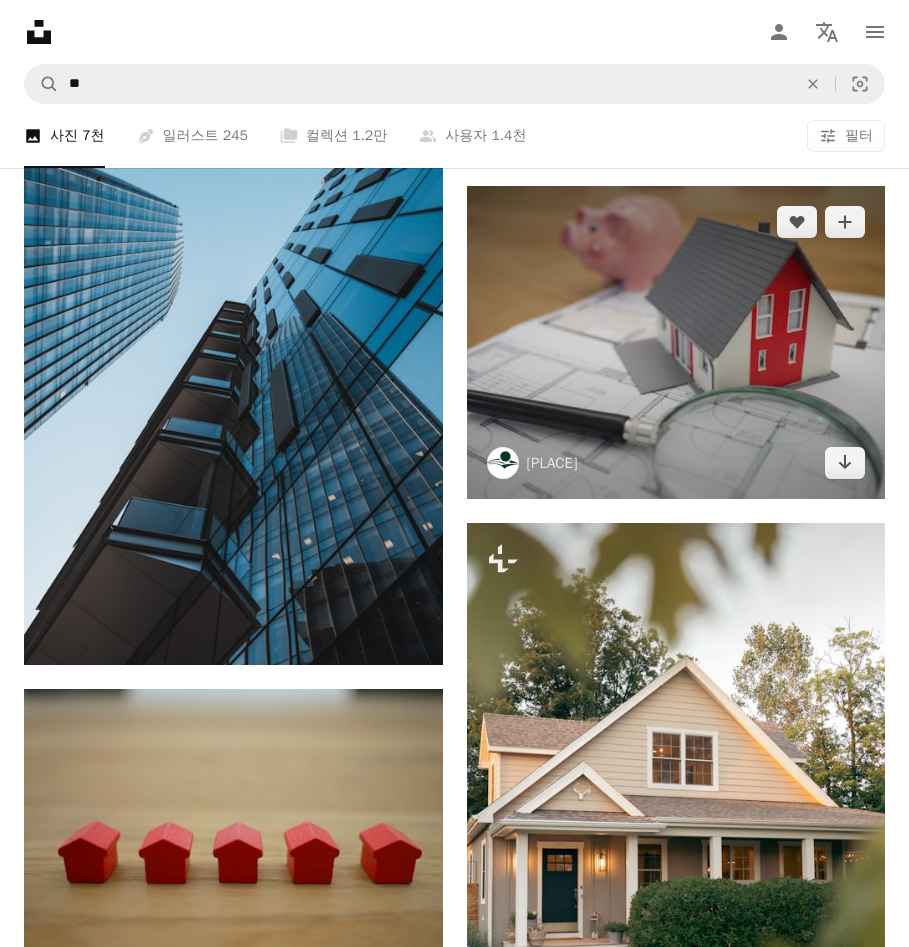 click at bounding box center [676, 343] 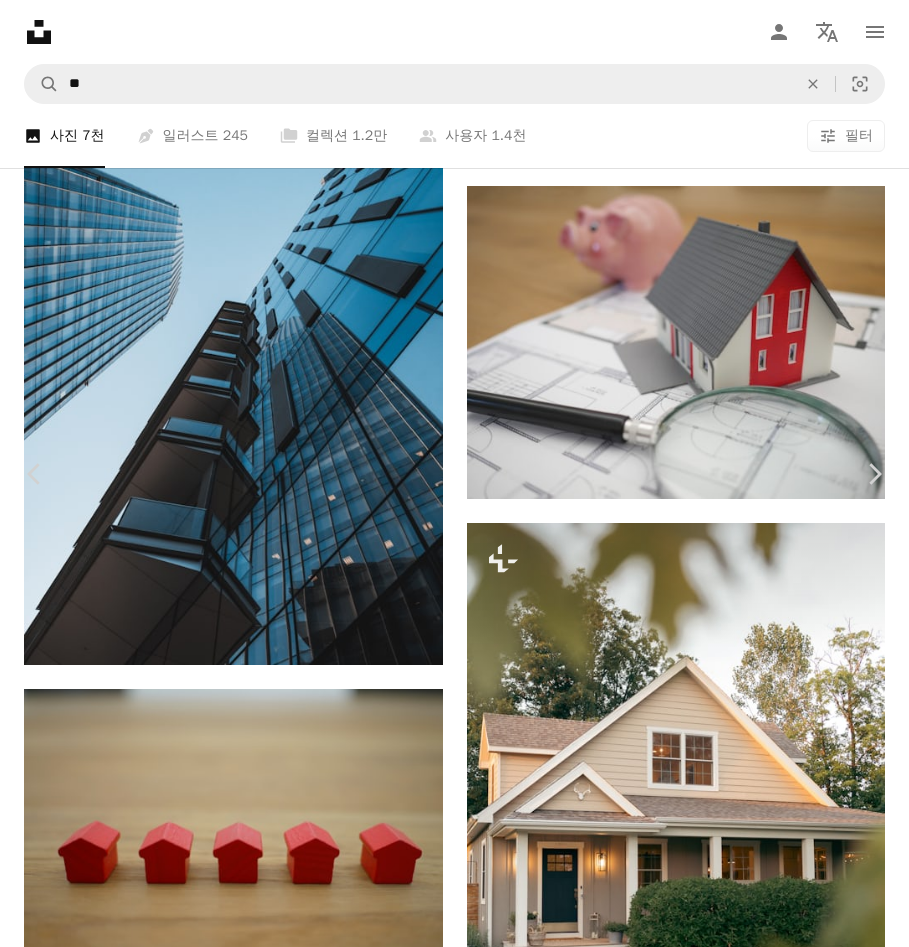 click on "Chevron down" 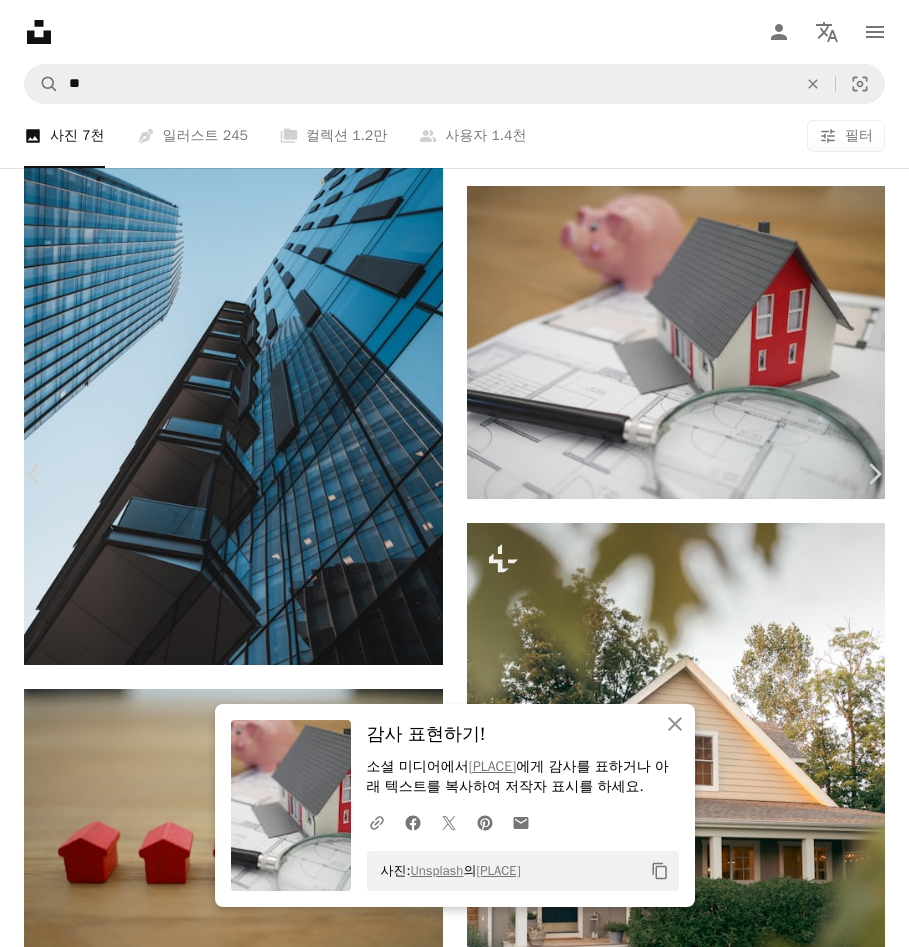 click on "An X shape" at bounding box center [20, 20] 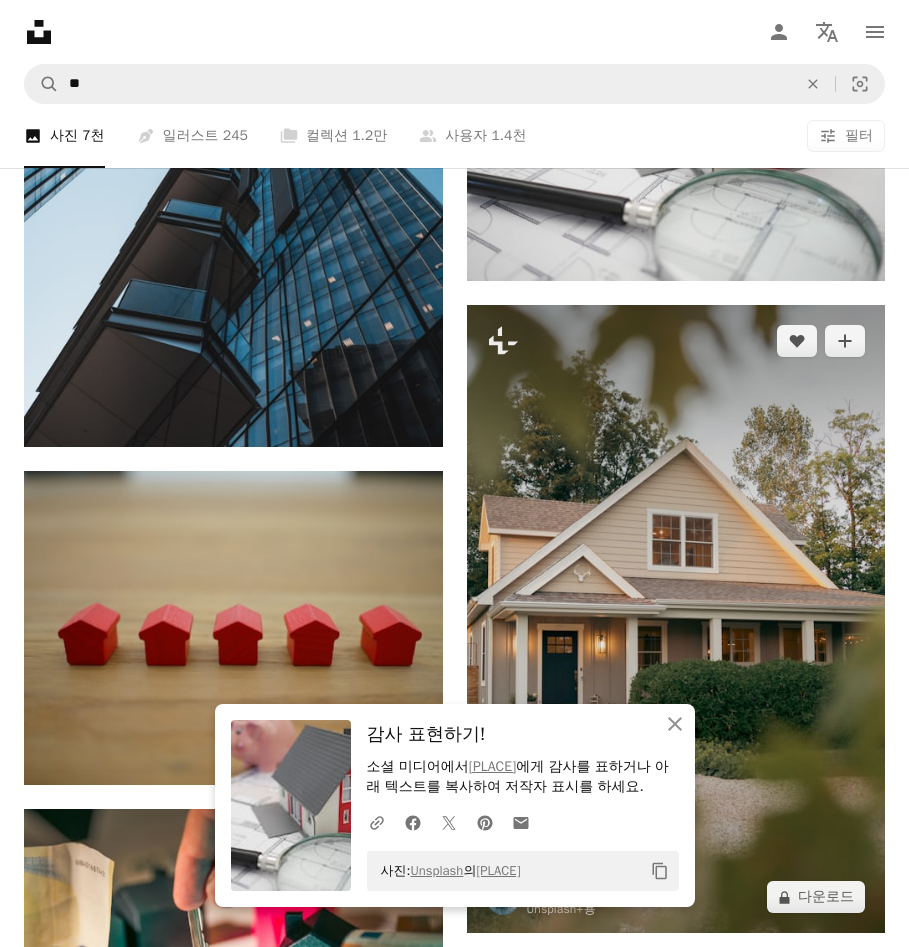 scroll, scrollTop: 6000, scrollLeft: 0, axis: vertical 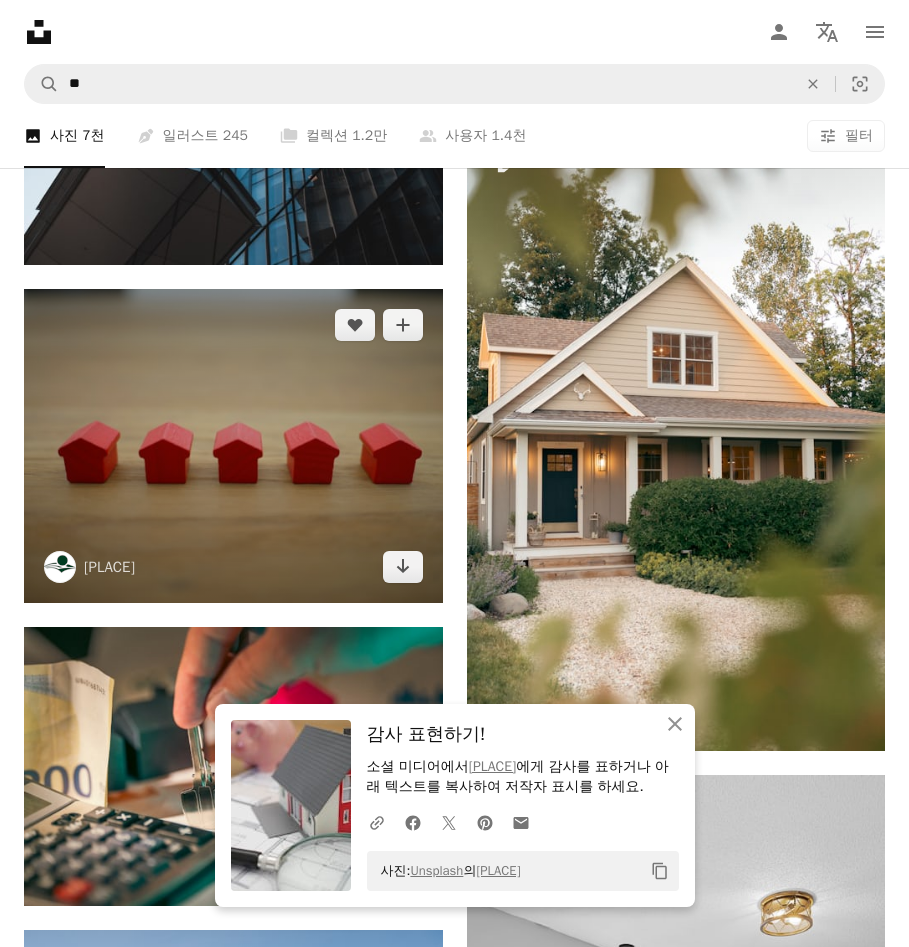 click at bounding box center [233, 446] 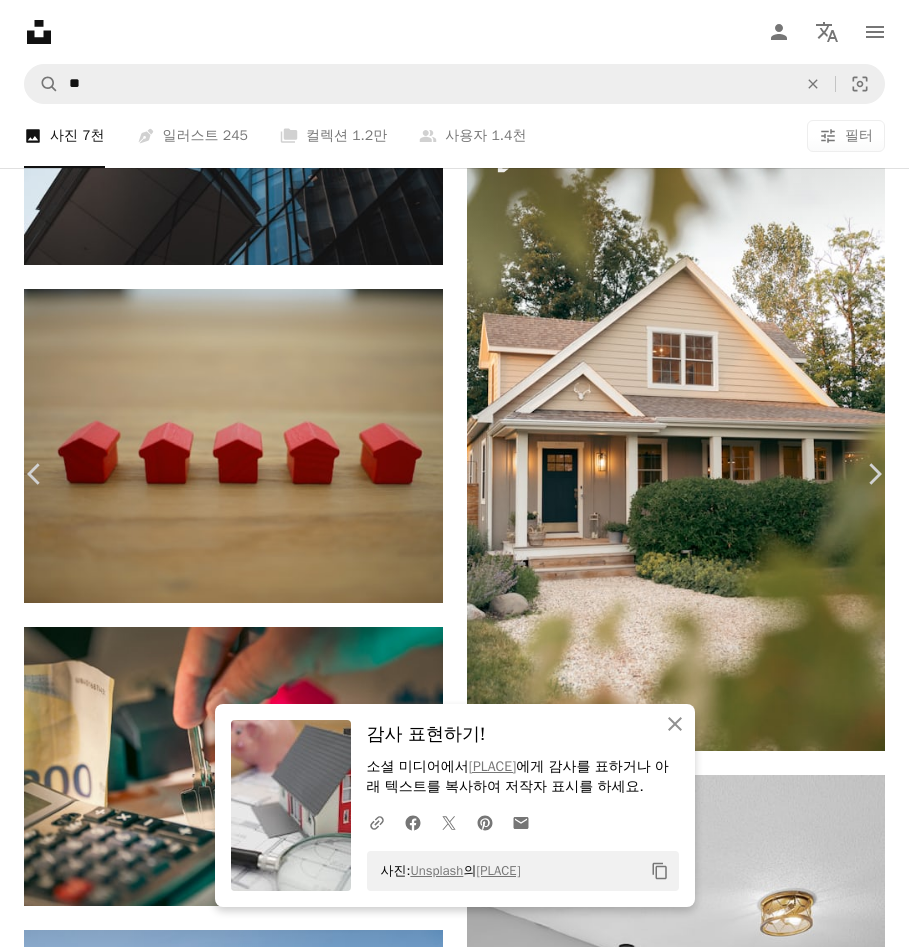 click on "Chevron down" 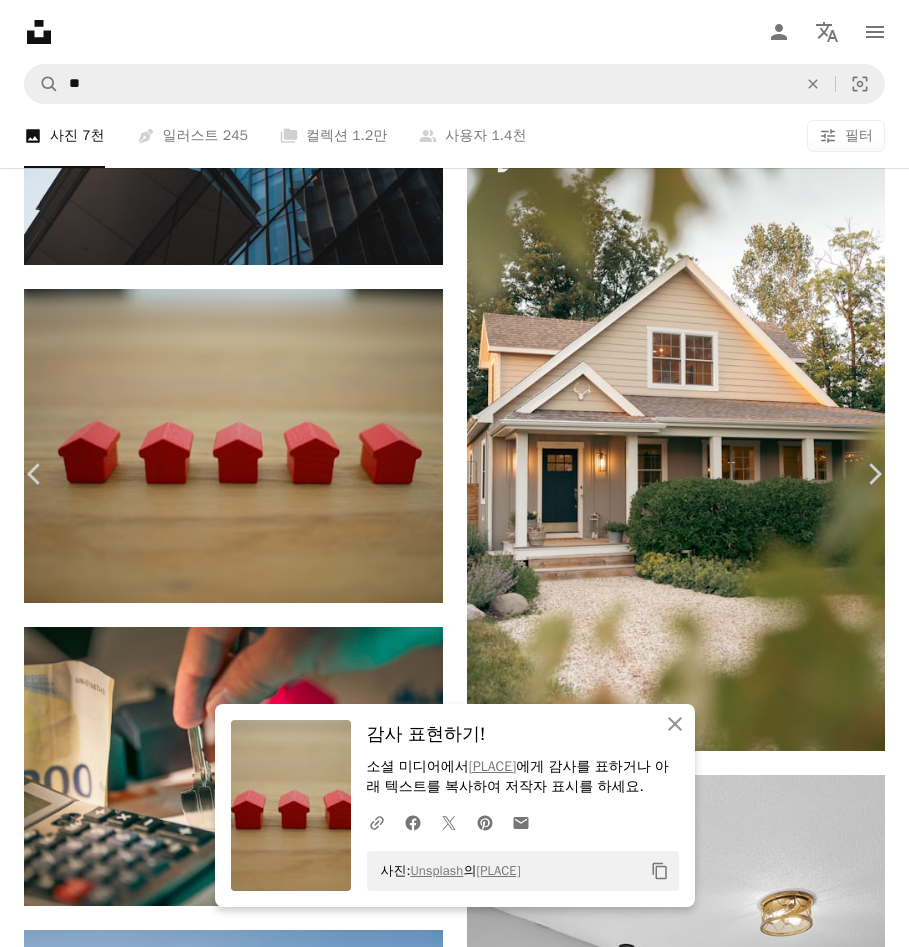 drag, startPoint x: 35, startPoint y: 22, endPoint x: 450, endPoint y: 204, distance: 453.1545 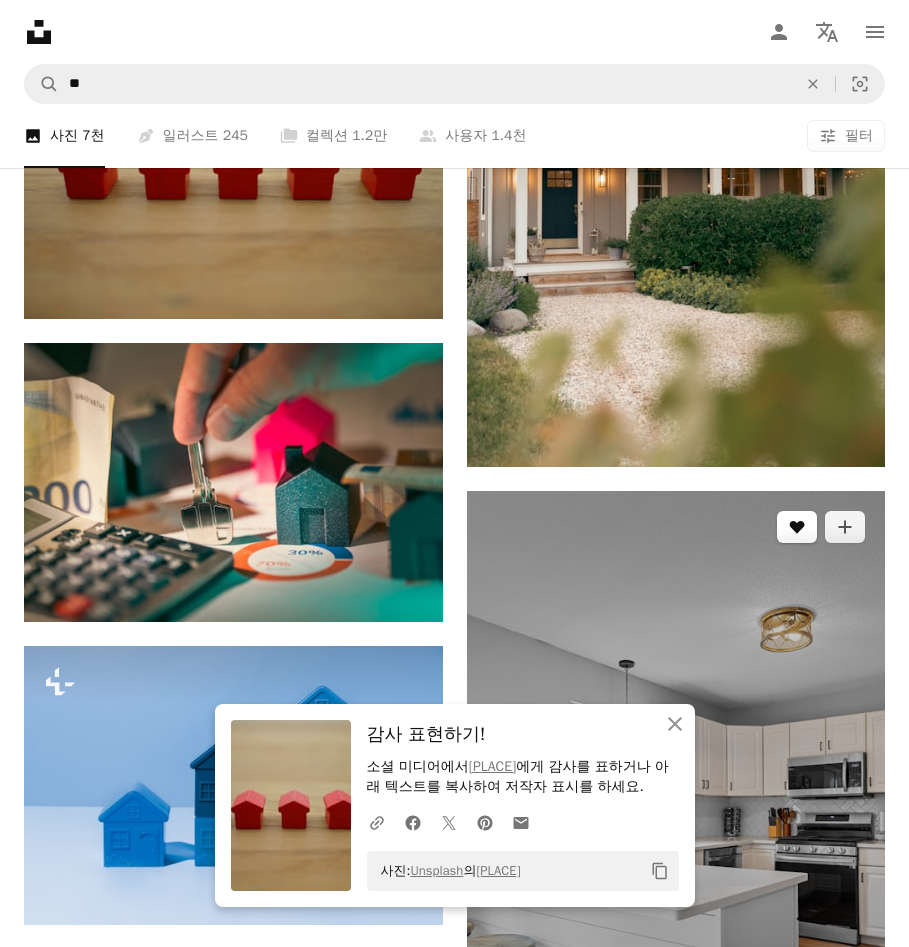 scroll, scrollTop: 6400, scrollLeft: 0, axis: vertical 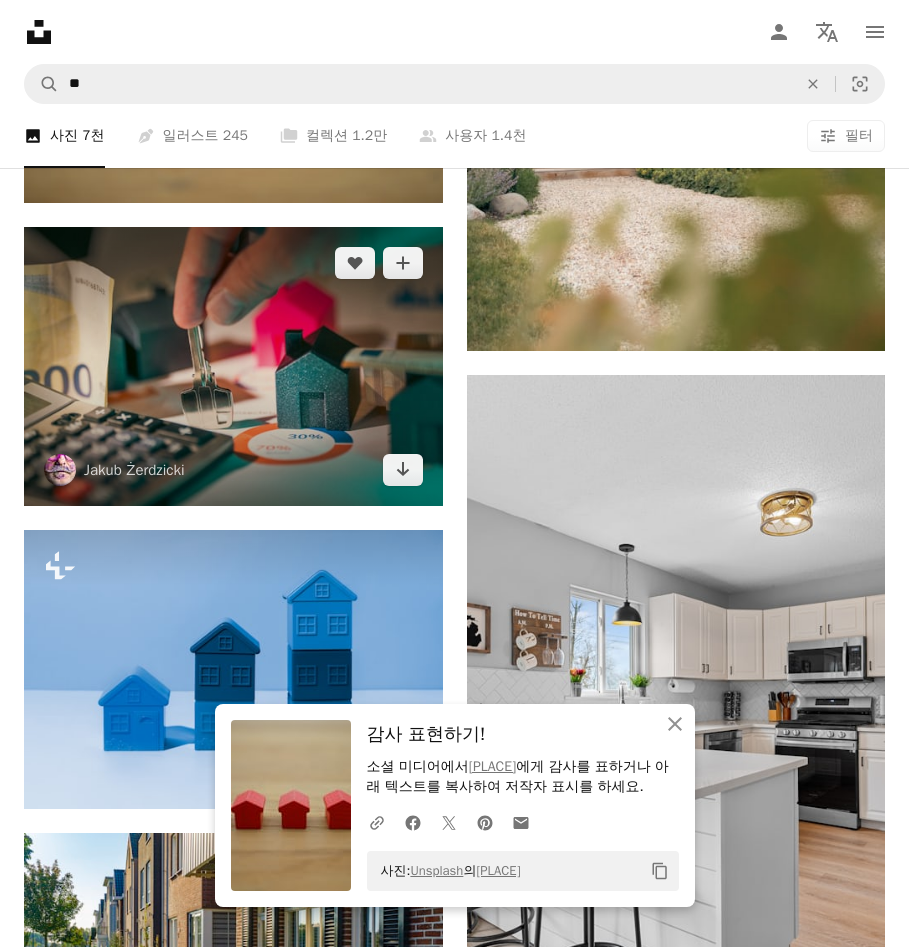 click at bounding box center [233, 367] 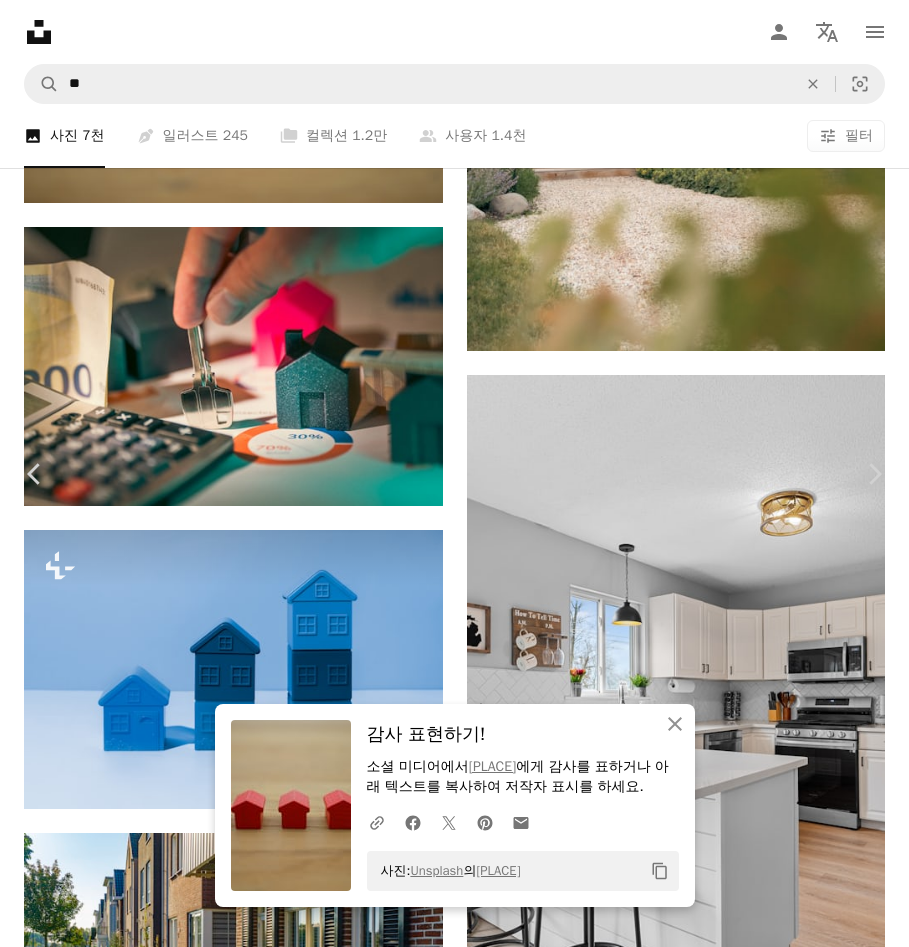 scroll, scrollTop: 200, scrollLeft: 0, axis: vertical 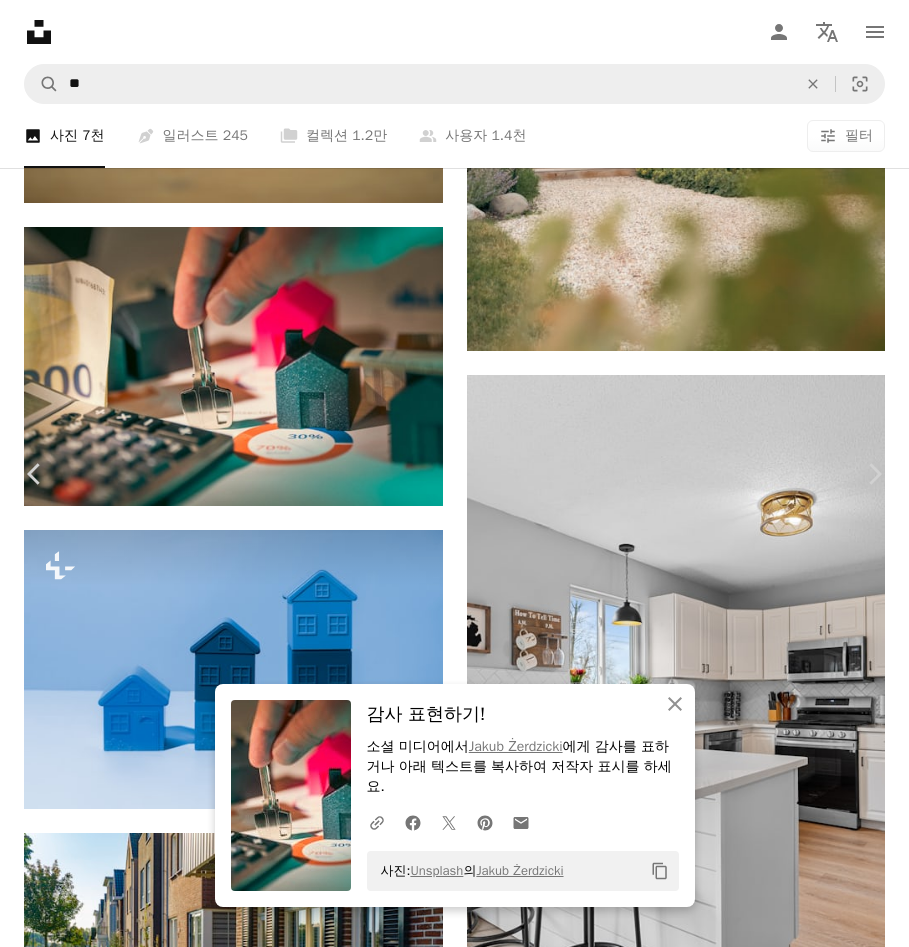 click on "An X shape" at bounding box center [20, 20] 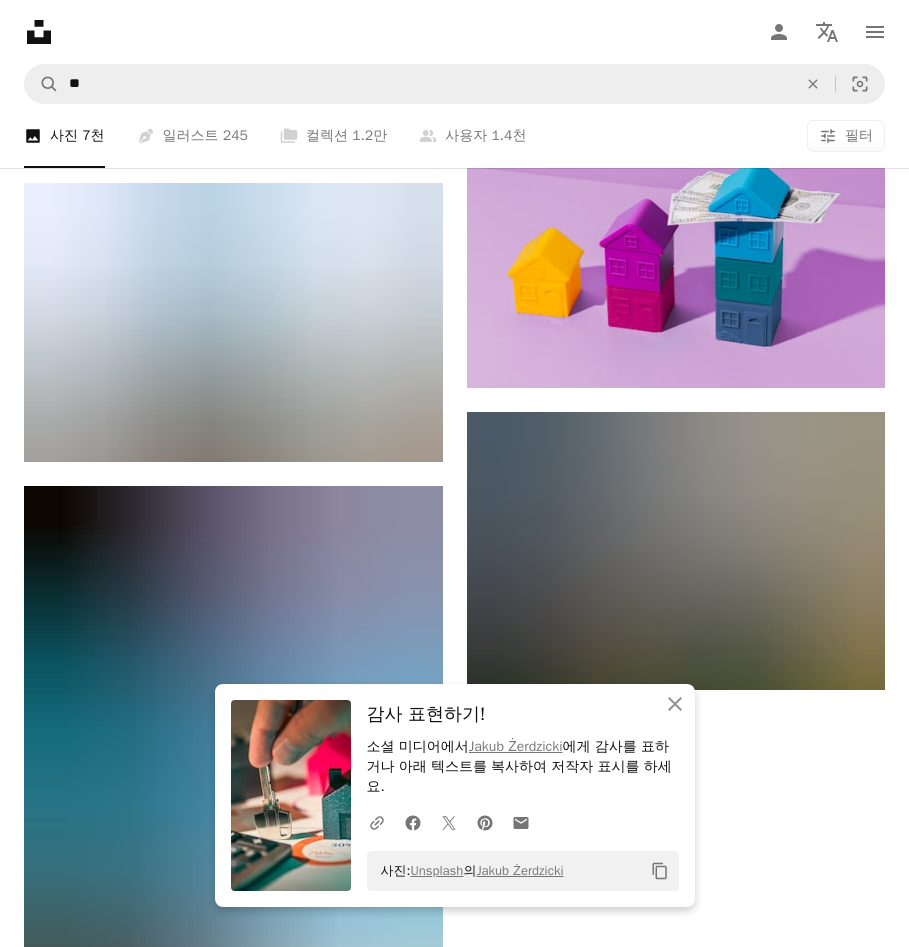 scroll, scrollTop: 7500, scrollLeft: 0, axis: vertical 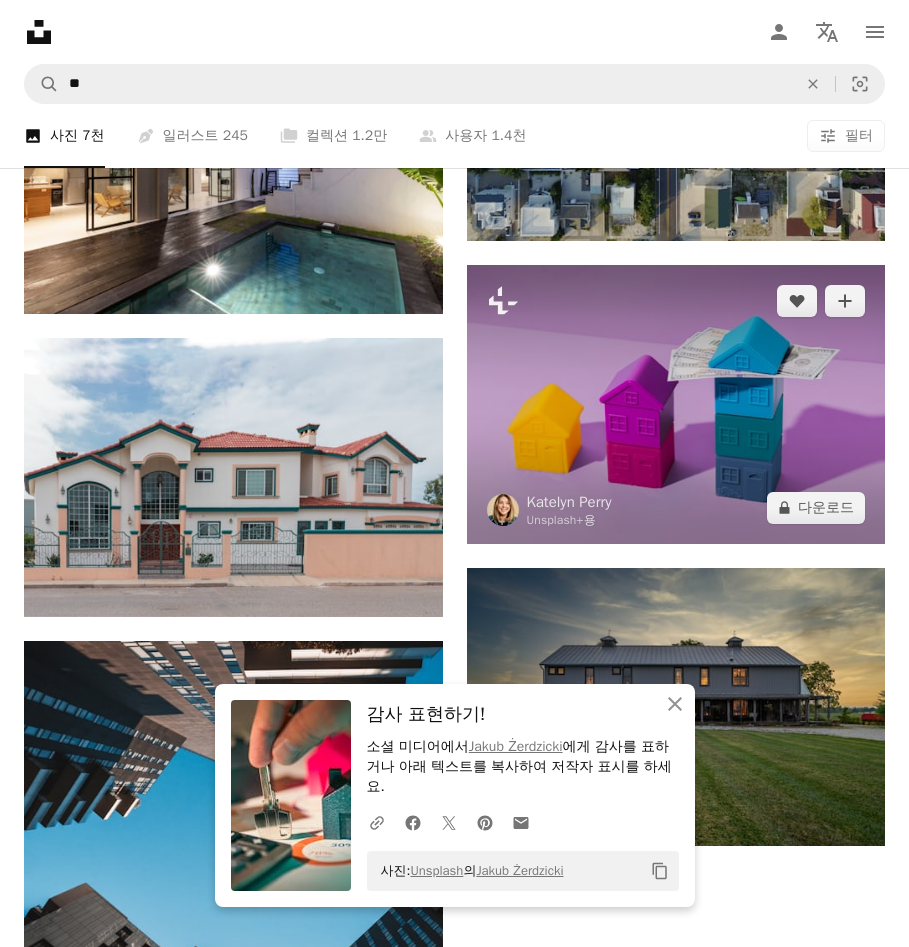 click at bounding box center [676, 404] 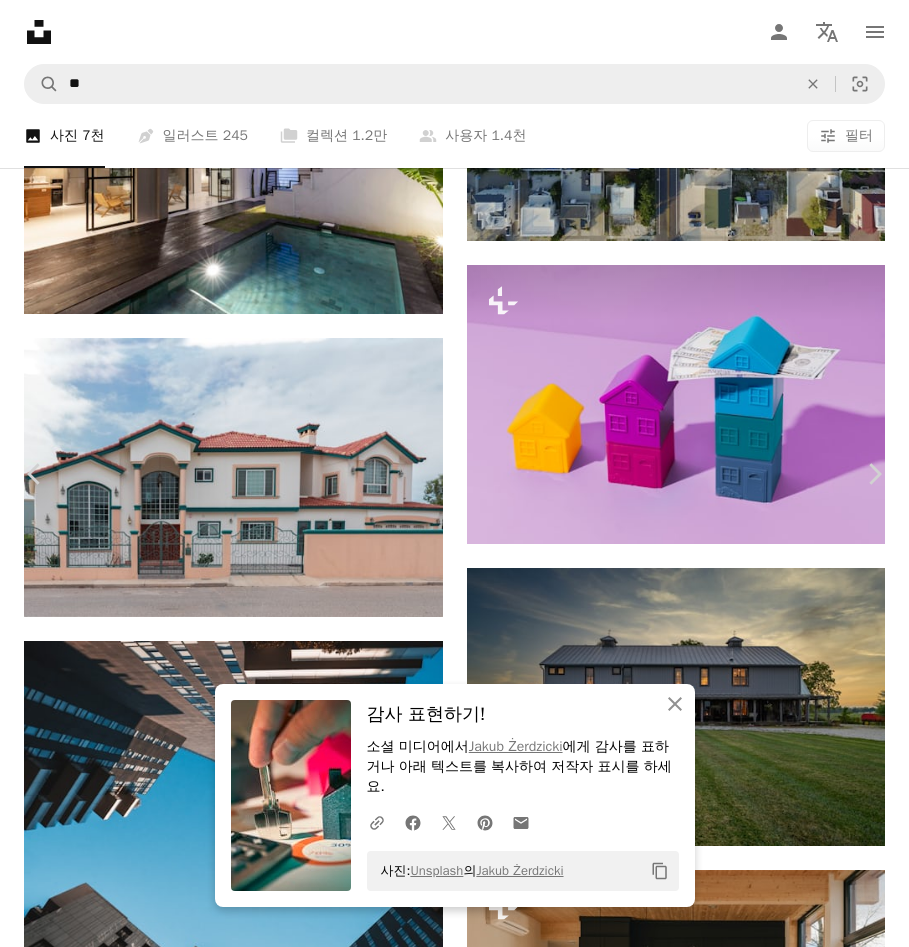 scroll, scrollTop: 0, scrollLeft: 0, axis: both 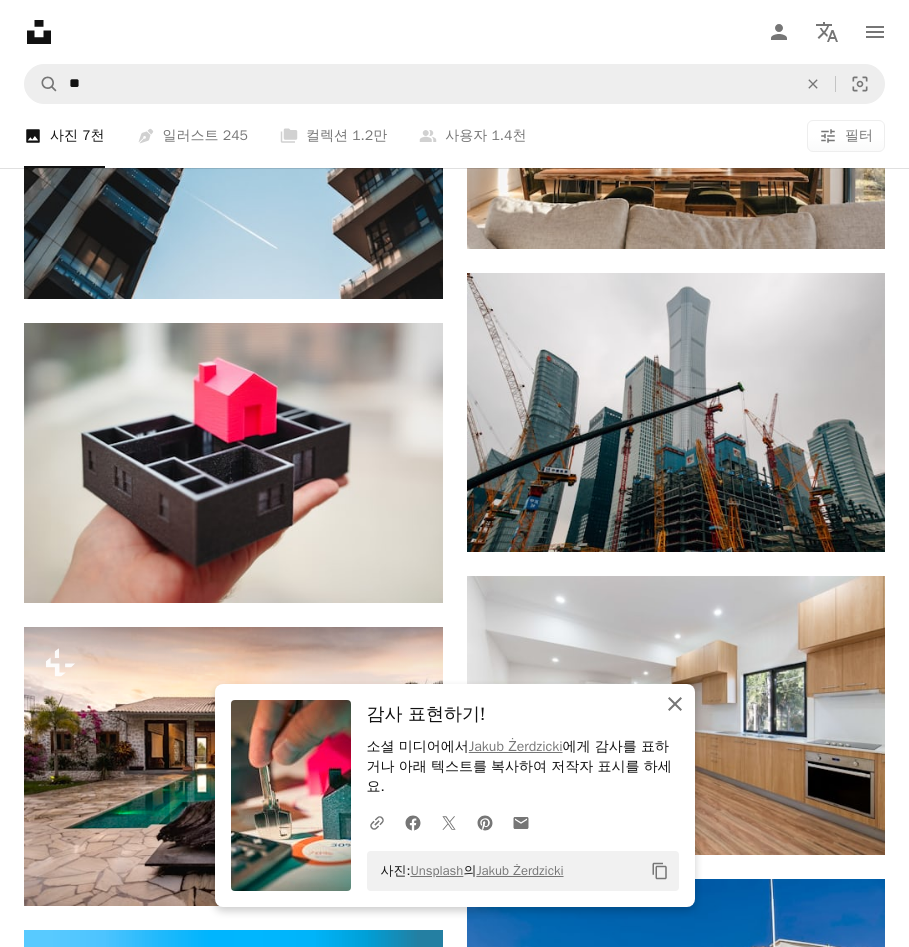 click on "An X shape" 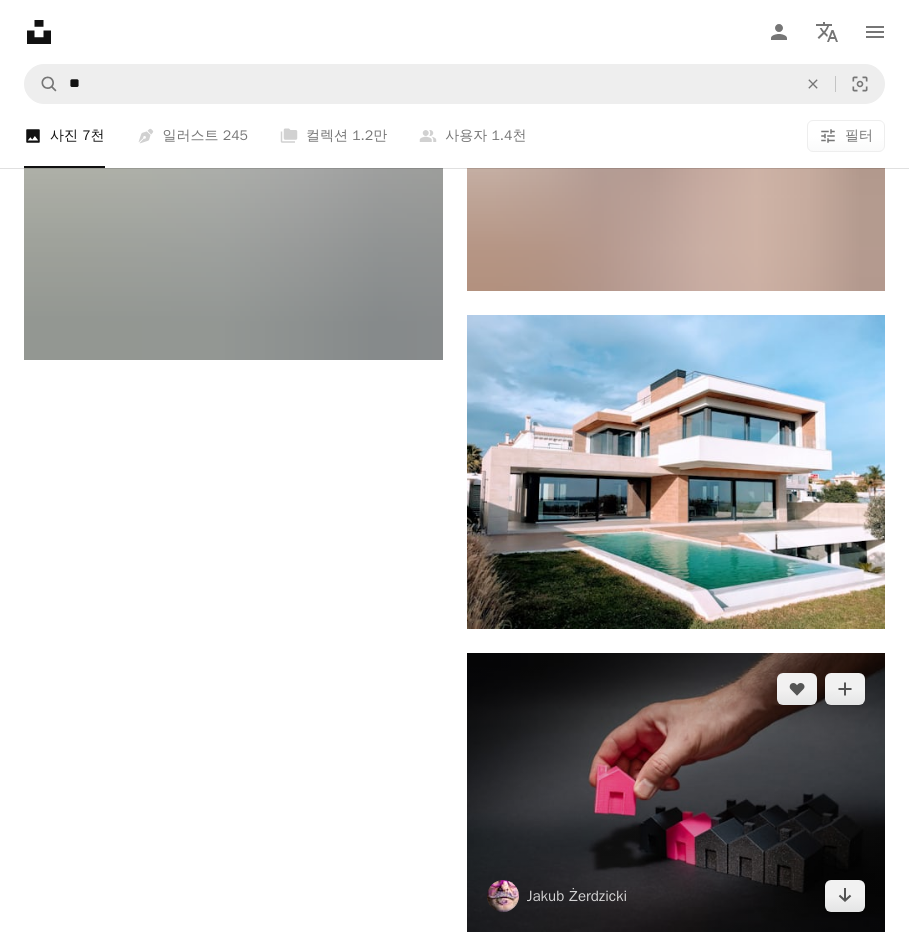 scroll, scrollTop: 12000, scrollLeft: 0, axis: vertical 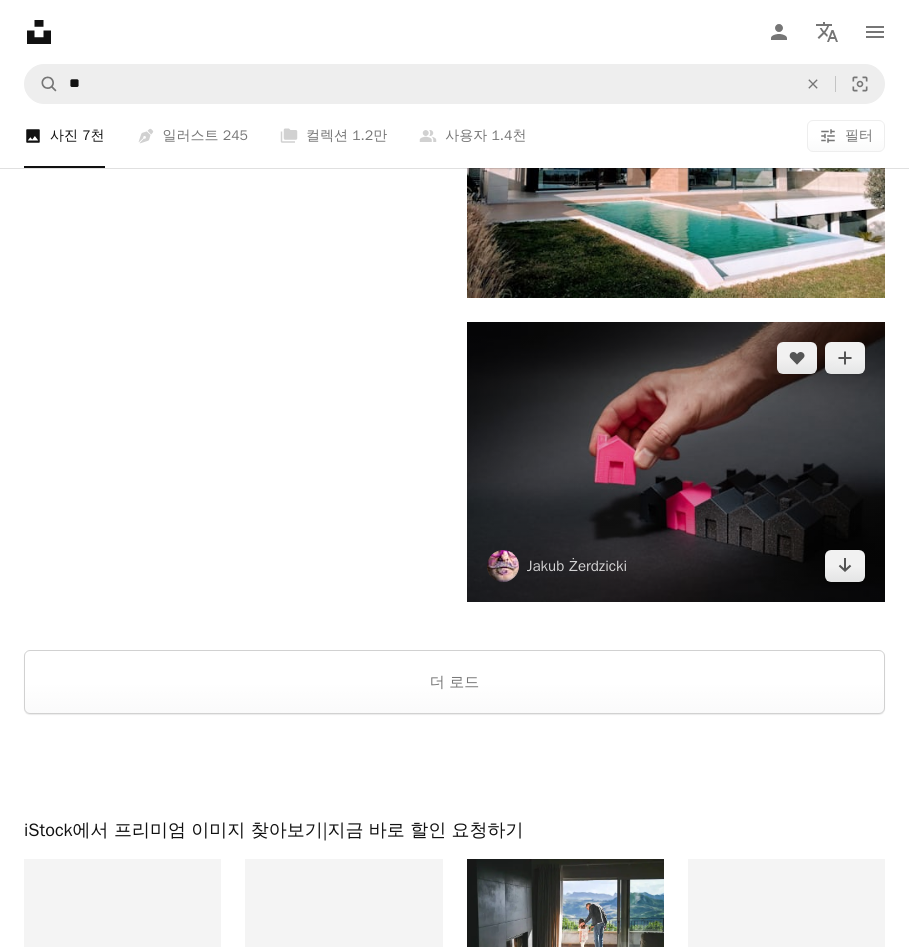 click at bounding box center [676, 462] 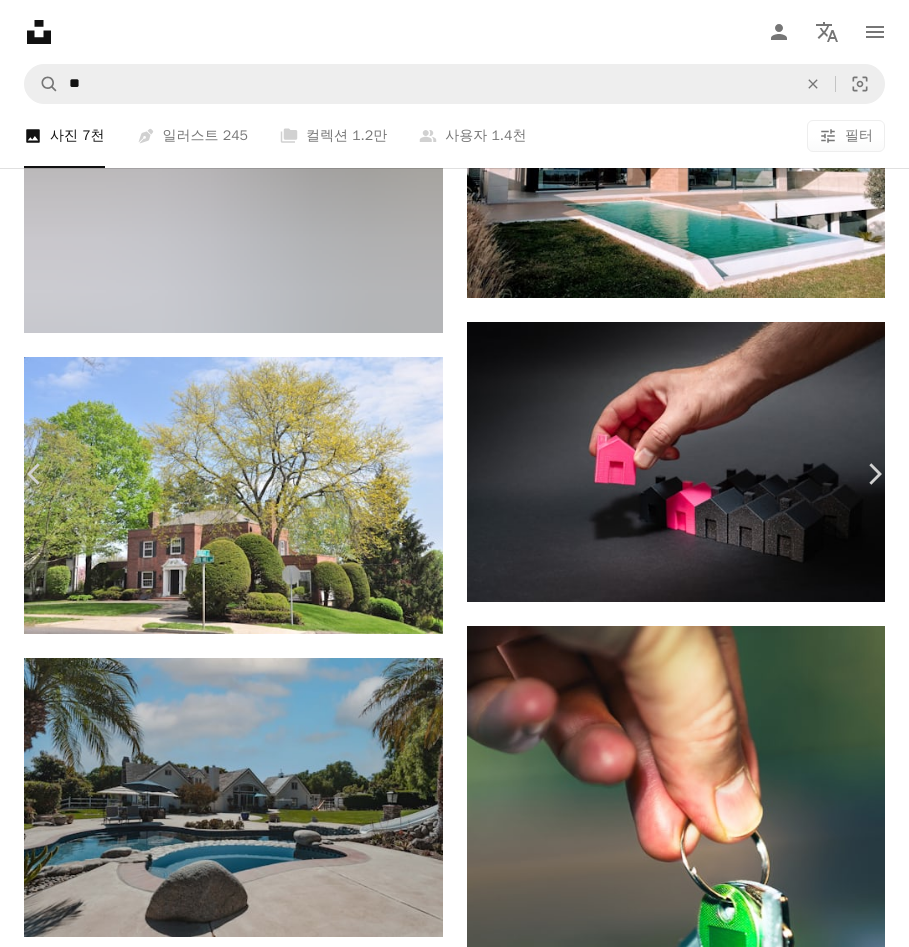 click on "Chevron down" 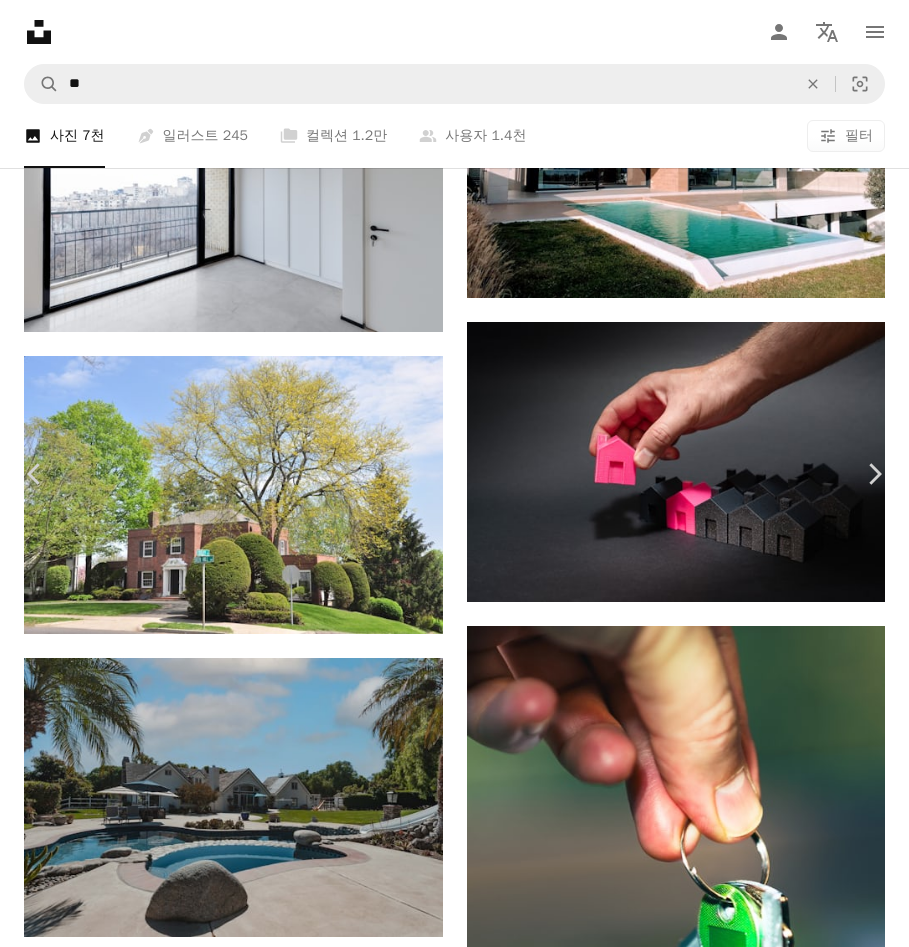 click on "( 1920 x 1280 )" at bounding box center (724, 4762) 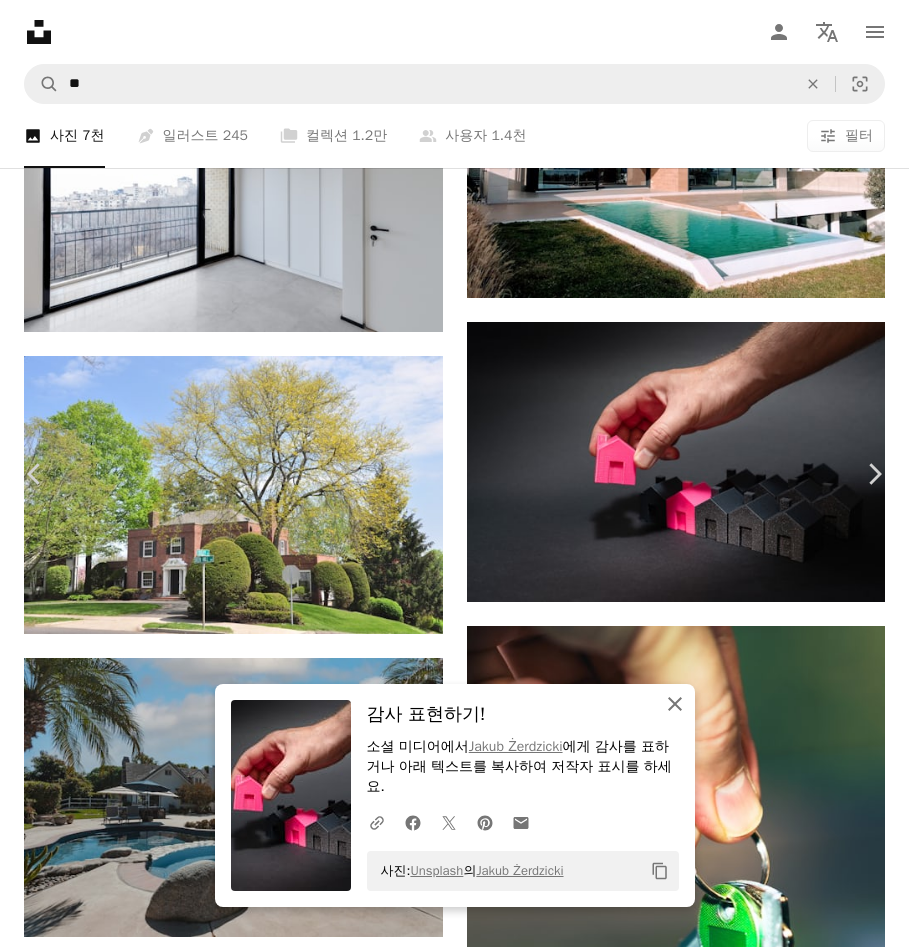 click on "An X shape" 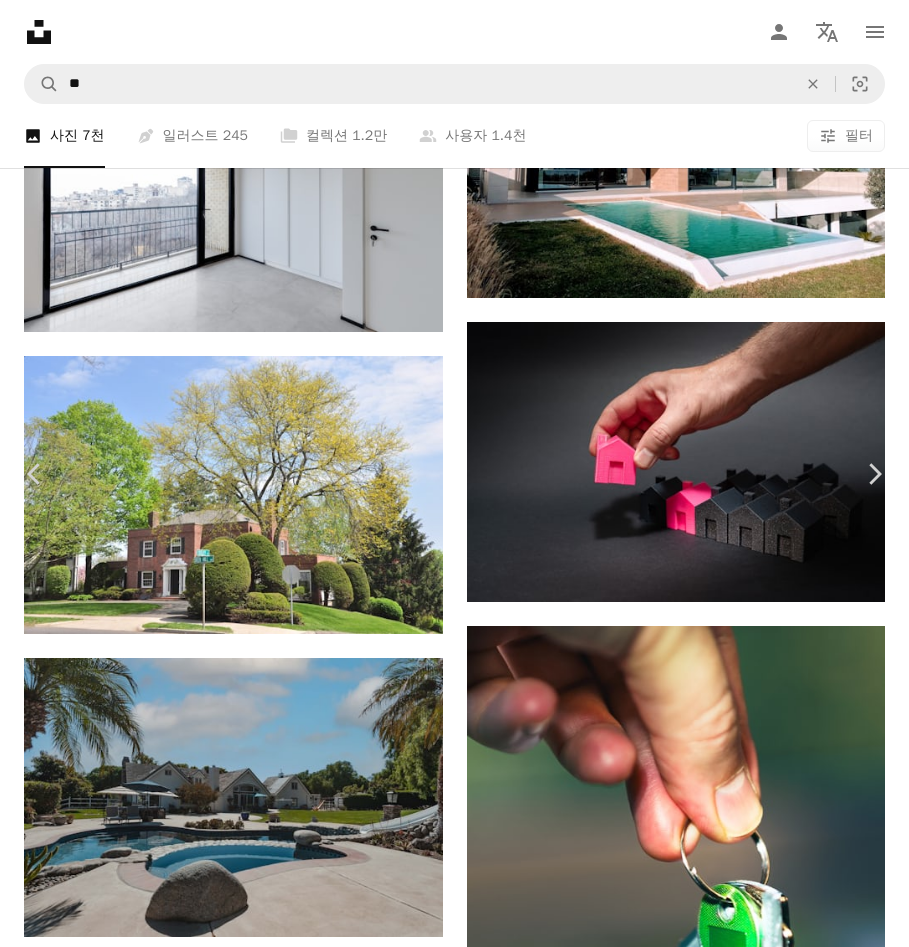 click on "An X shape" at bounding box center [20, 20] 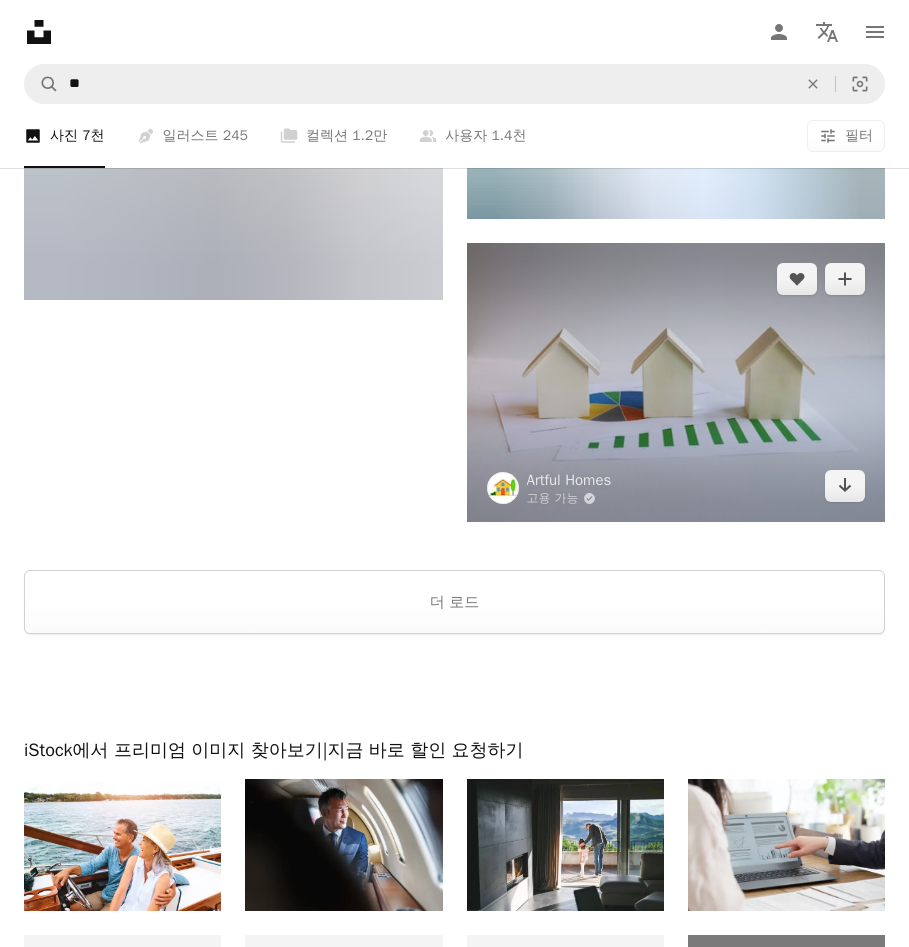 scroll, scrollTop: 15400, scrollLeft: 0, axis: vertical 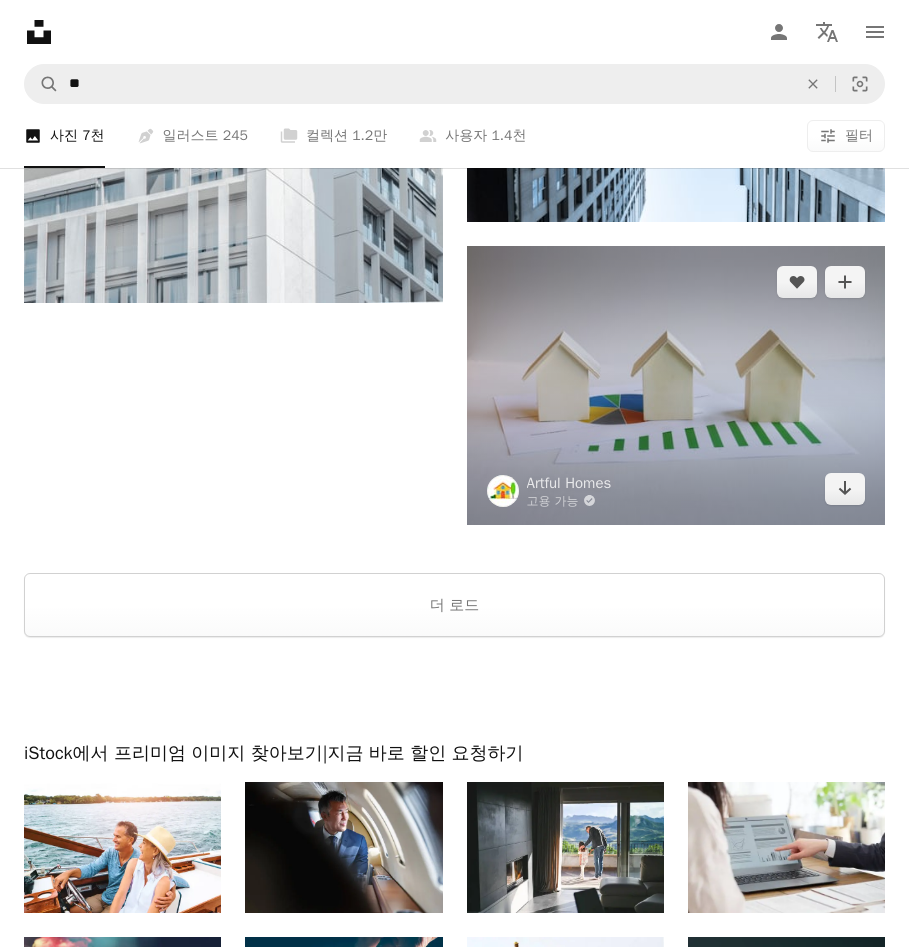 click at bounding box center (676, 385) 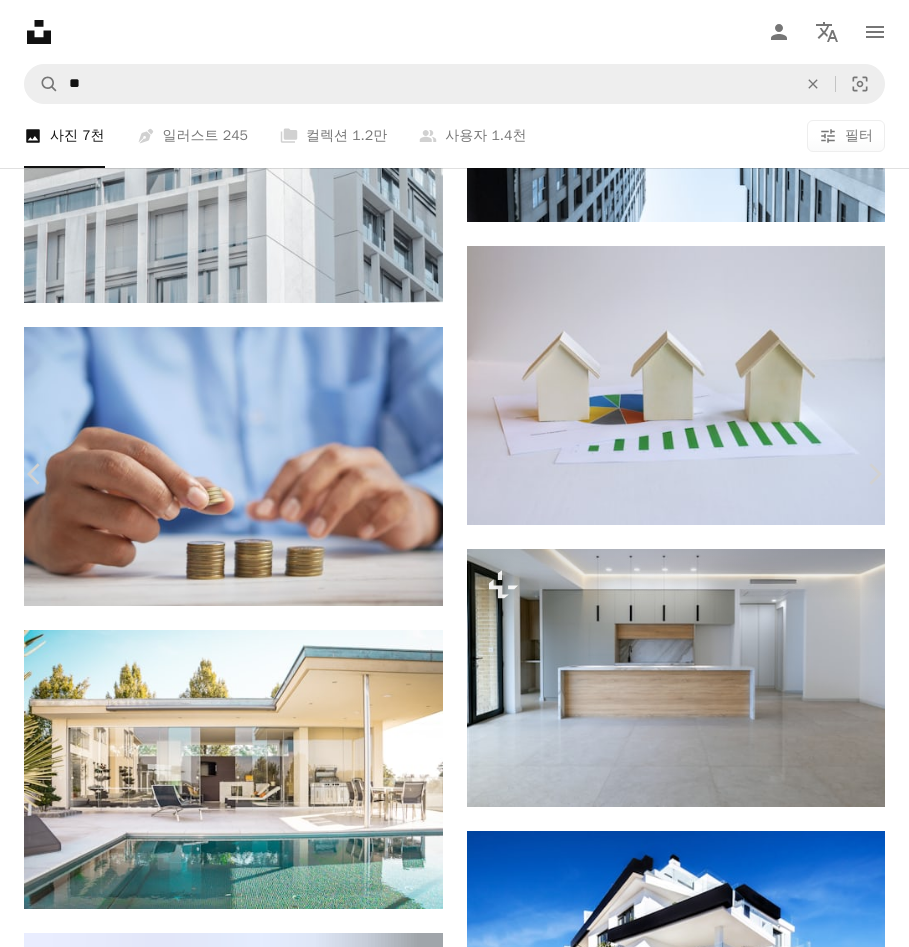 click on "Chevron down" 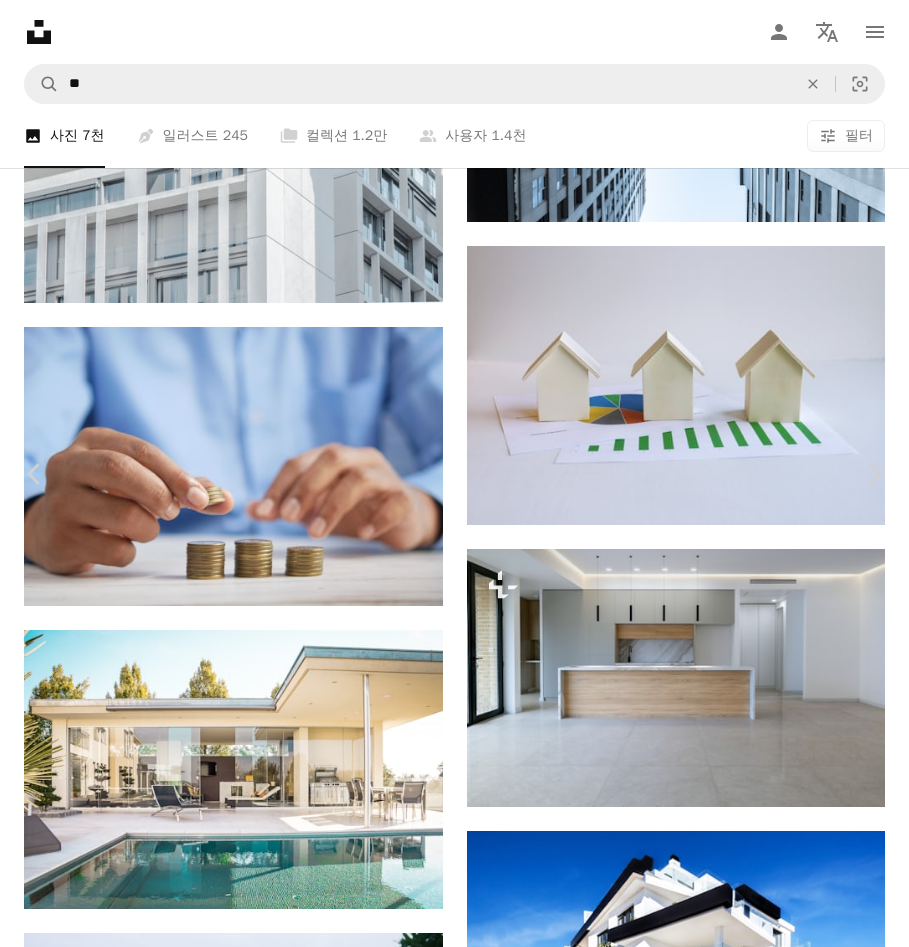 click on "S   ( 640 x 426 )" at bounding box center (724, 5054) 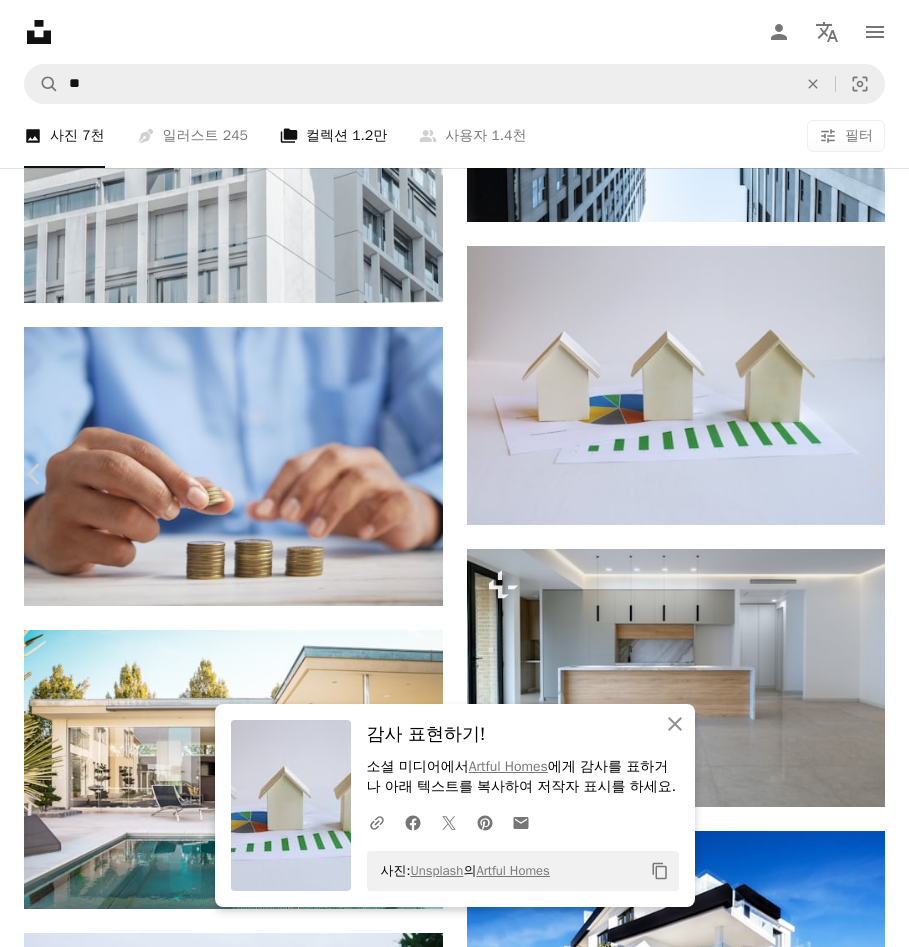 drag, startPoint x: 29, startPoint y: 23, endPoint x: 345, endPoint y: 160, distance: 344.4198 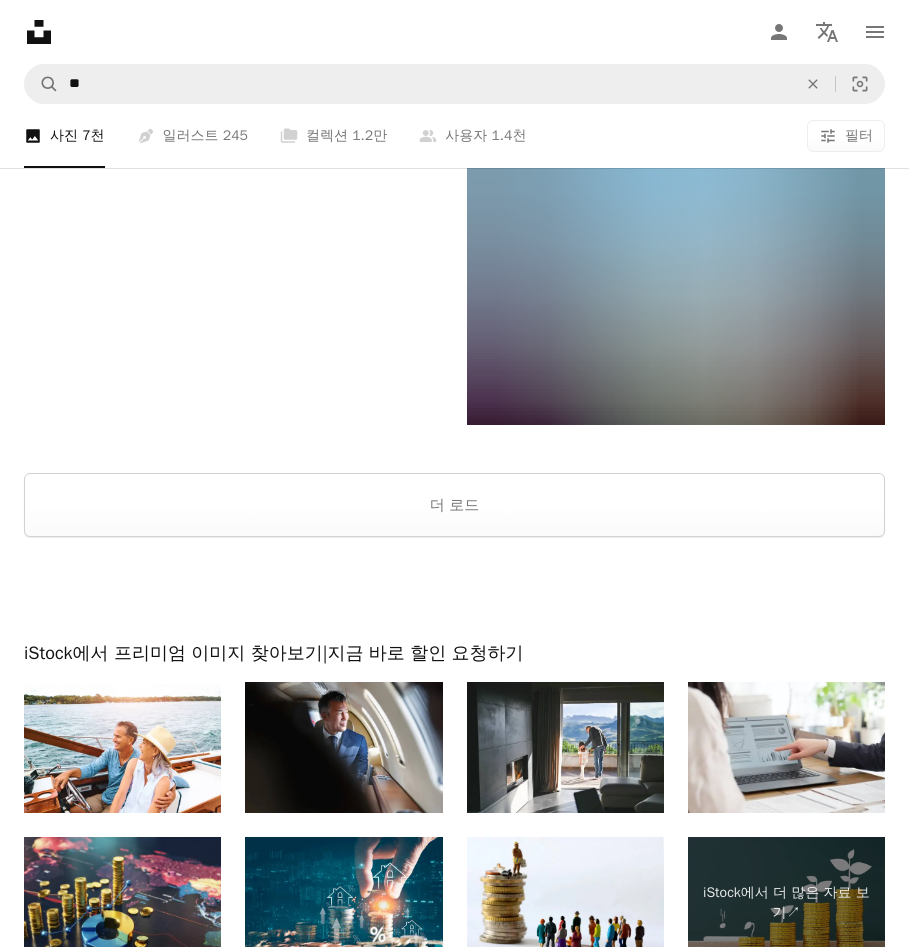 scroll, scrollTop: 19407, scrollLeft: 0, axis: vertical 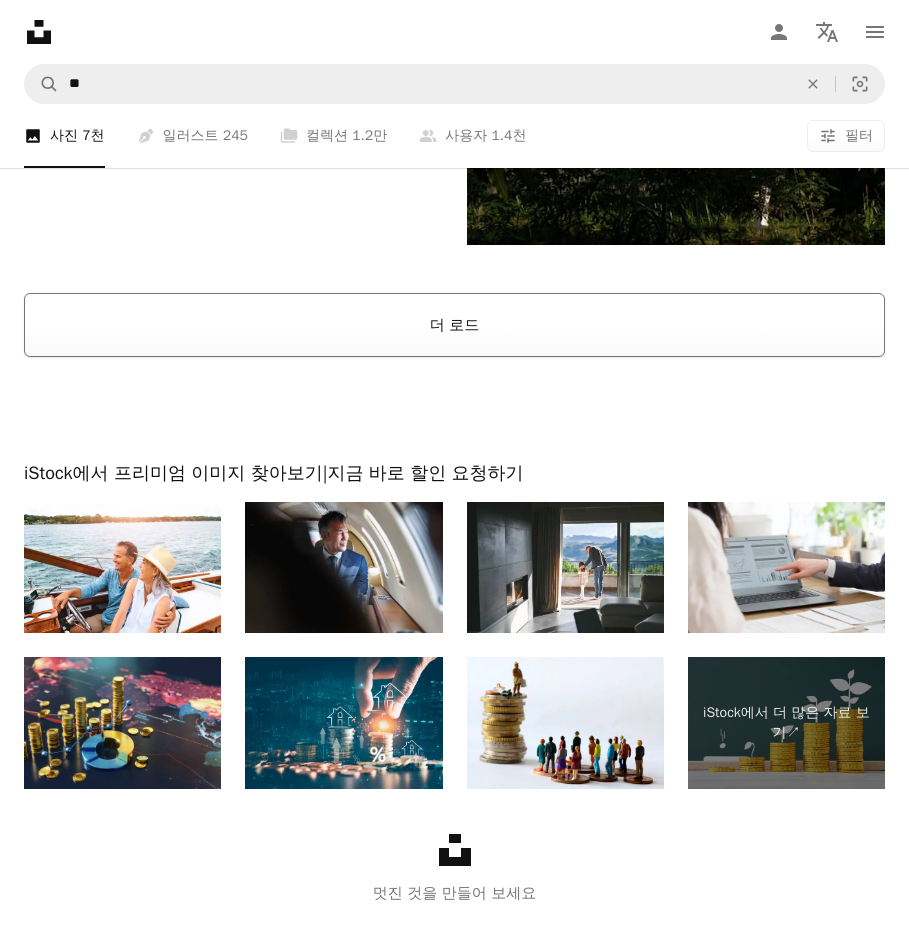 click on "더 로드" at bounding box center (454, 325) 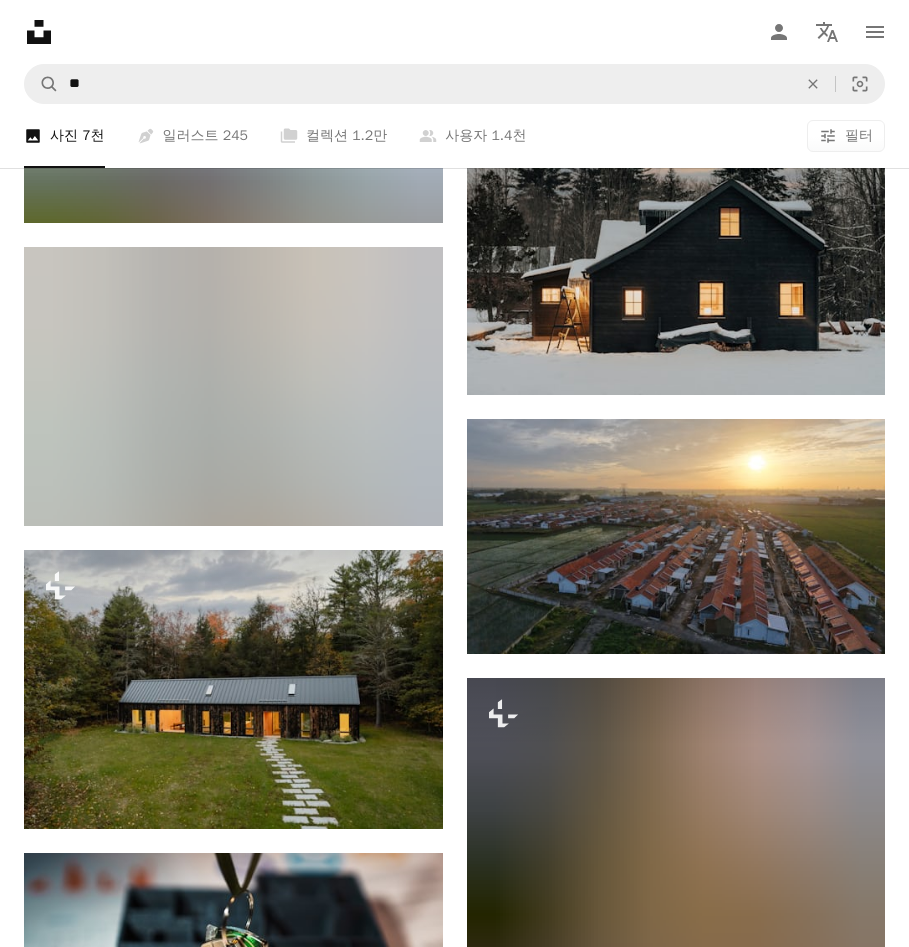 scroll, scrollTop: 25807, scrollLeft: 0, axis: vertical 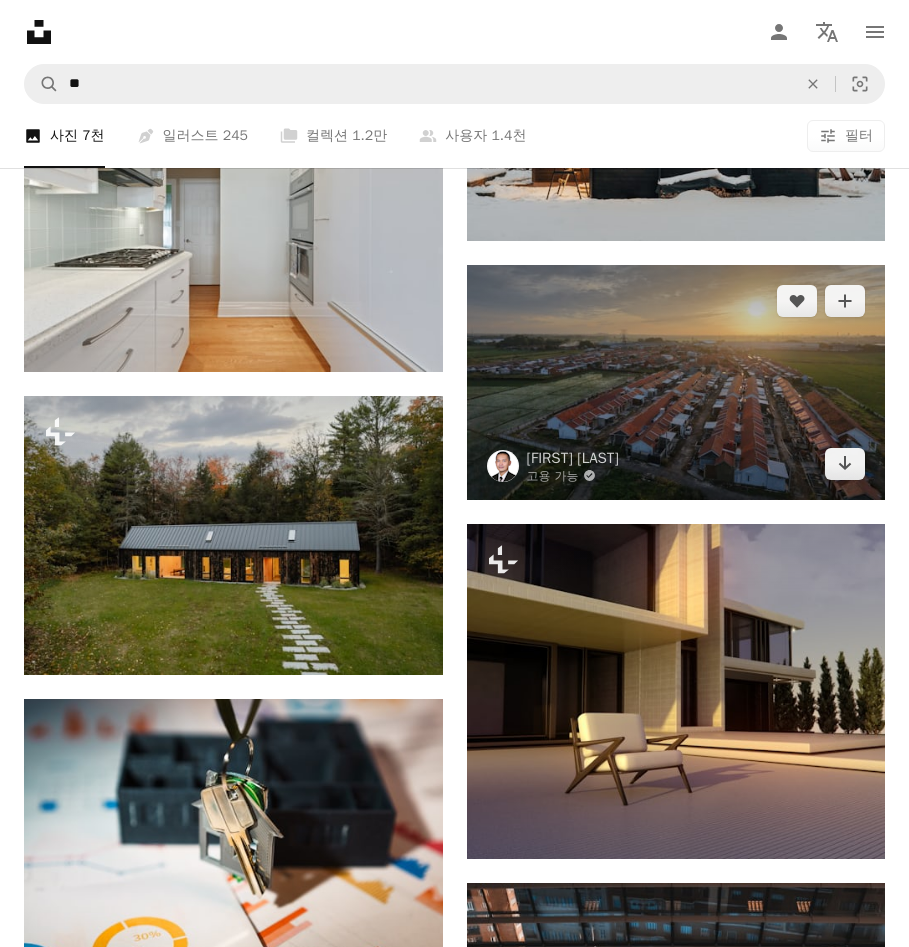 click at bounding box center (676, 382) 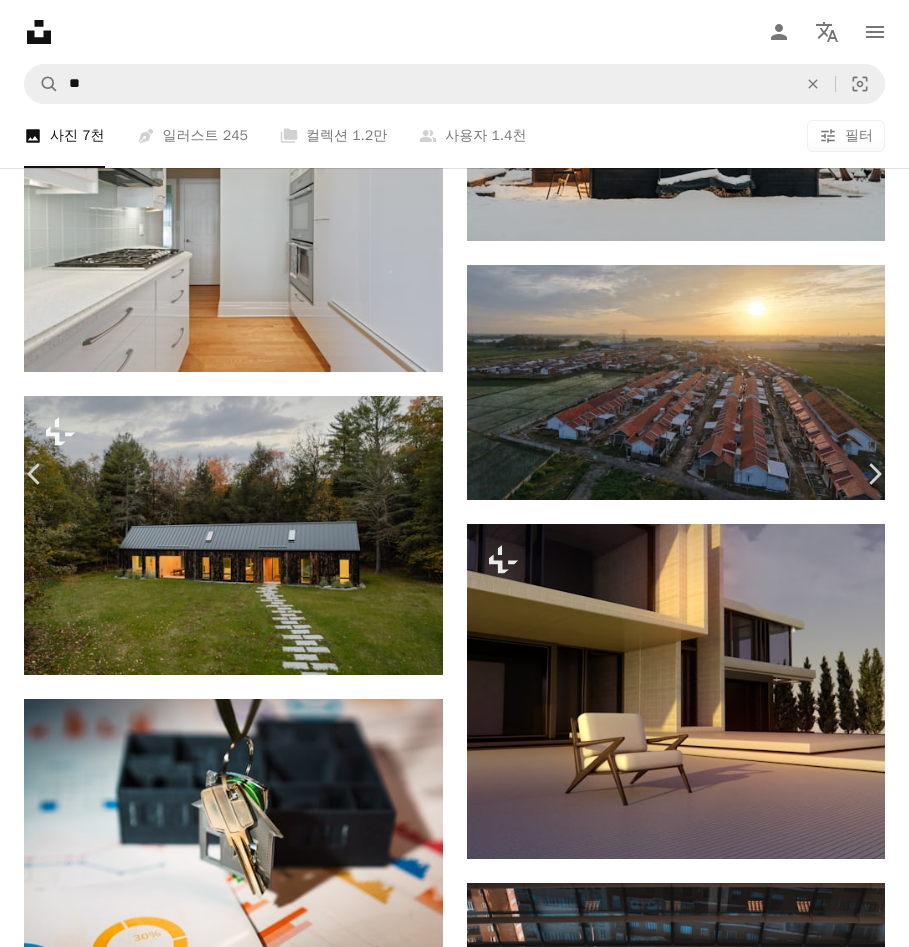 click on "Chevron down" 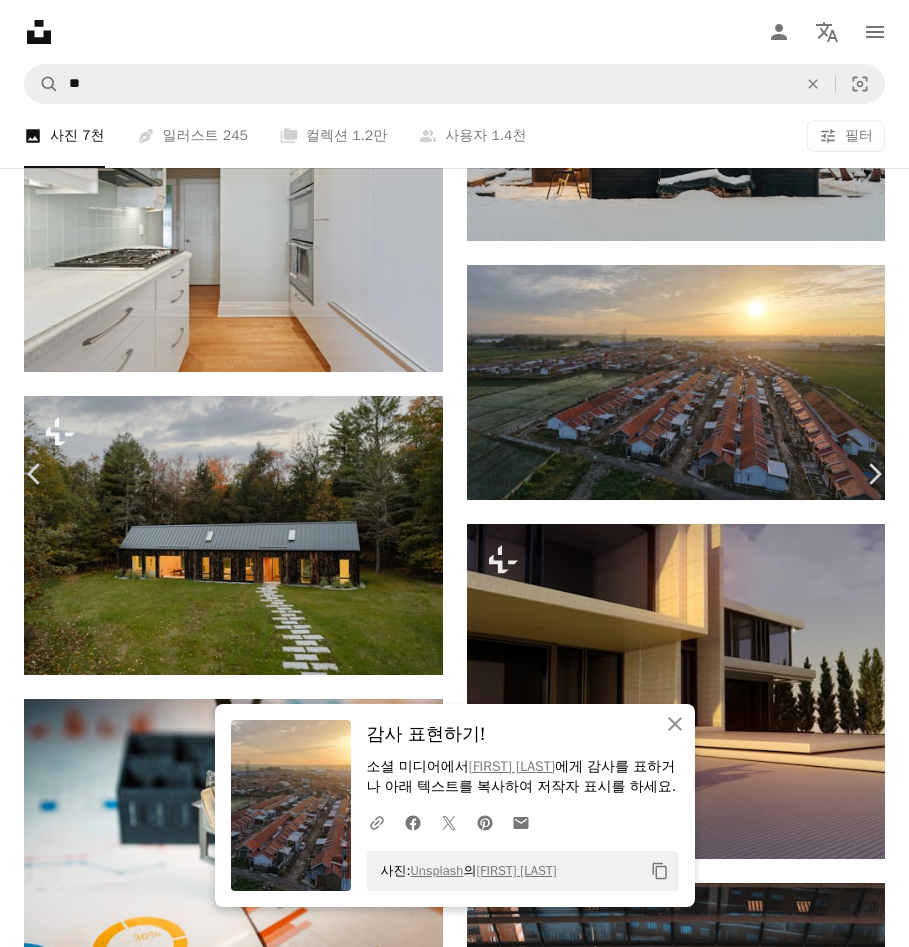 click on "An X shape" at bounding box center [20, 20] 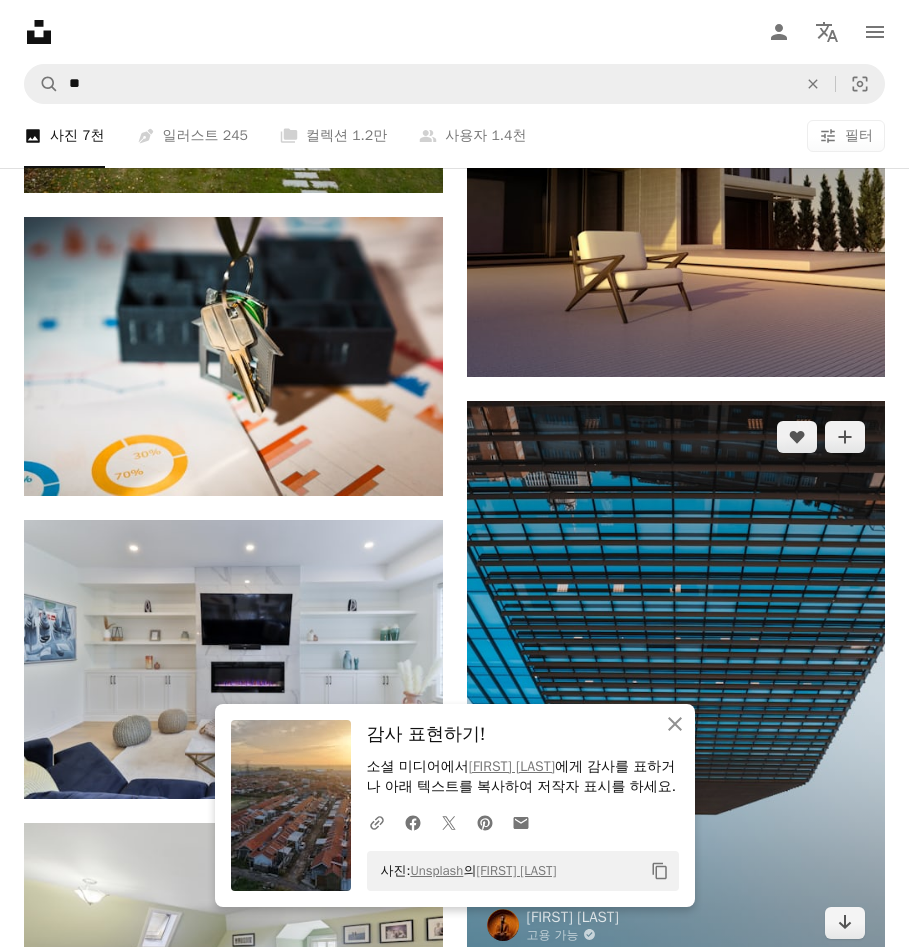 scroll, scrollTop: 26307, scrollLeft: 0, axis: vertical 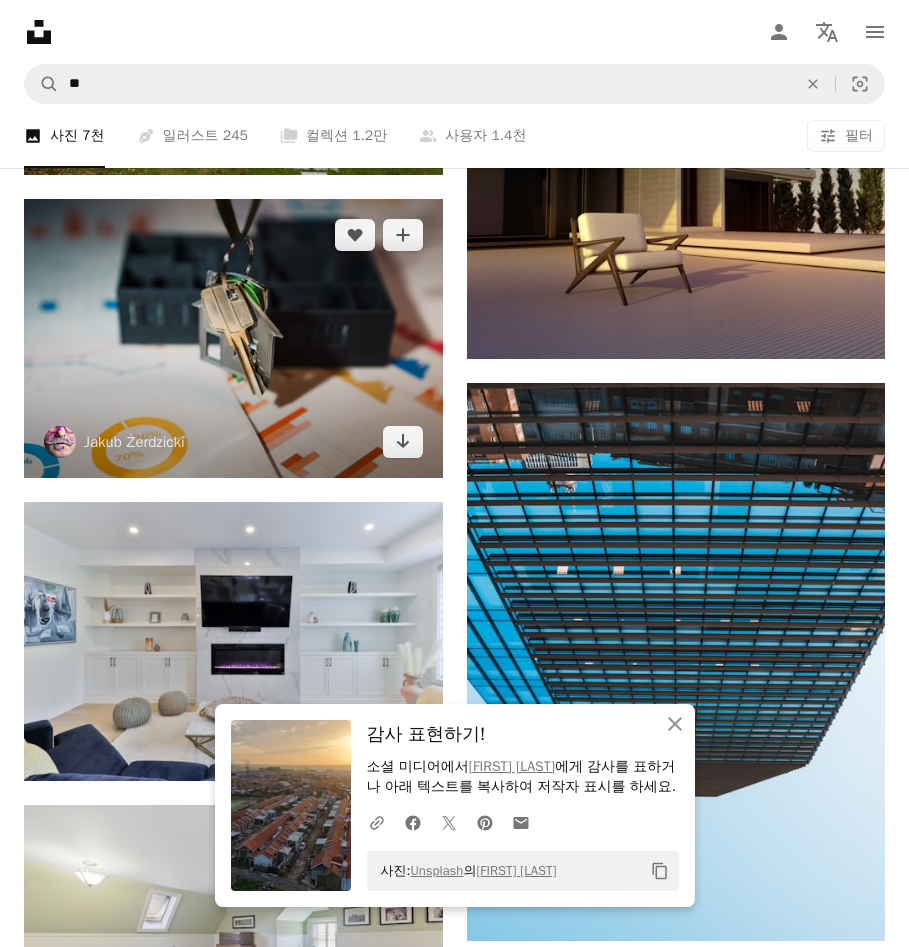 click at bounding box center (233, 339) 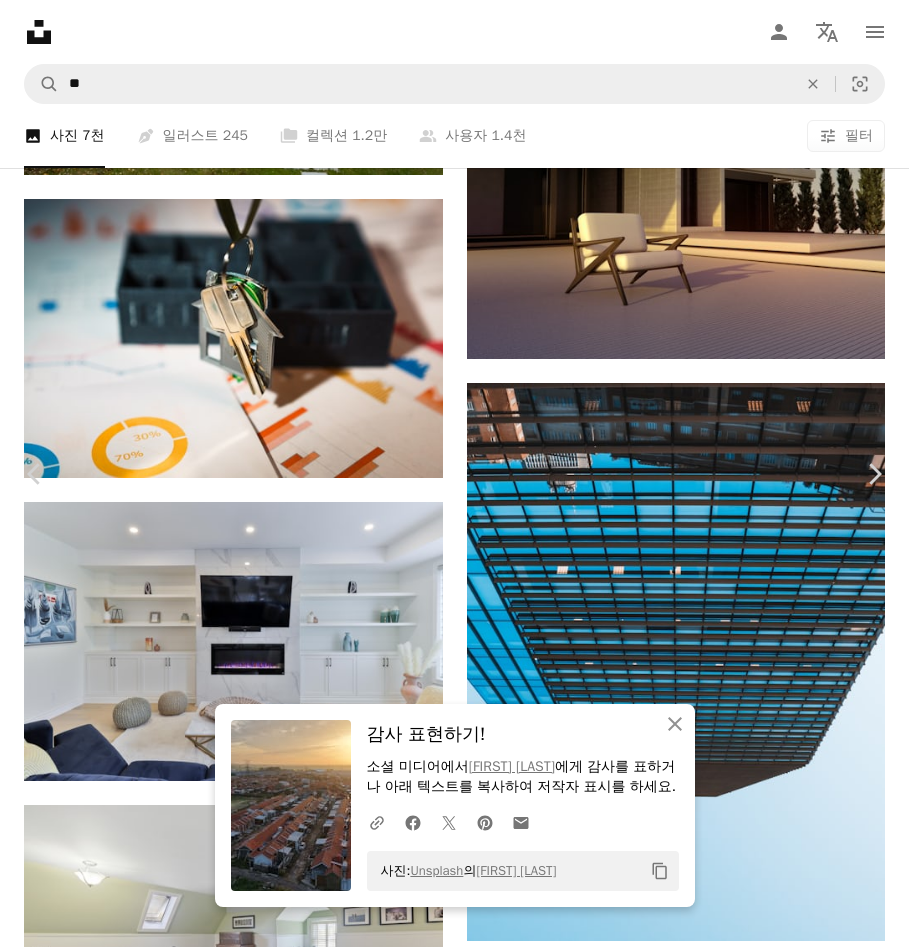 click on "Chevron down" 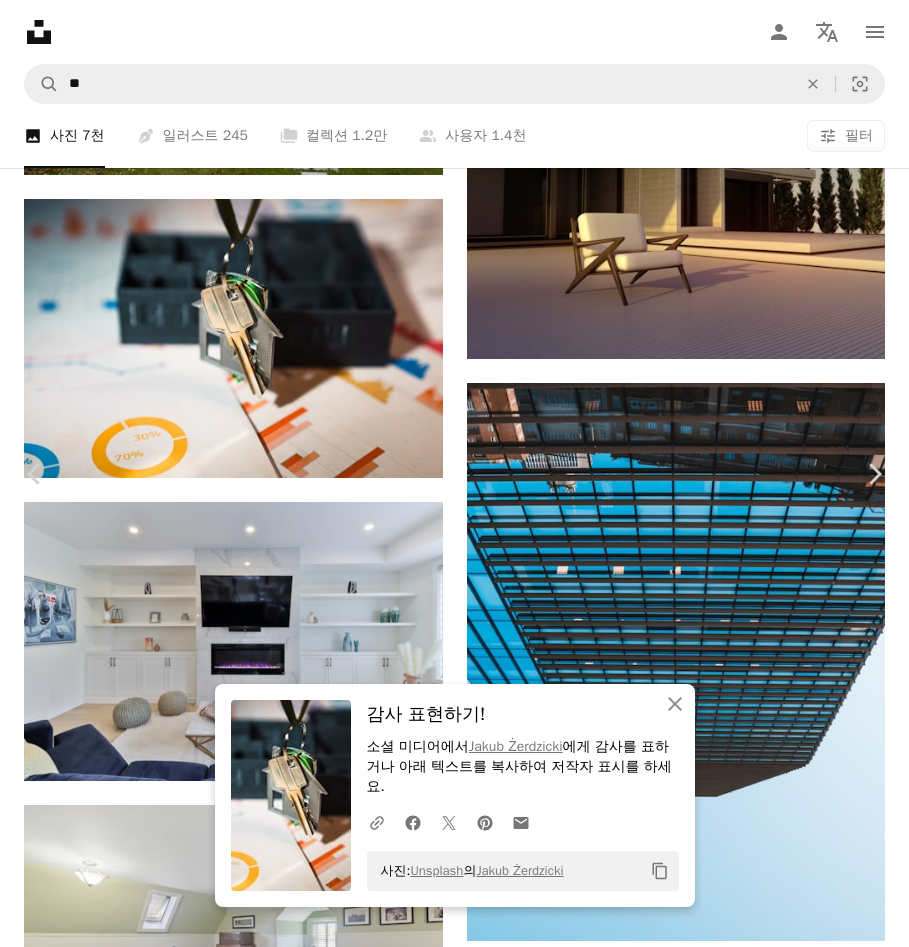 click on "An X shape" at bounding box center (20, 20) 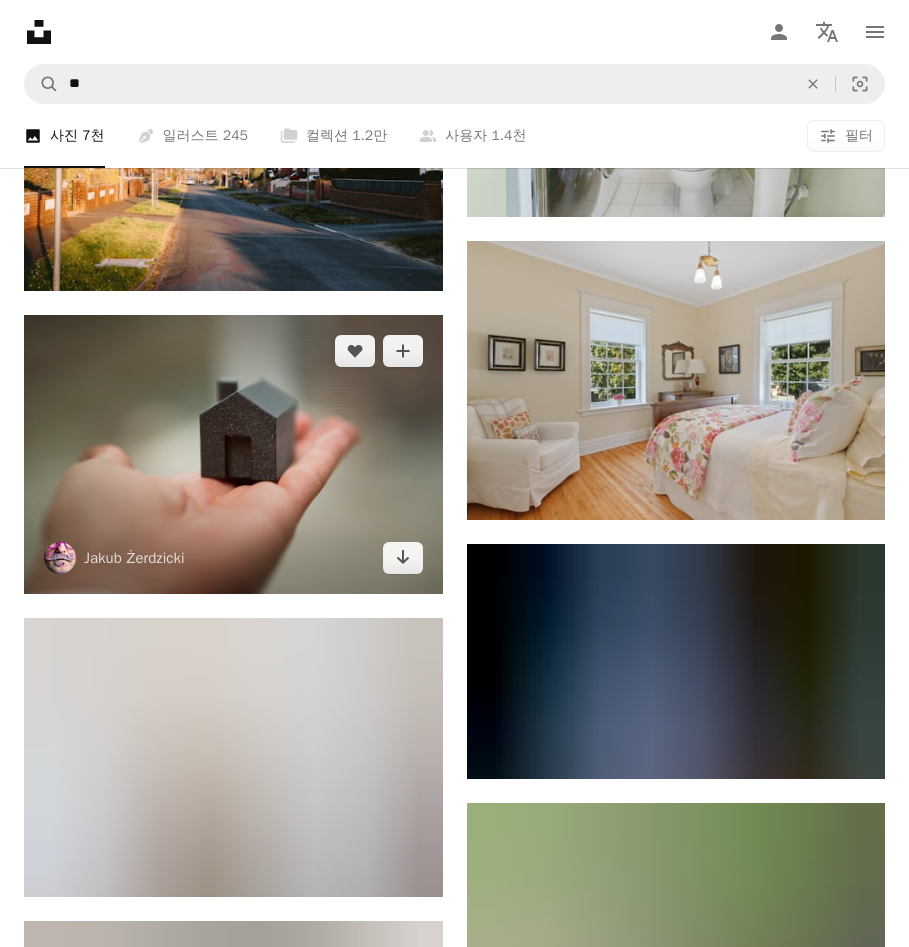 scroll, scrollTop: 28607, scrollLeft: 0, axis: vertical 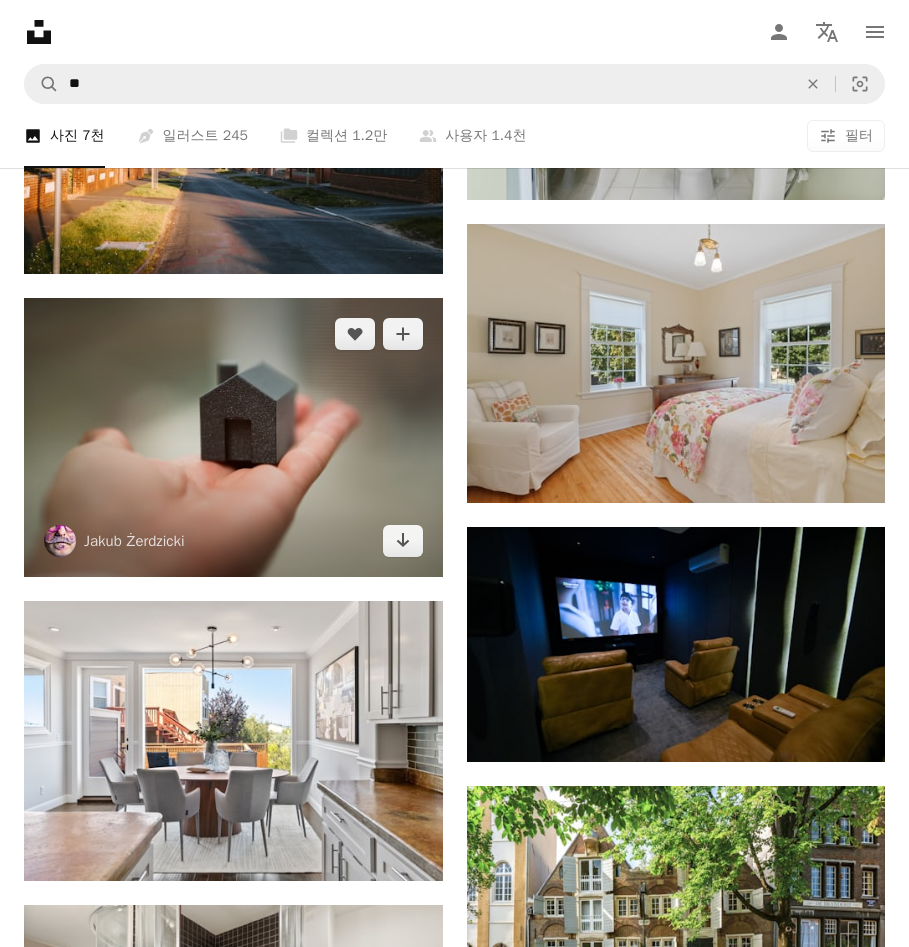 click at bounding box center (233, 437) 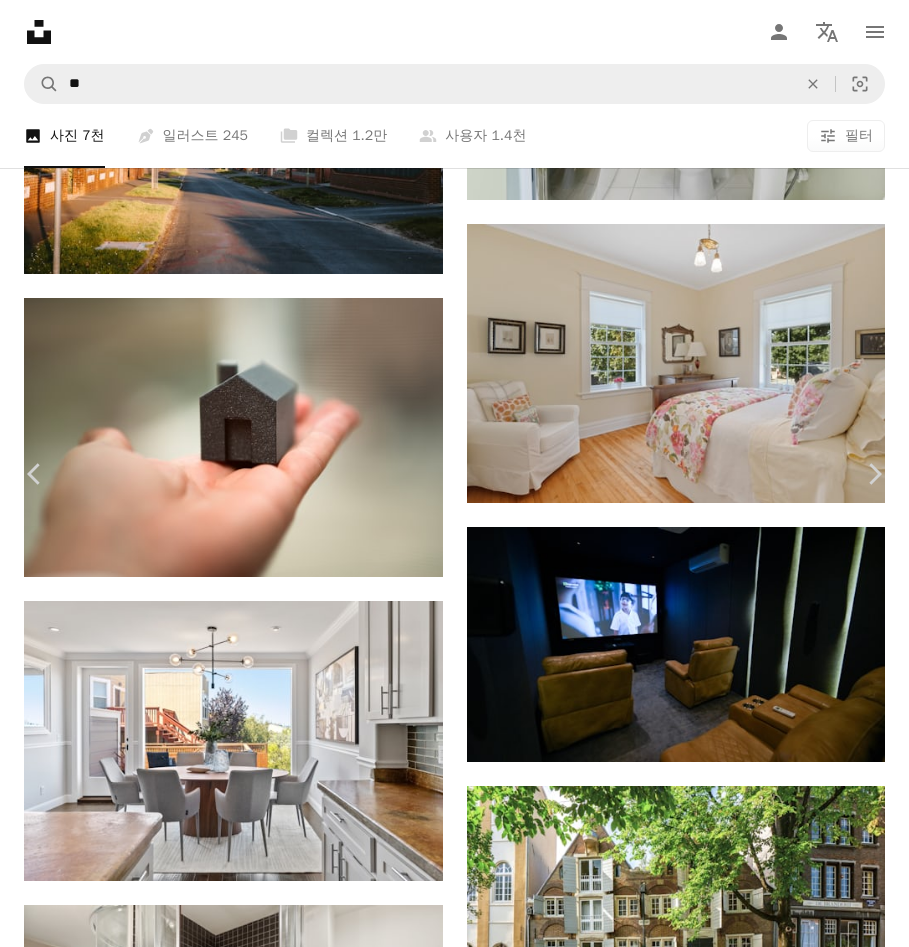 click on "Chevron down" 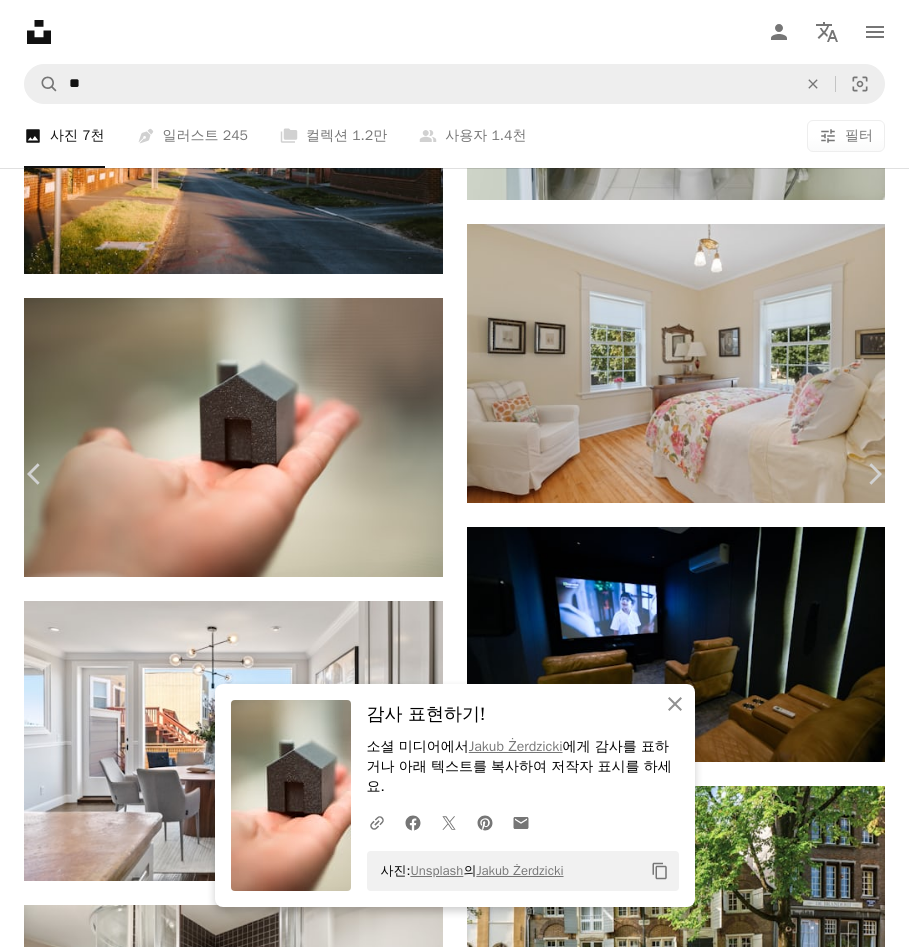 click on "An X shape" at bounding box center (20, 20) 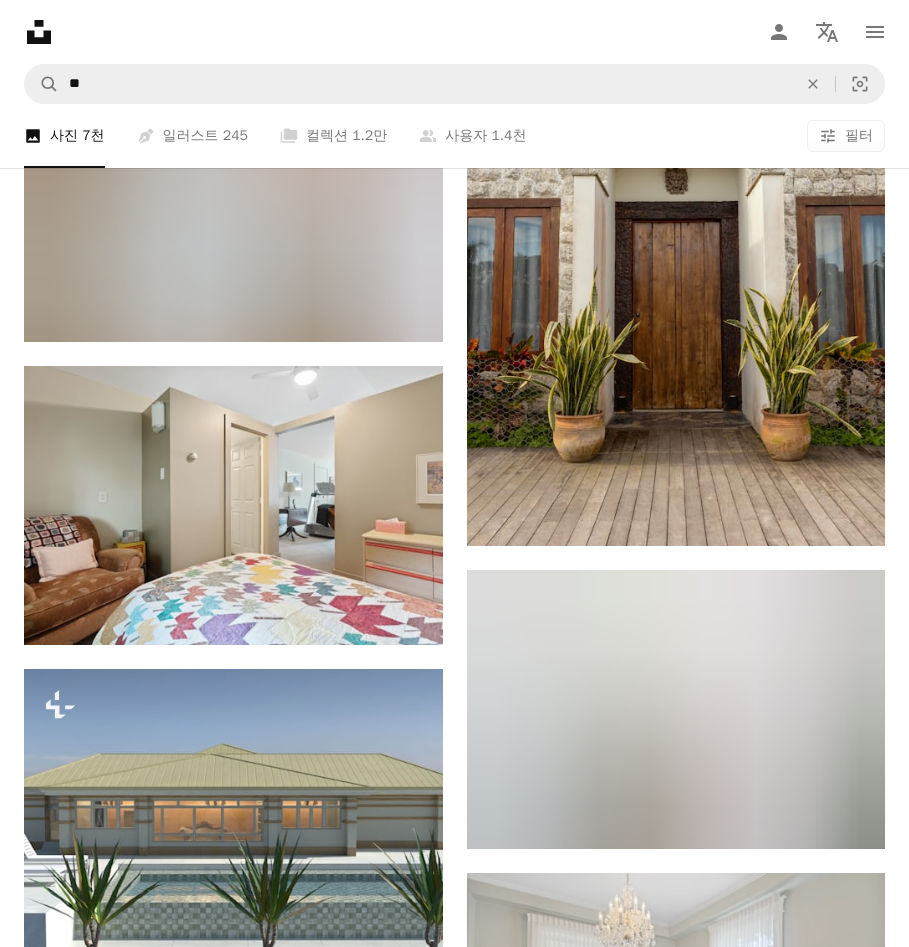 scroll, scrollTop: 31407, scrollLeft: 0, axis: vertical 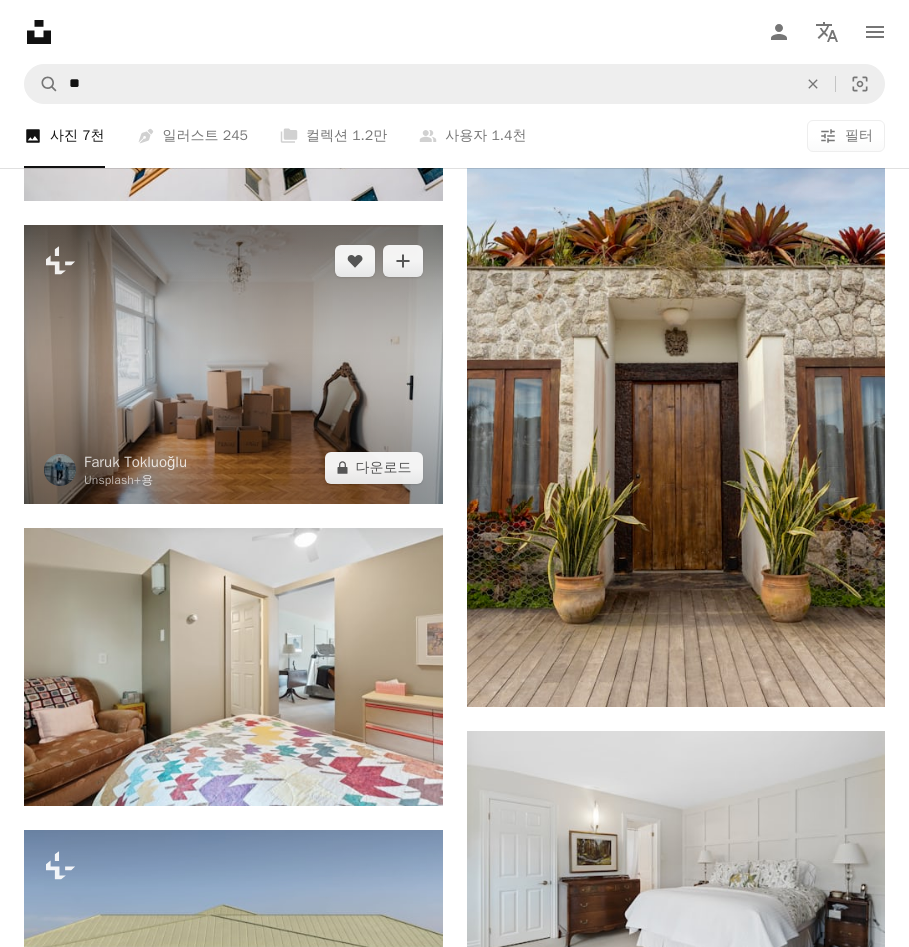click at bounding box center [233, 364] 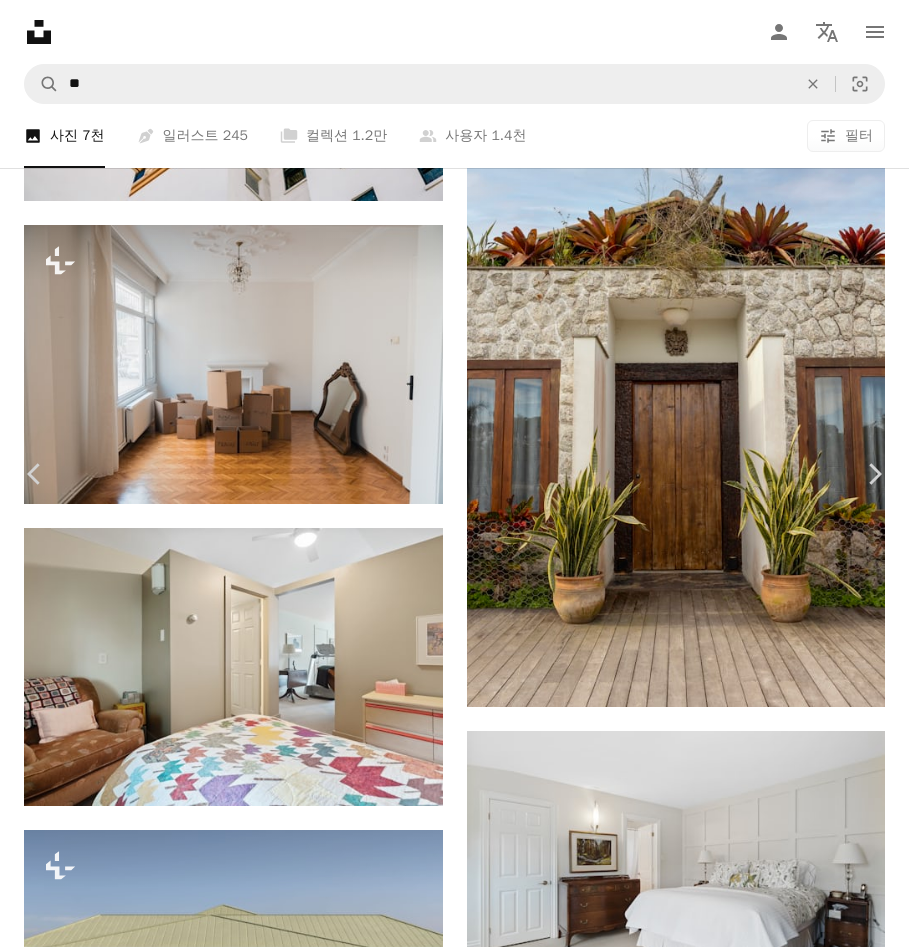 click on "An X shape" at bounding box center (20, 20) 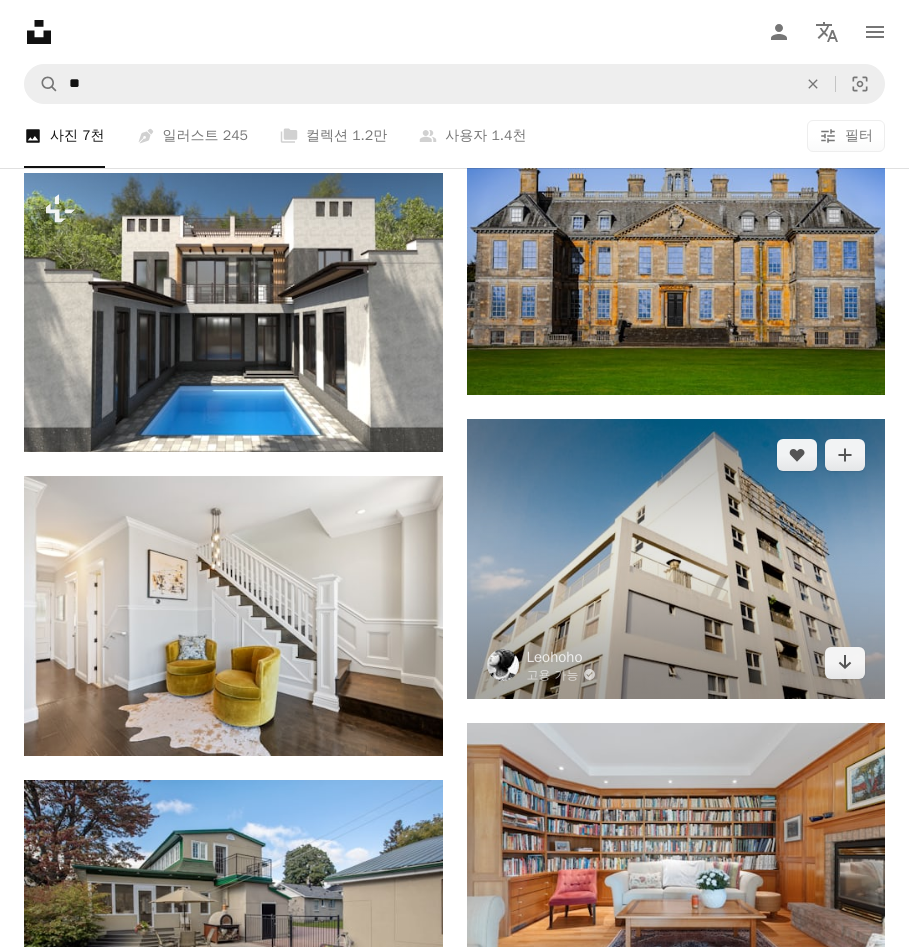 scroll, scrollTop: 36102, scrollLeft: 0, axis: vertical 